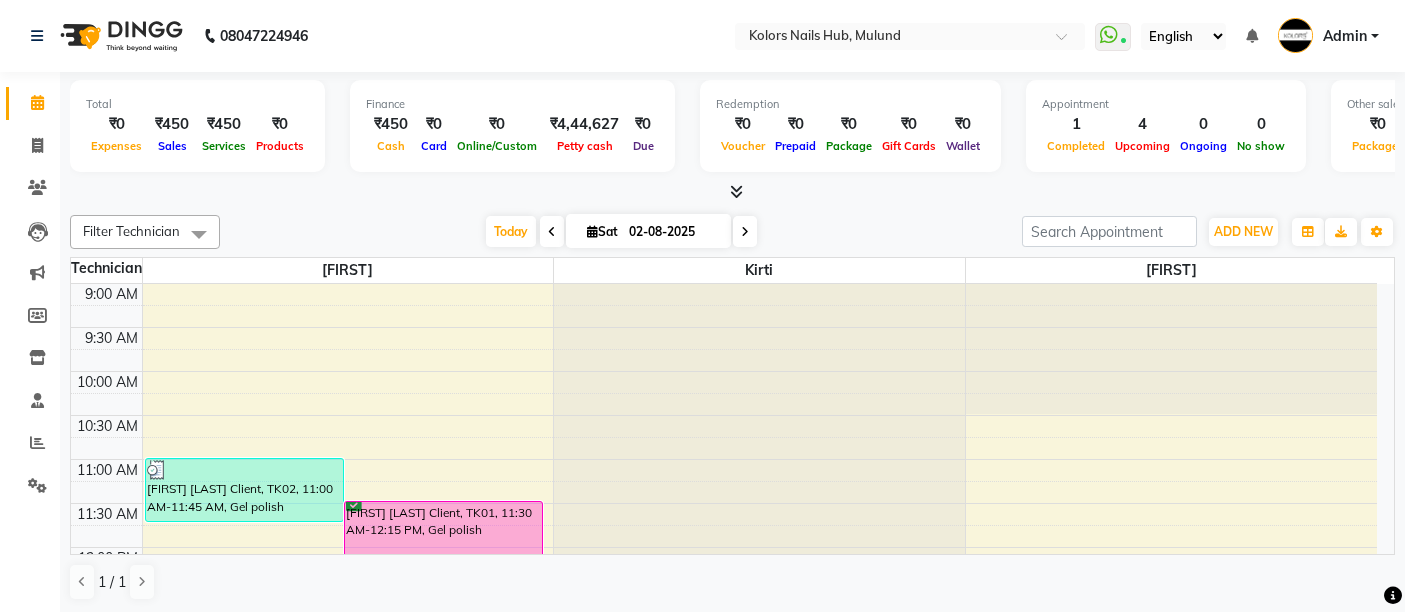 scroll, scrollTop: 0, scrollLeft: 0, axis: both 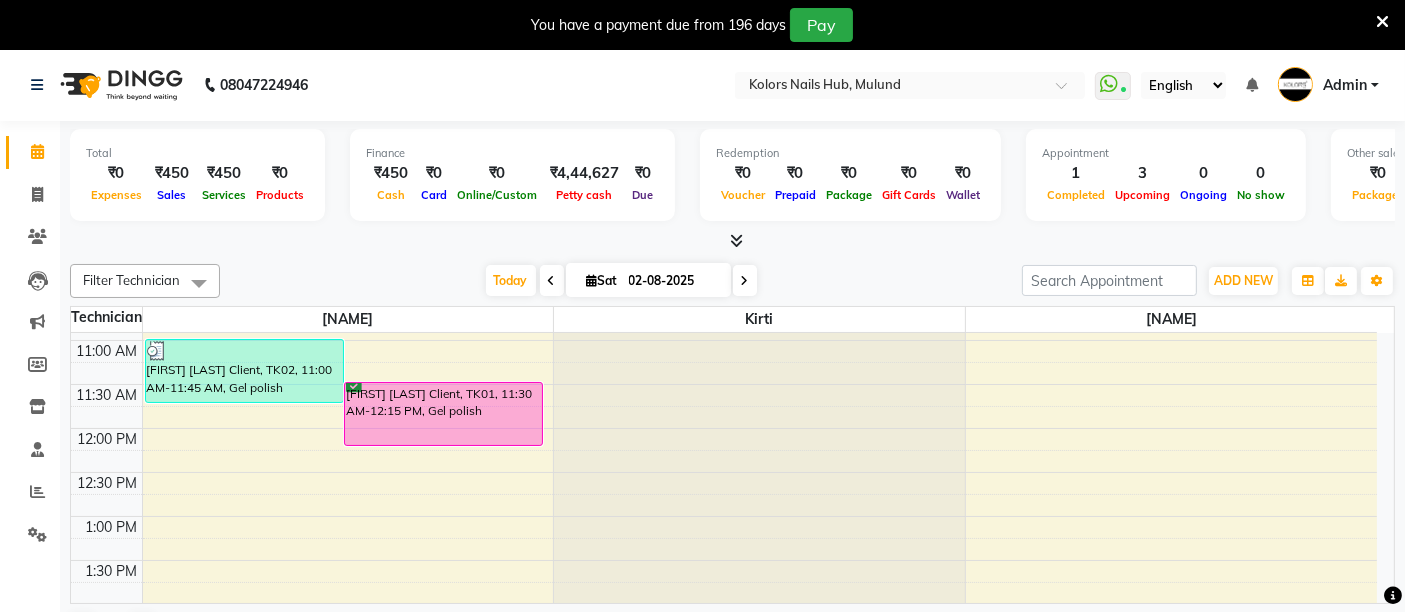 click on "[FIRST] [LAST] Client, TK01, 11:30 AM-12:15 PM, Gel polish" at bounding box center [443, 414] 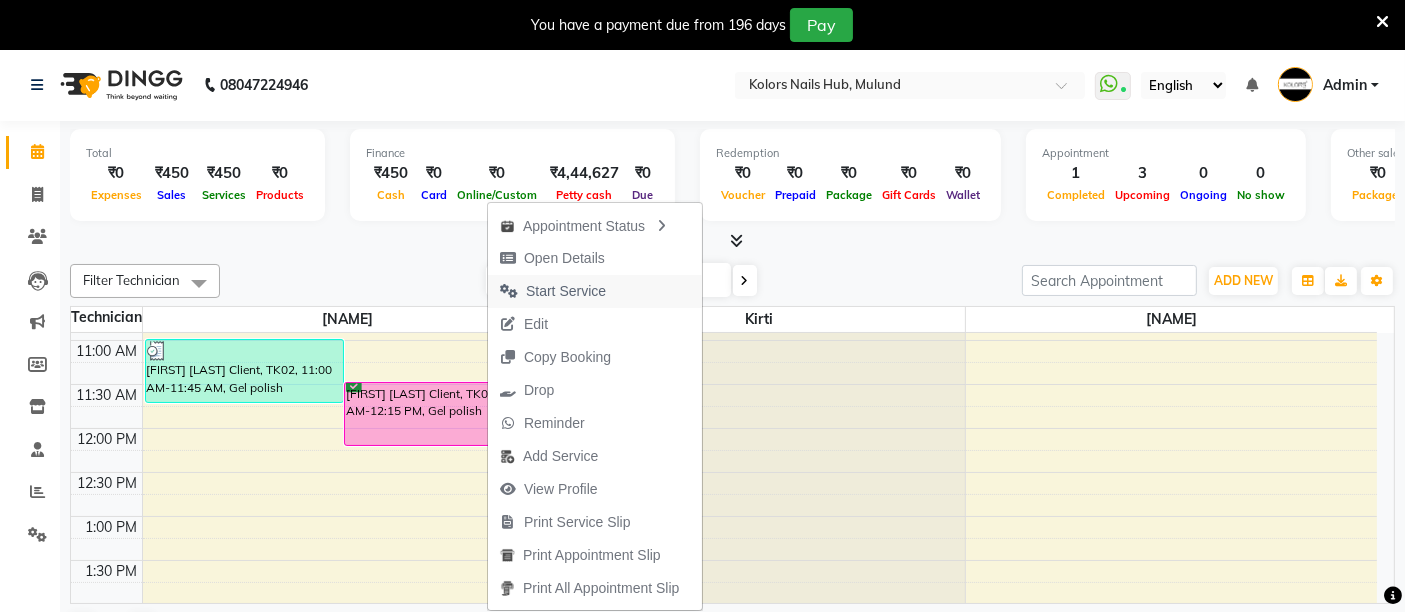 click on "Start Service" at bounding box center (566, 291) 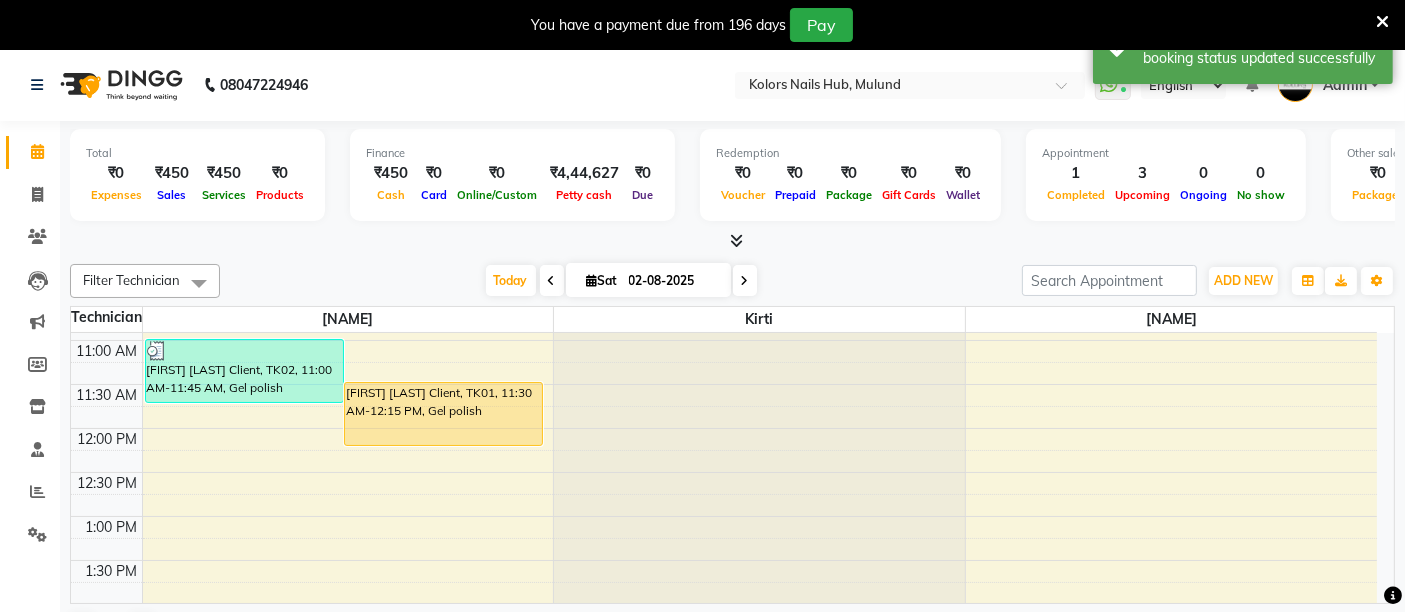 click on "[FIRST] [LAST] Client, TK01, 11:30 AM-12:15 PM, Gel polish" at bounding box center [443, 414] 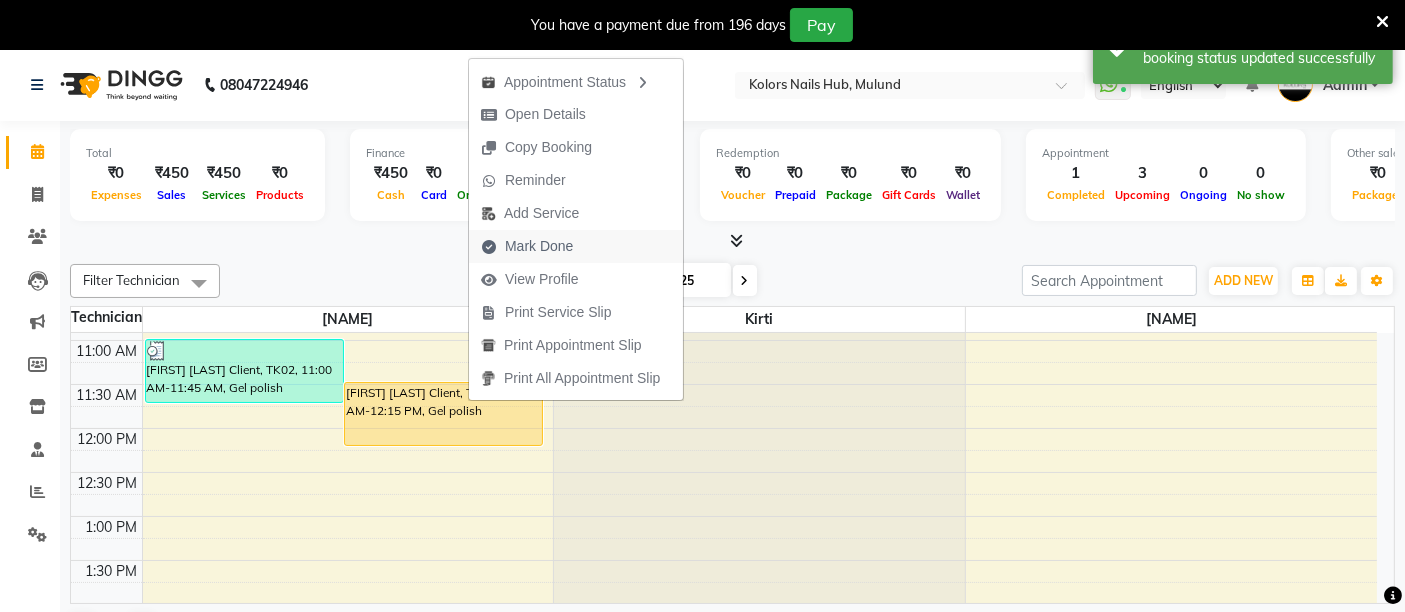 click on "Mark Done" at bounding box center (576, 246) 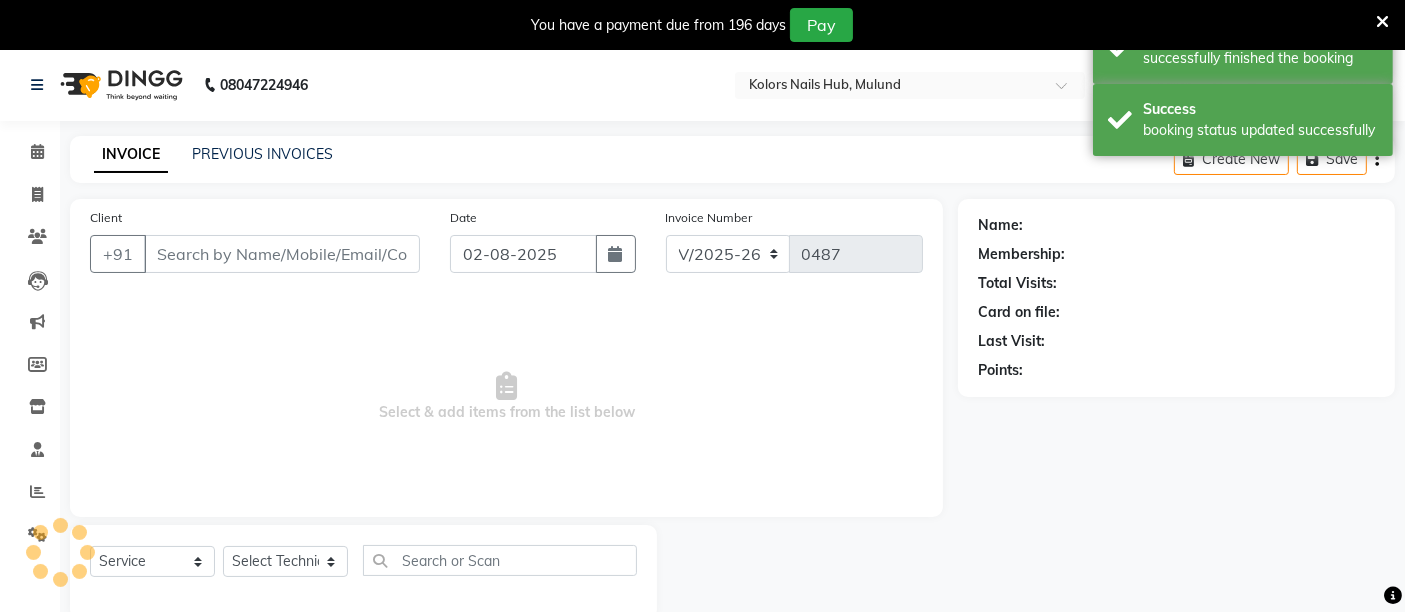 type on "[PHONE]" 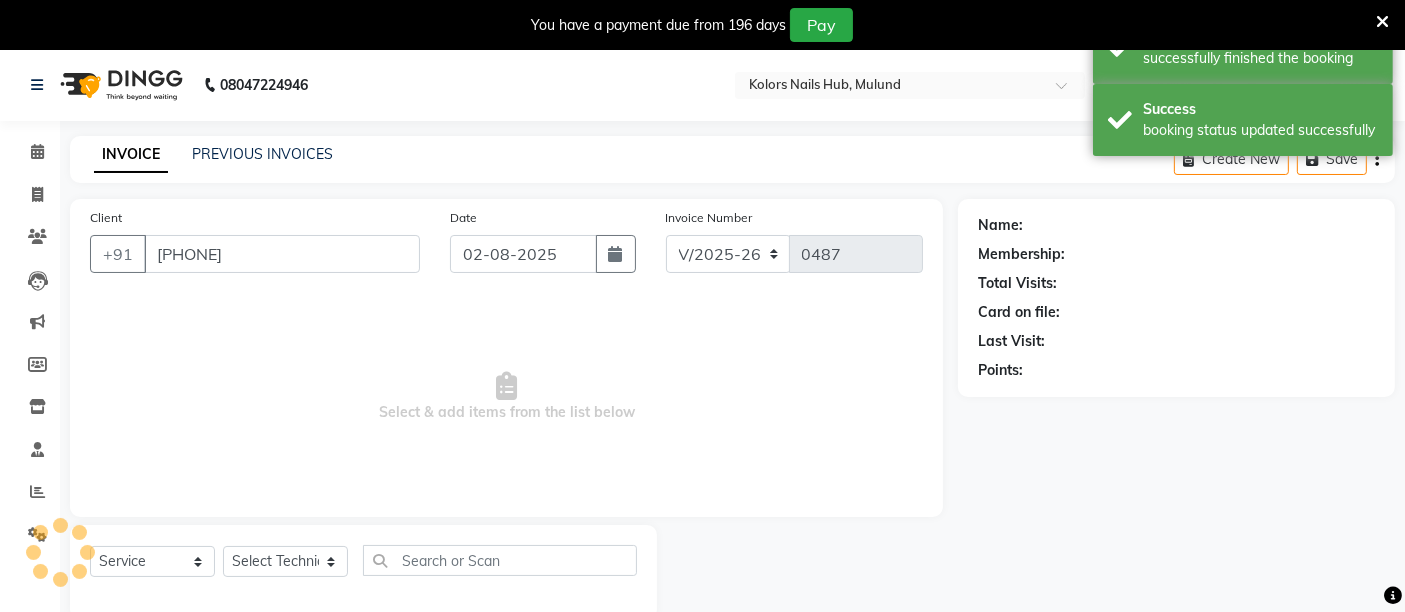 select on "59814" 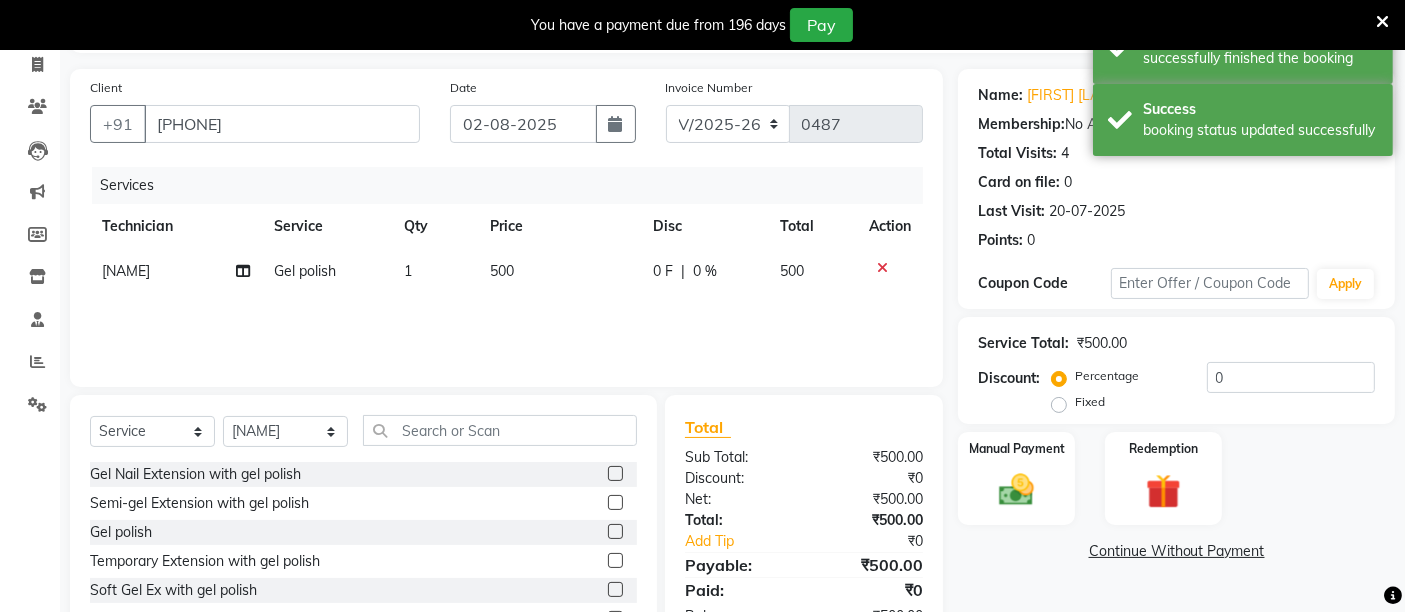scroll, scrollTop: 237, scrollLeft: 0, axis: vertical 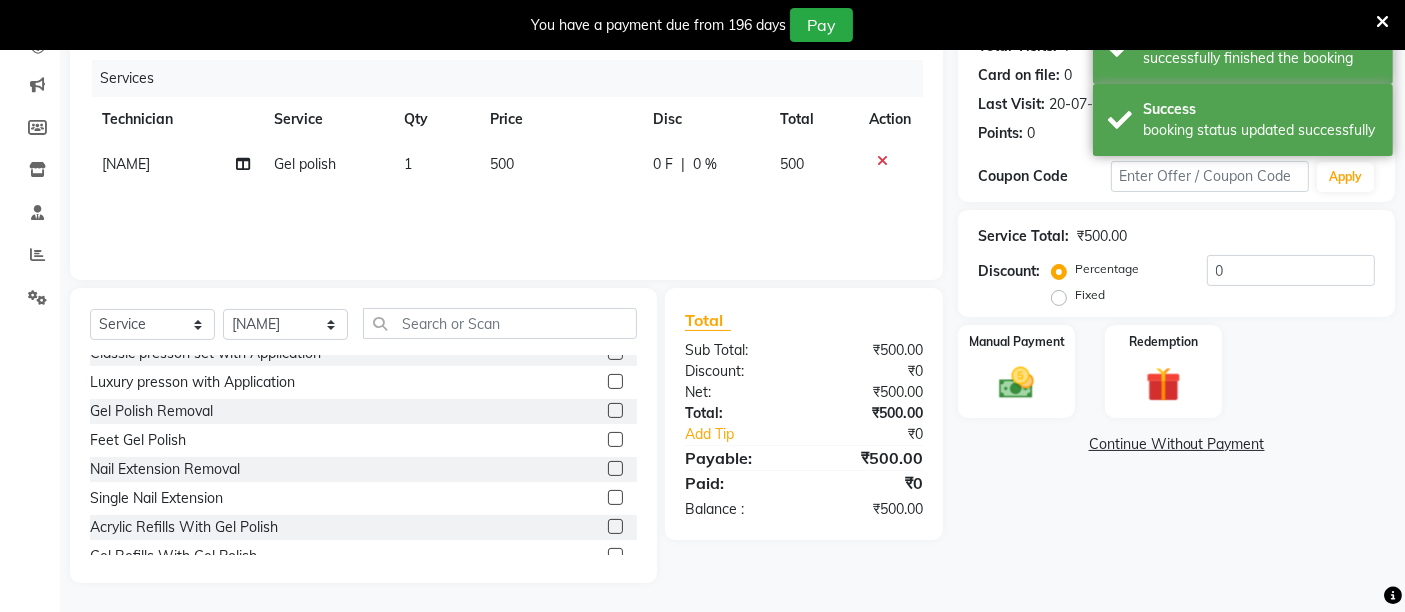 click 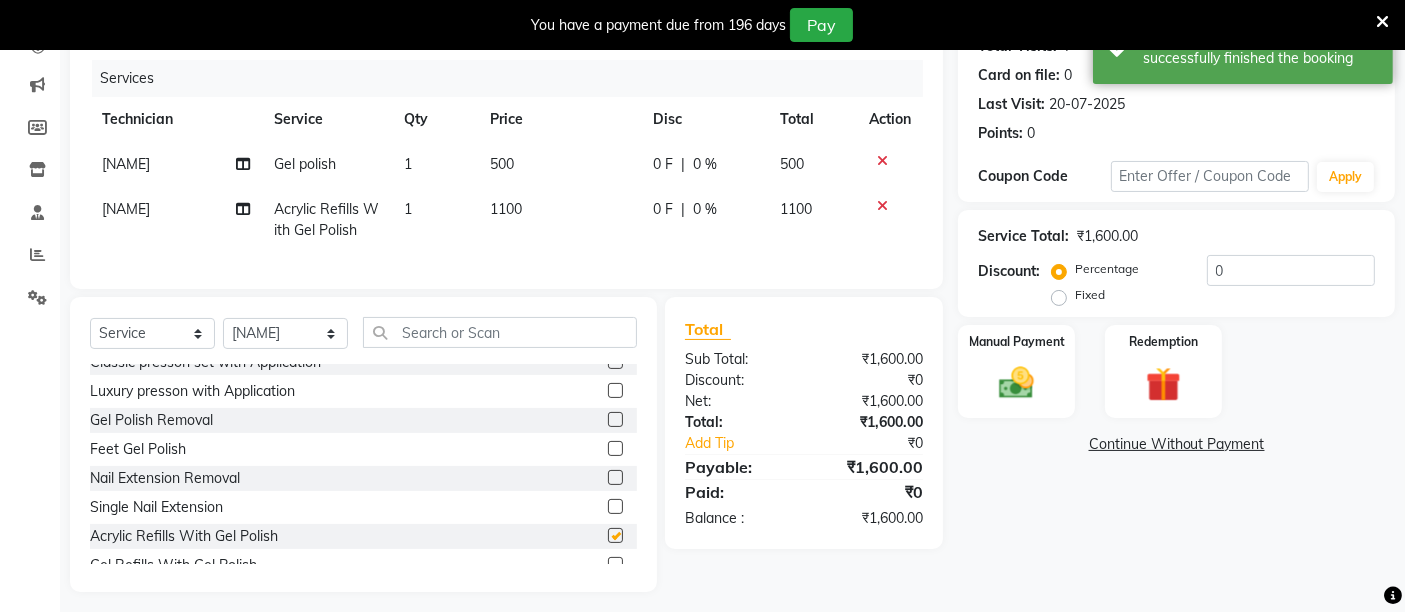 checkbox on "false" 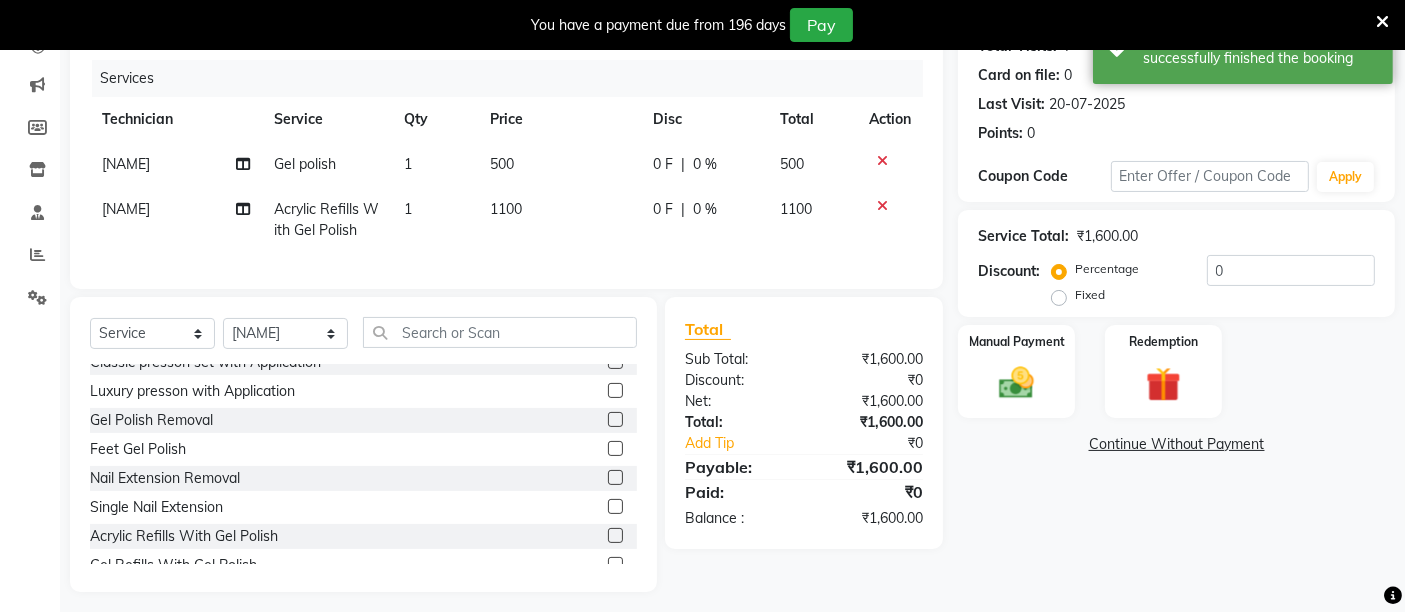 click 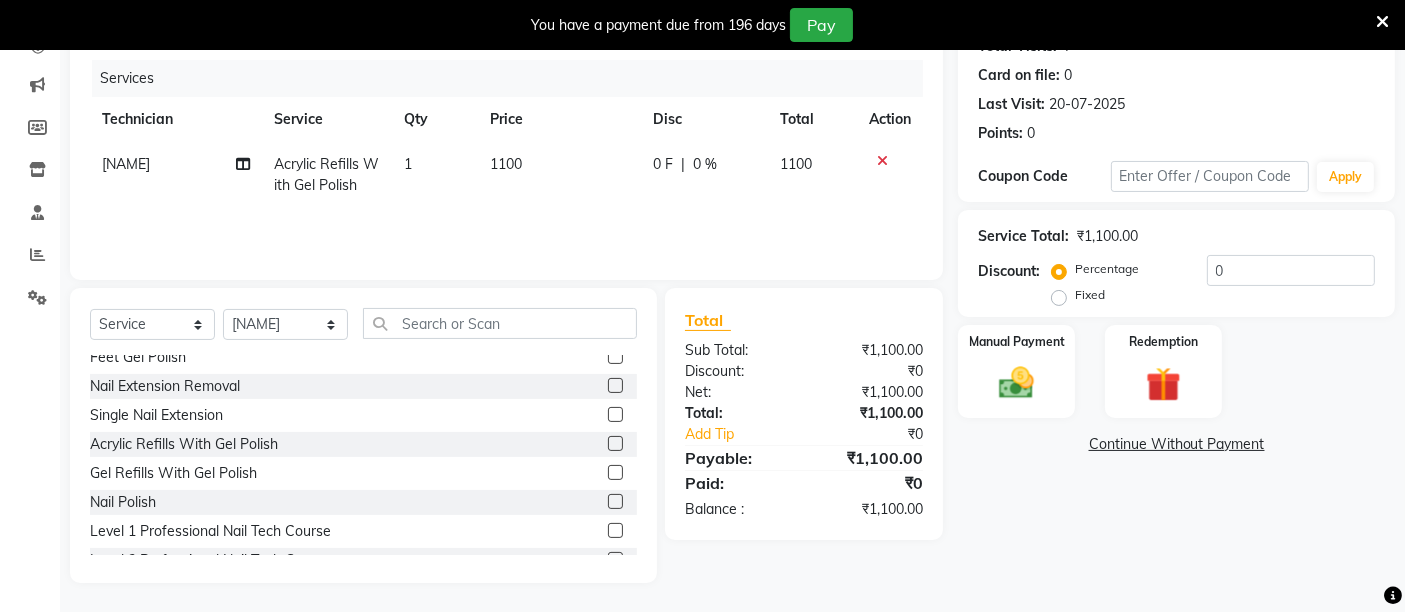 scroll, scrollTop: 272, scrollLeft: 0, axis: vertical 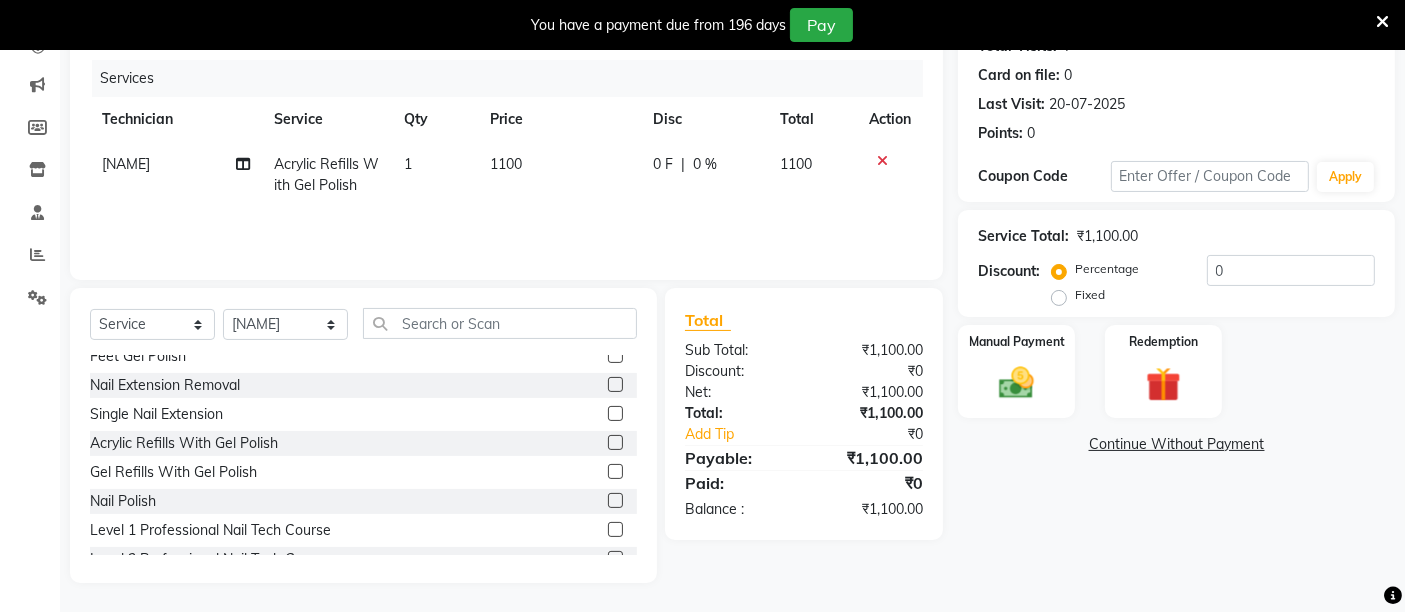 click on "1100" 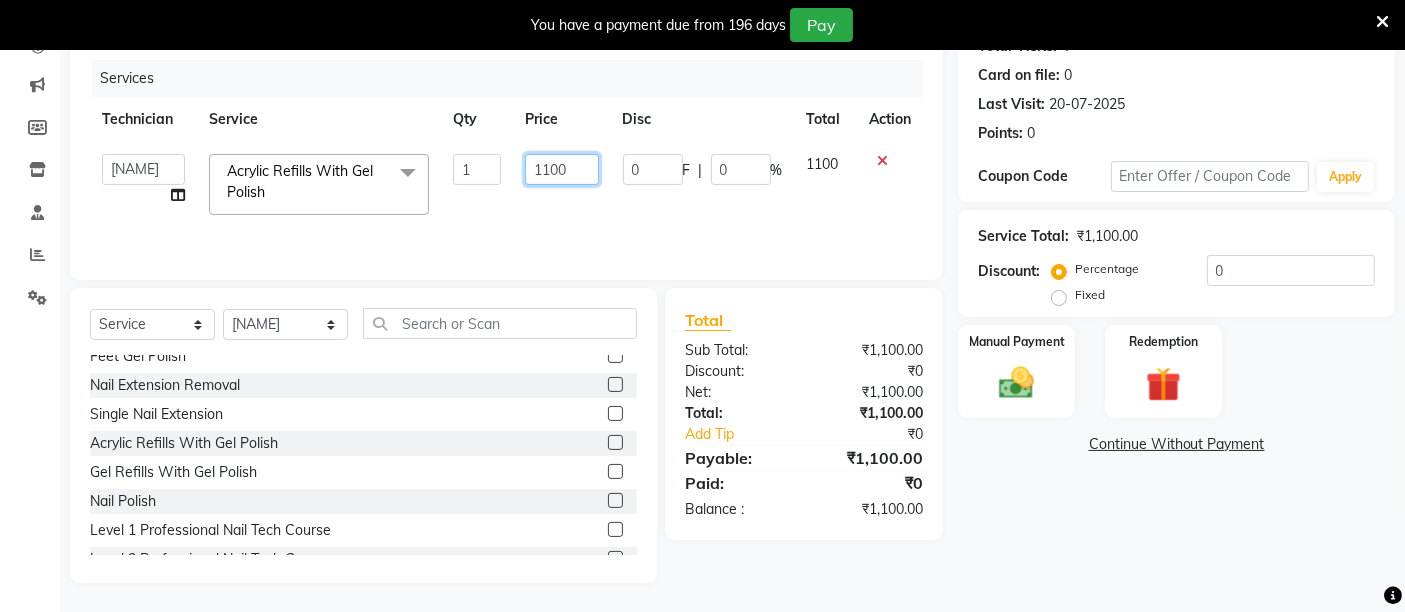 click on "1100" 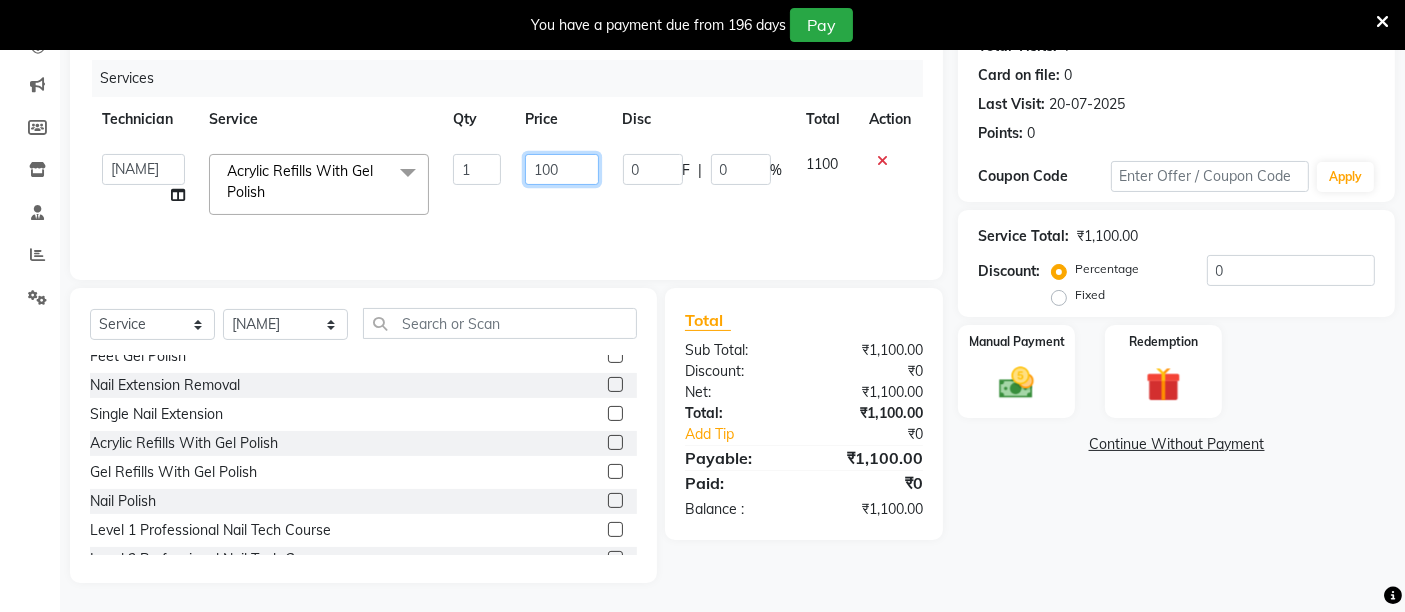 type on "1400" 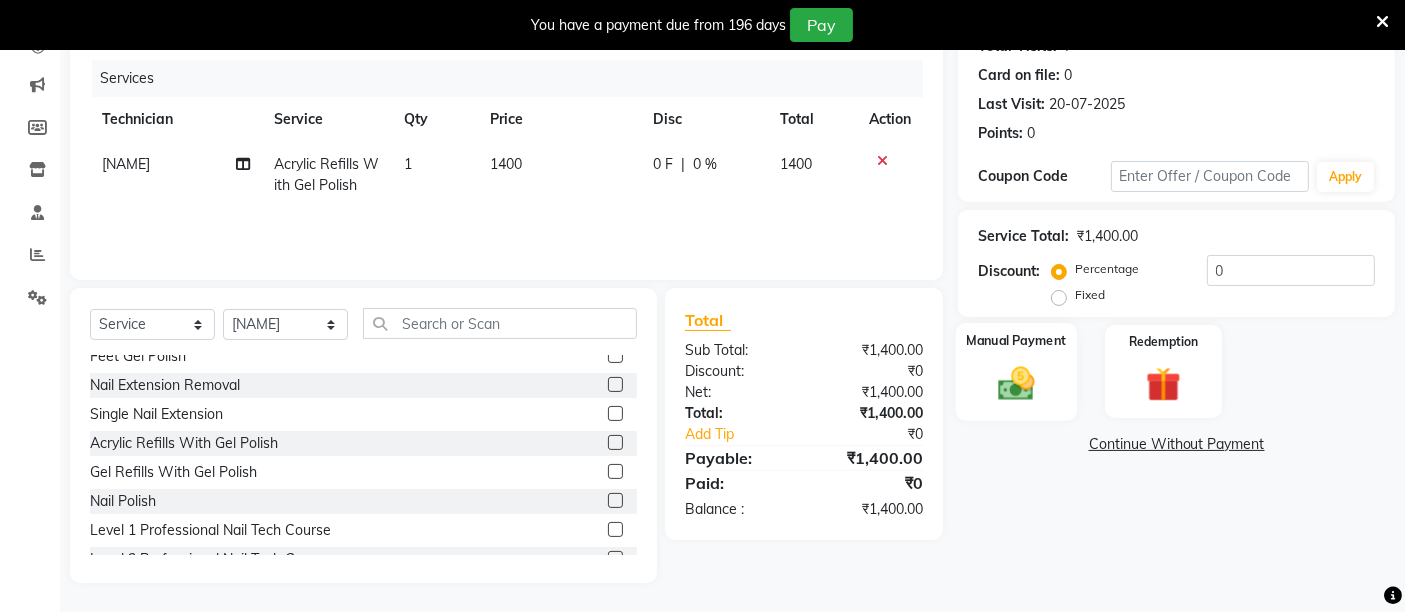 click 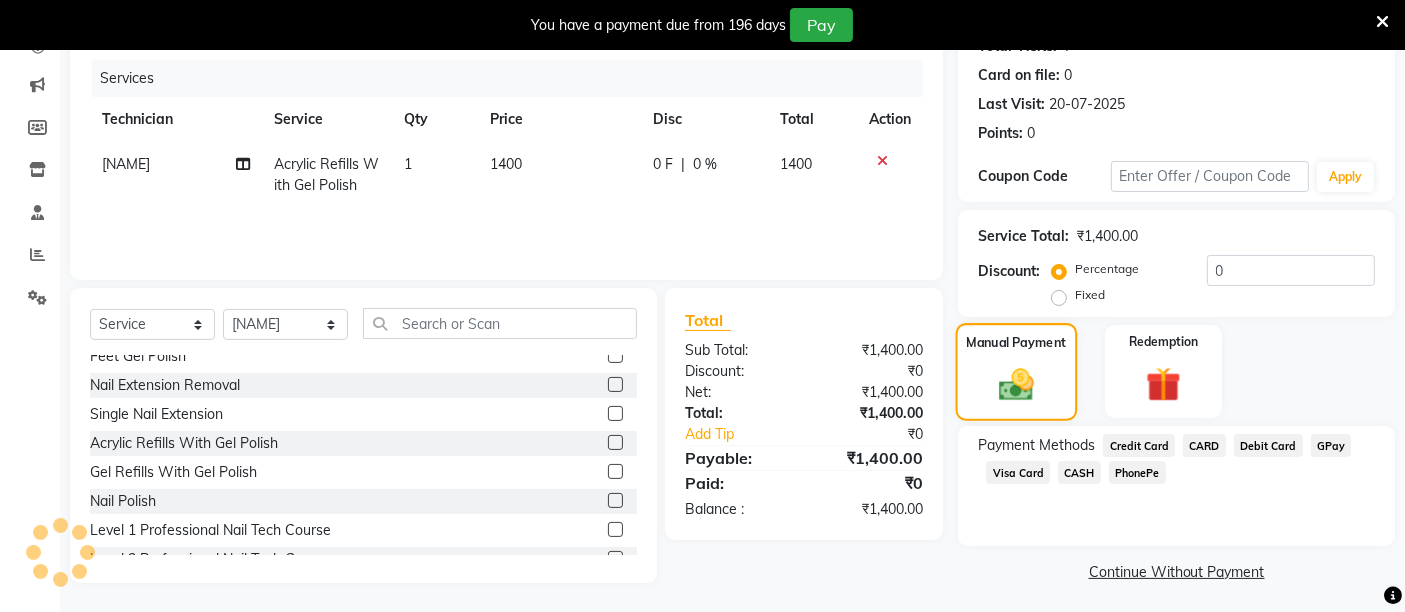 scroll, scrollTop: 241, scrollLeft: 0, axis: vertical 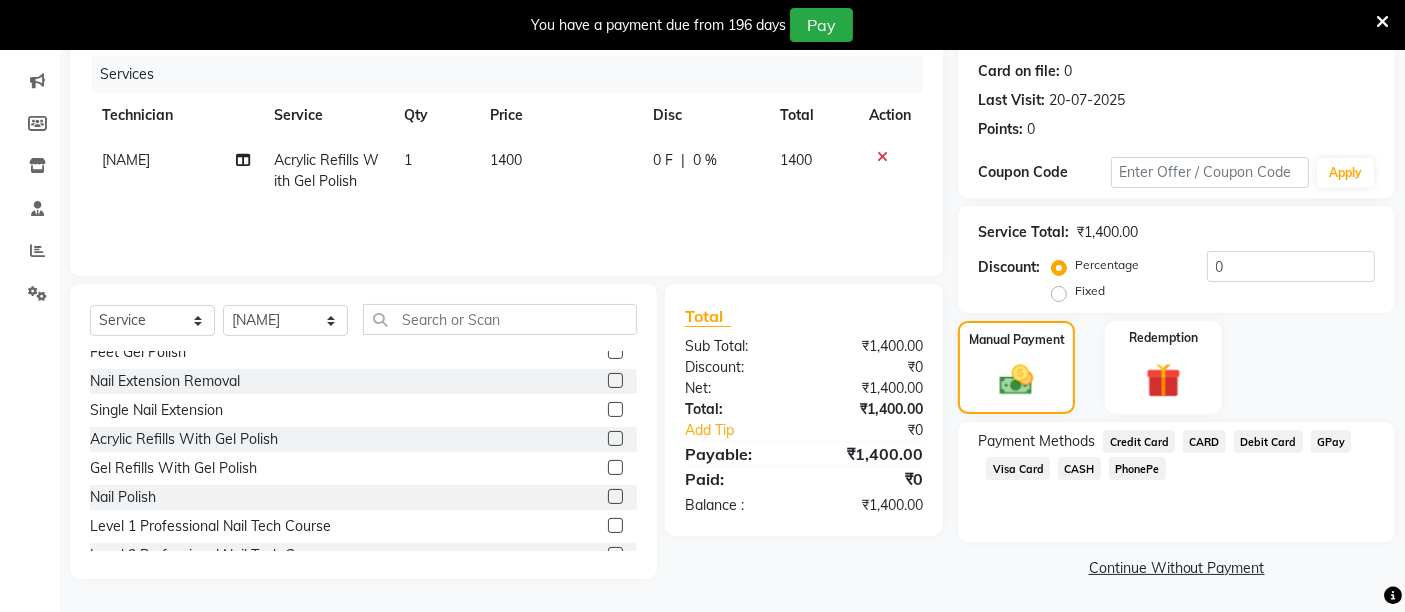 click on "CASH" 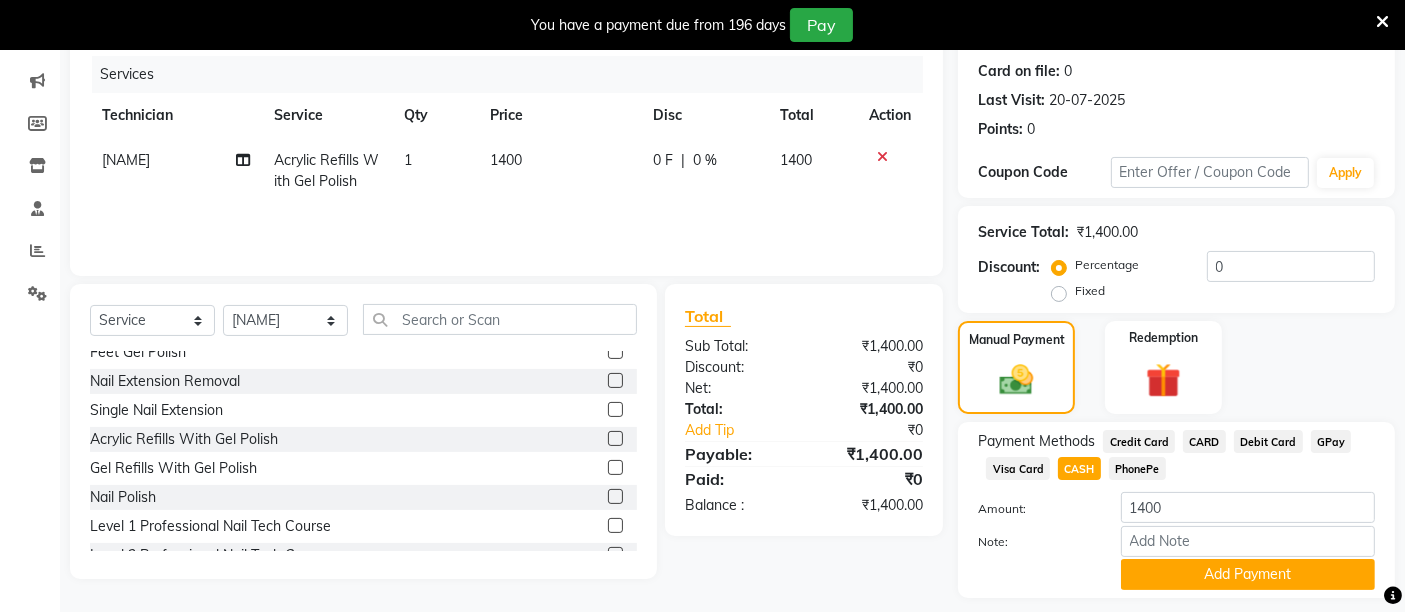 scroll, scrollTop: 297, scrollLeft: 0, axis: vertical 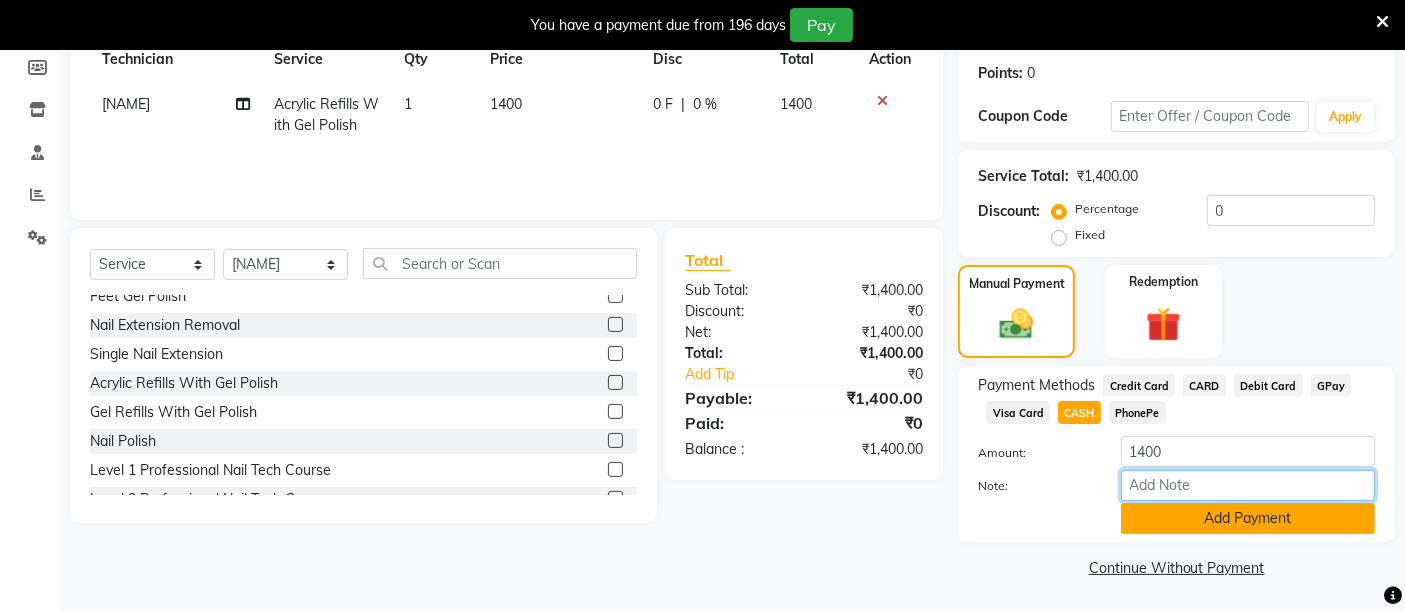 drag, startPoint x: 1130, startPoint y: 500, endPoint x: 1135, endPoint y: 527, distance: 27.45906 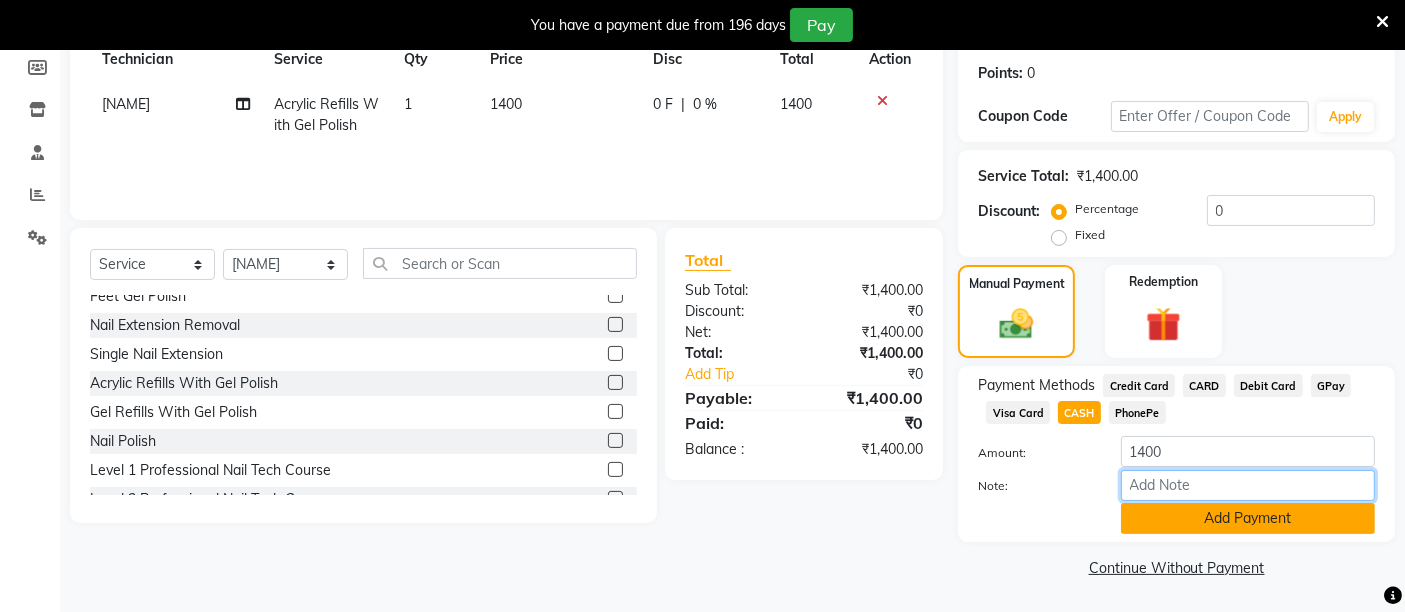 click on "Amount: 1400 Note: Add Payment" 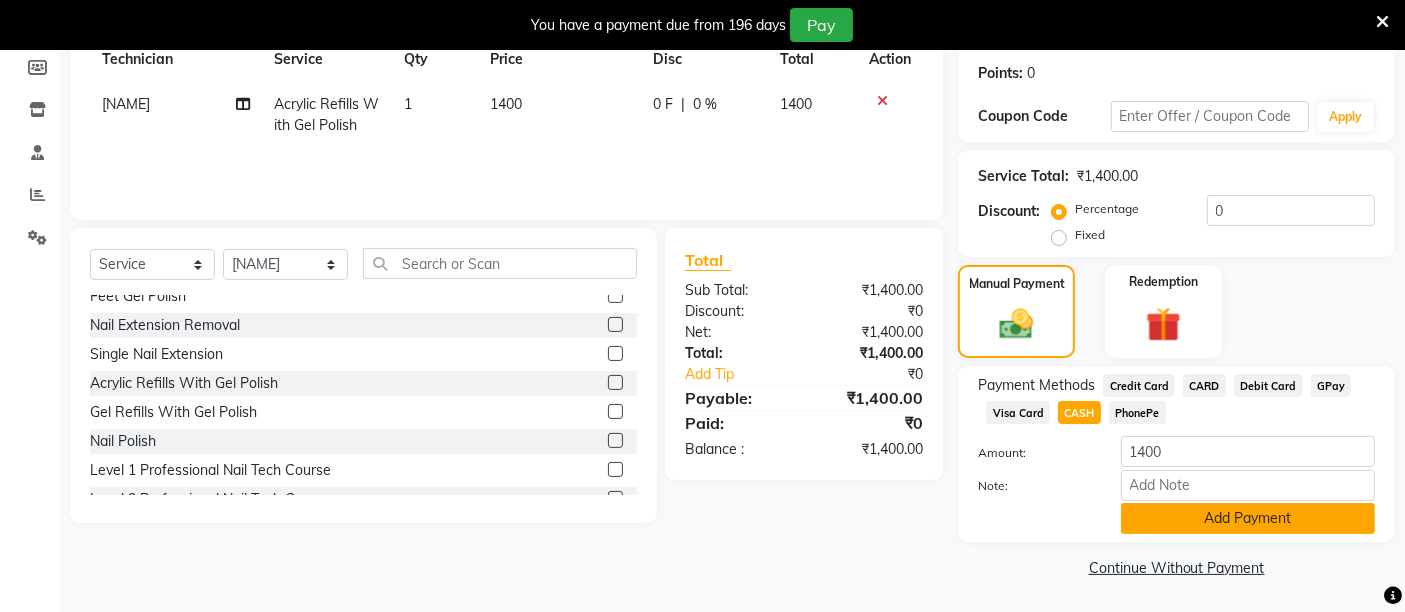 click on "Add Payment" 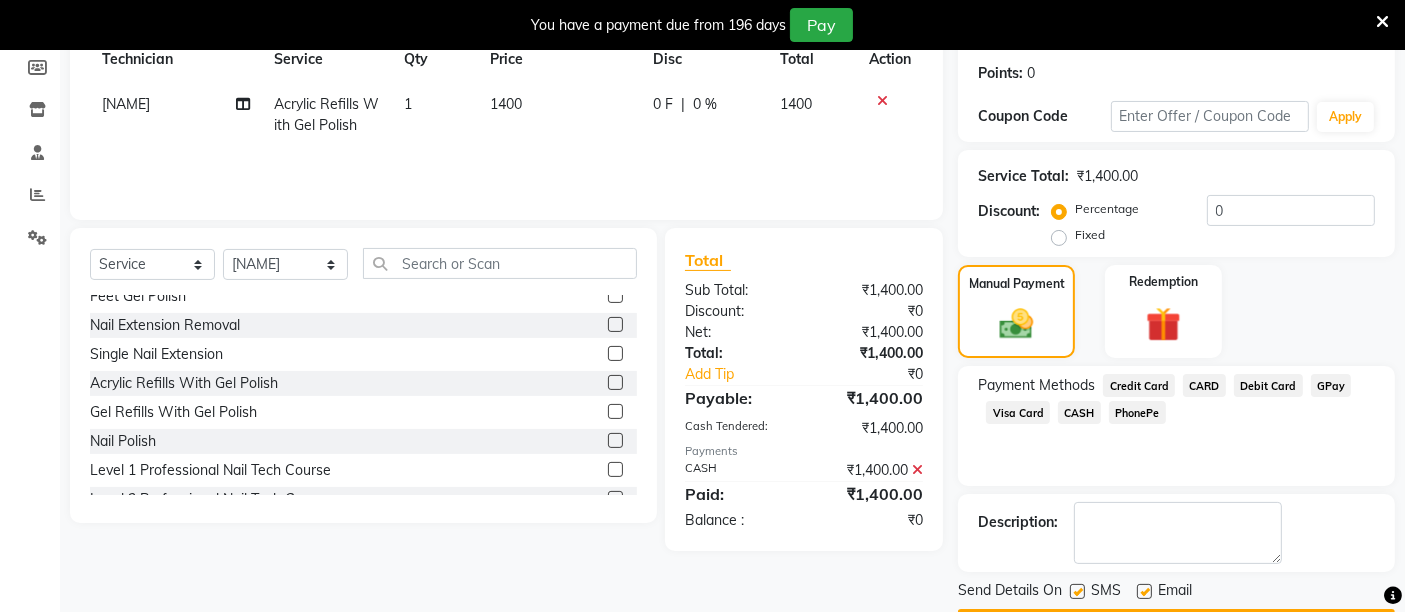 scroll, scrollTop: 353, scrollLeft: 0, axis: vertical 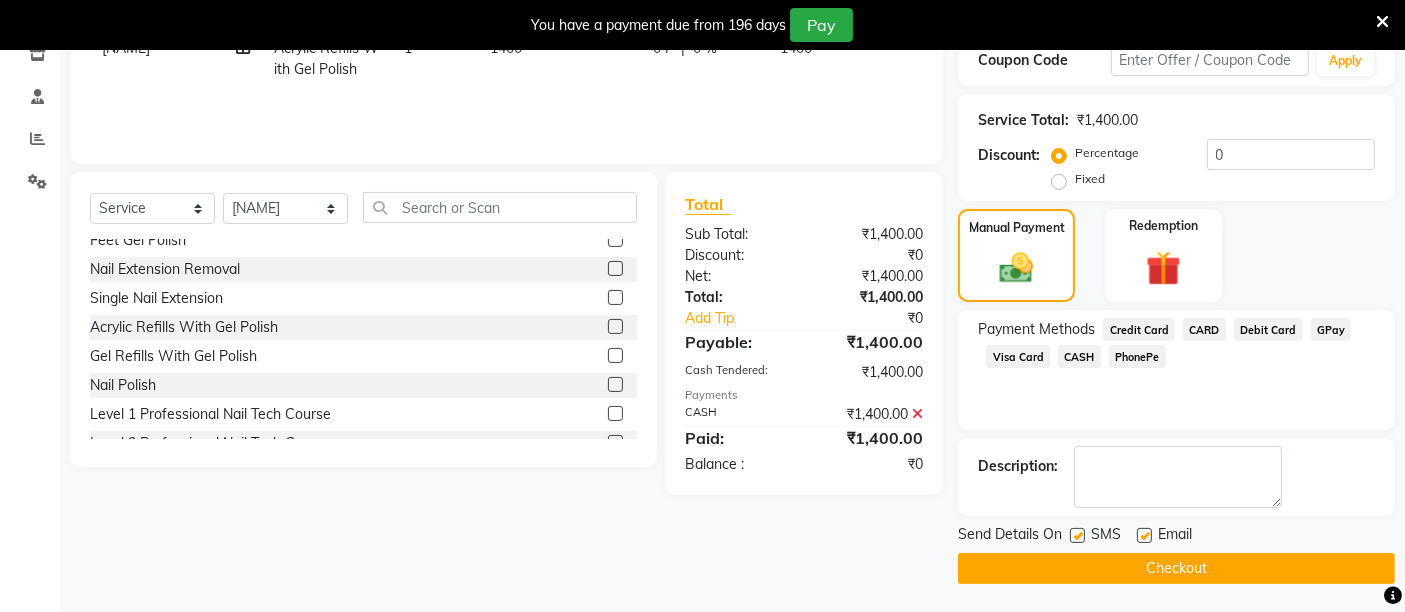 click on "Checkout" 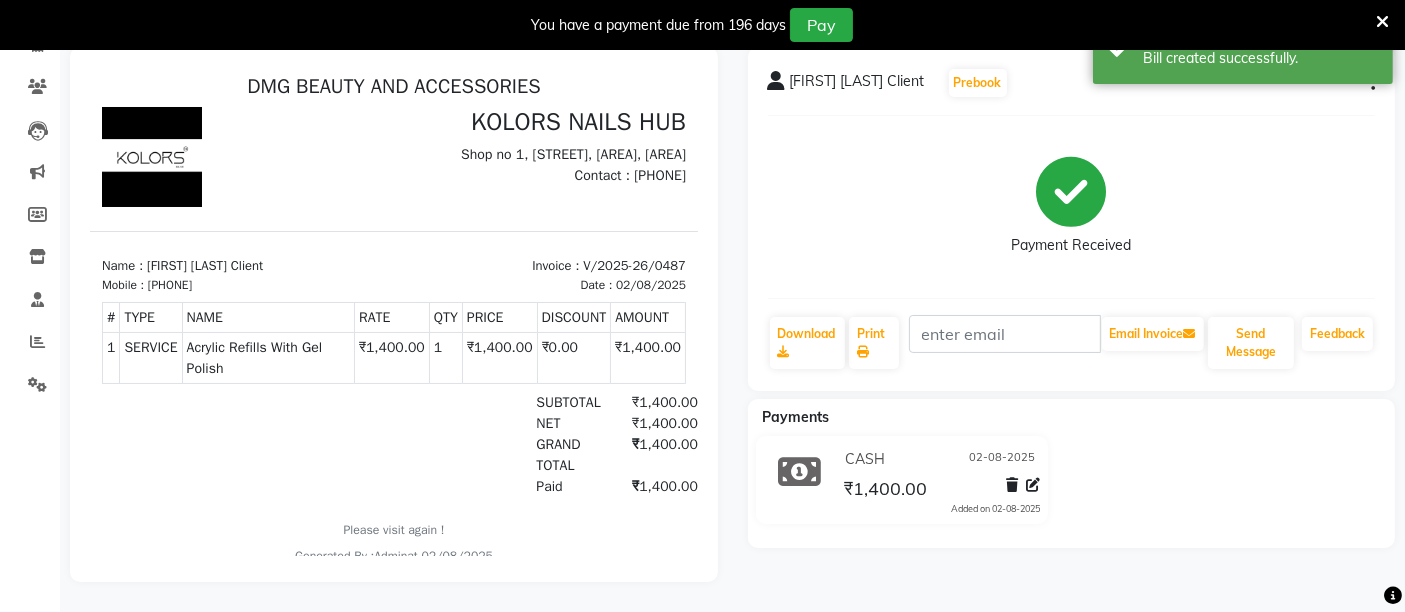 scroll, scrollTop: 0, scrollLeft: 0, axis: both 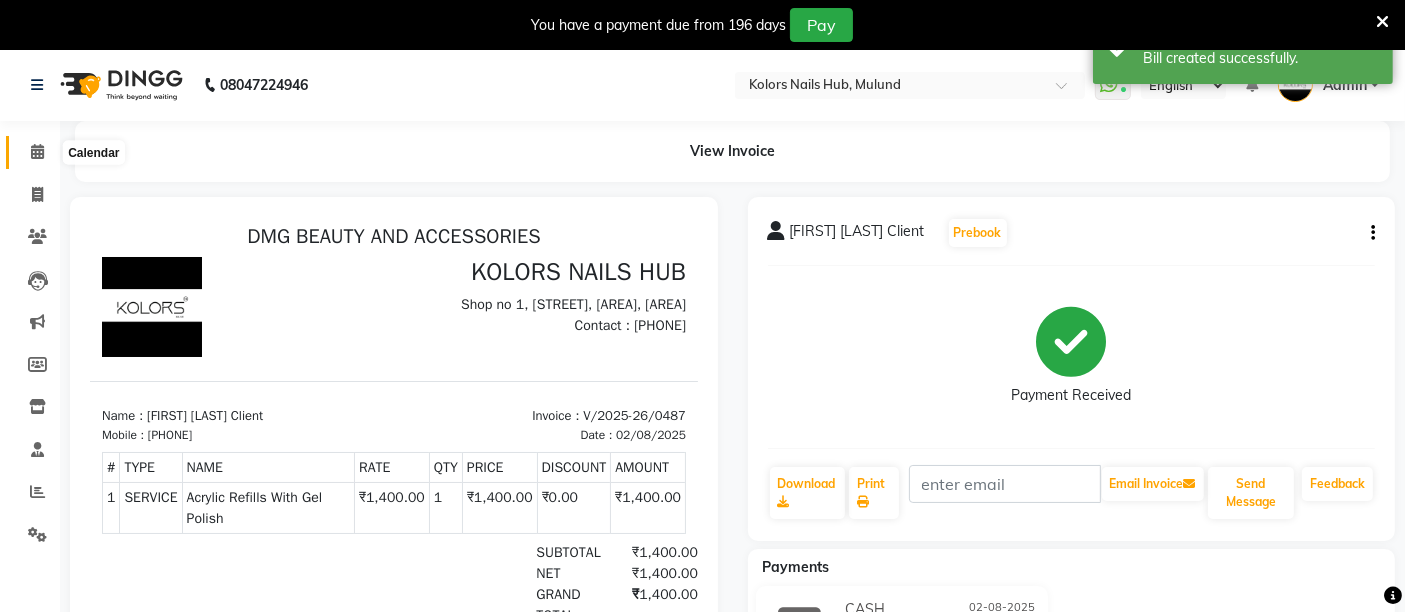 click 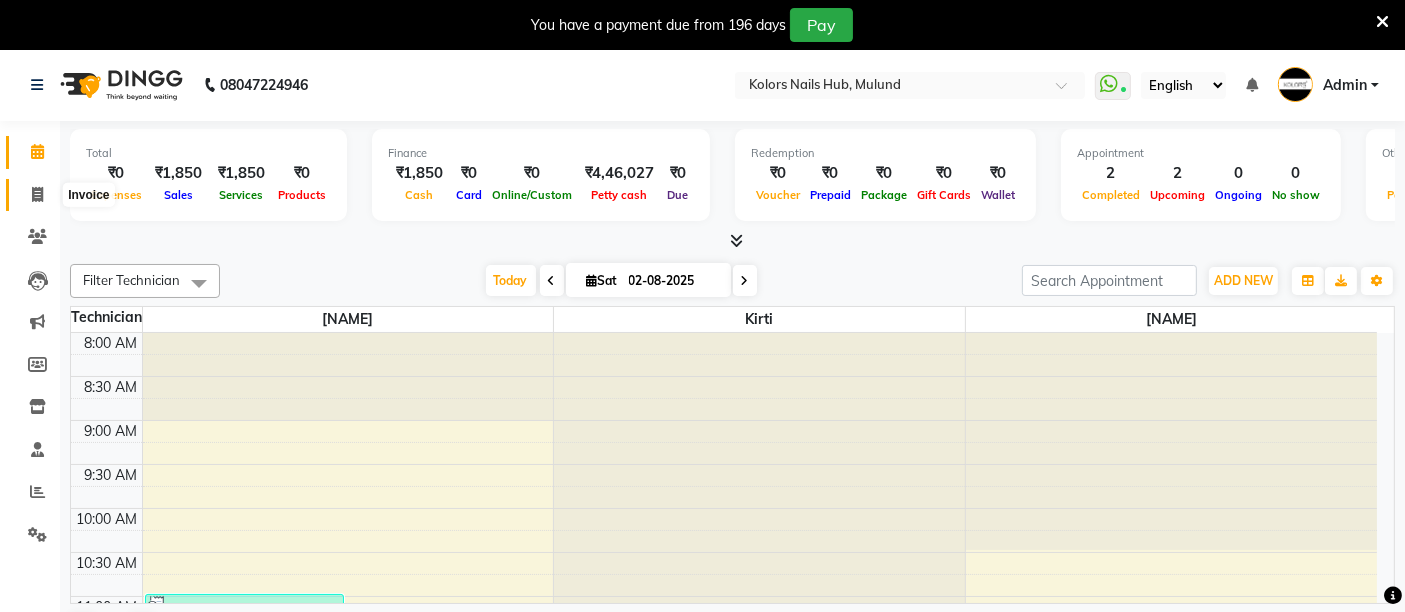 click 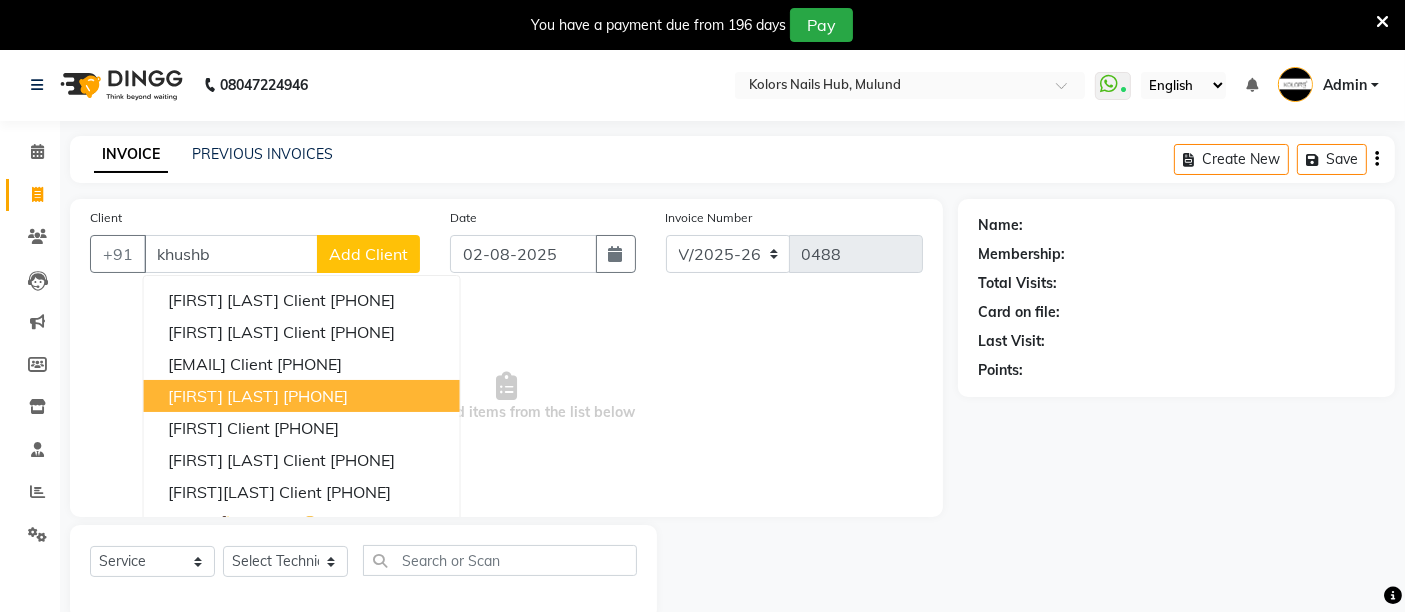 click on "[FIRST] [LAST]" at bounding box center [223, 396] 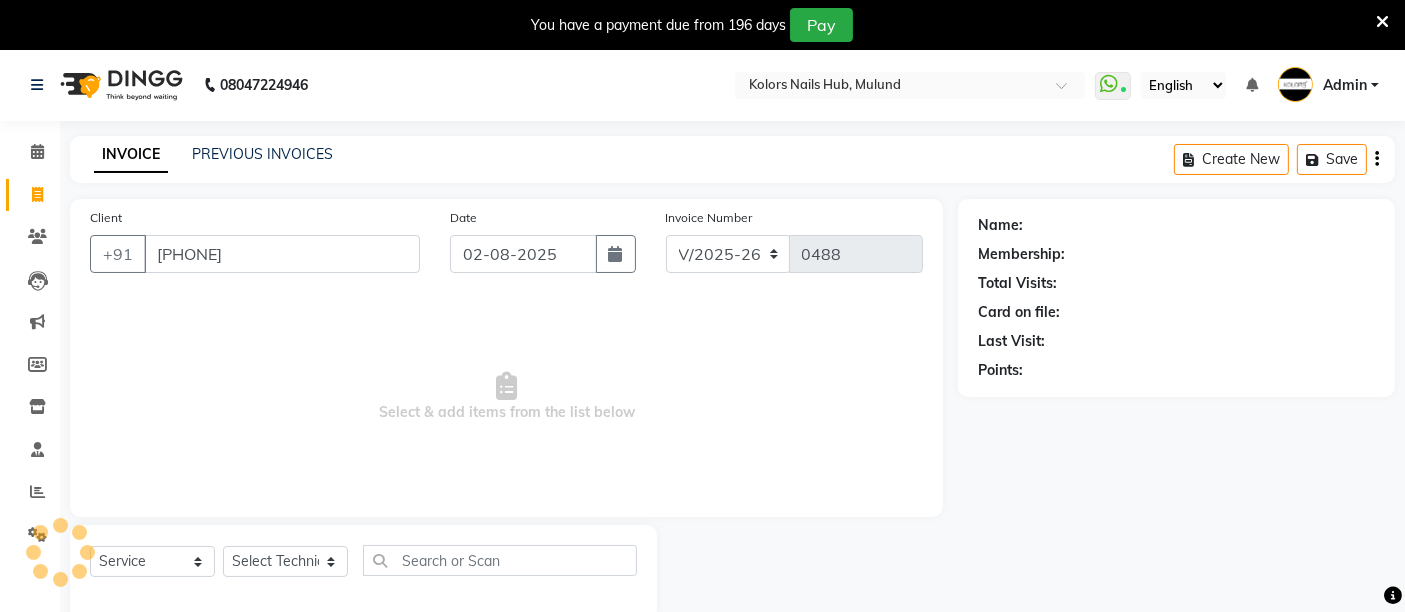 type on "[PHONE]" 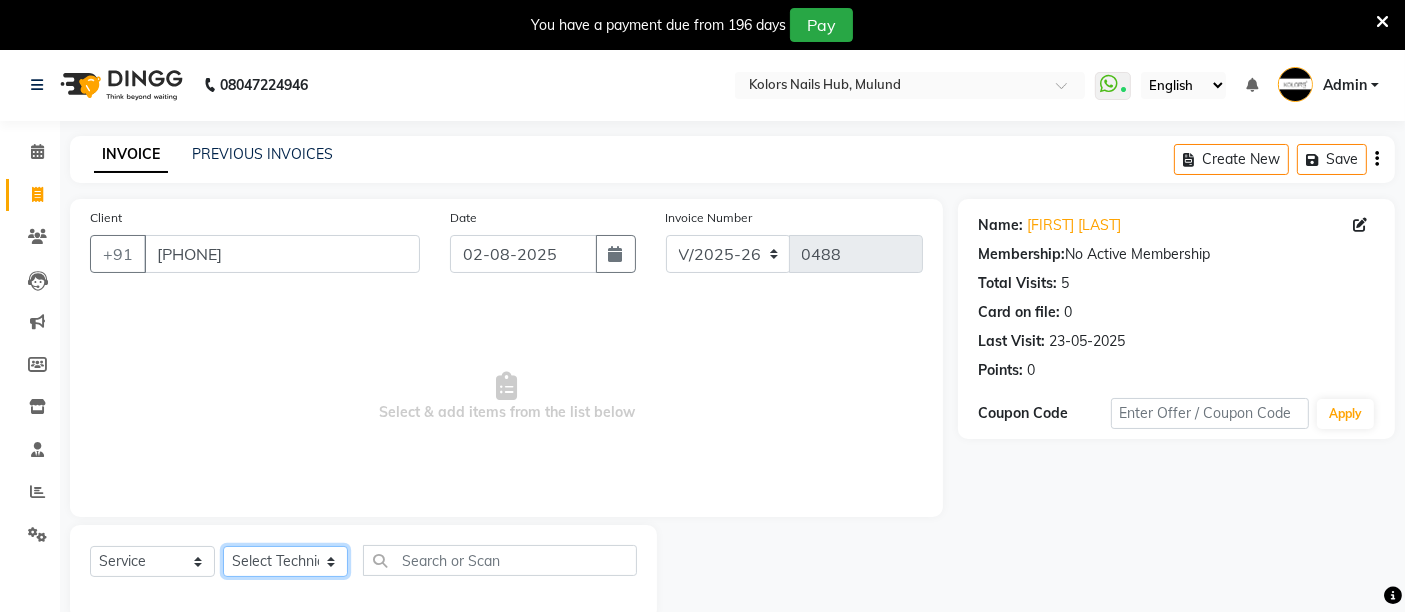 click on "Select Technician [NAME] [NAME]  [NAME]" 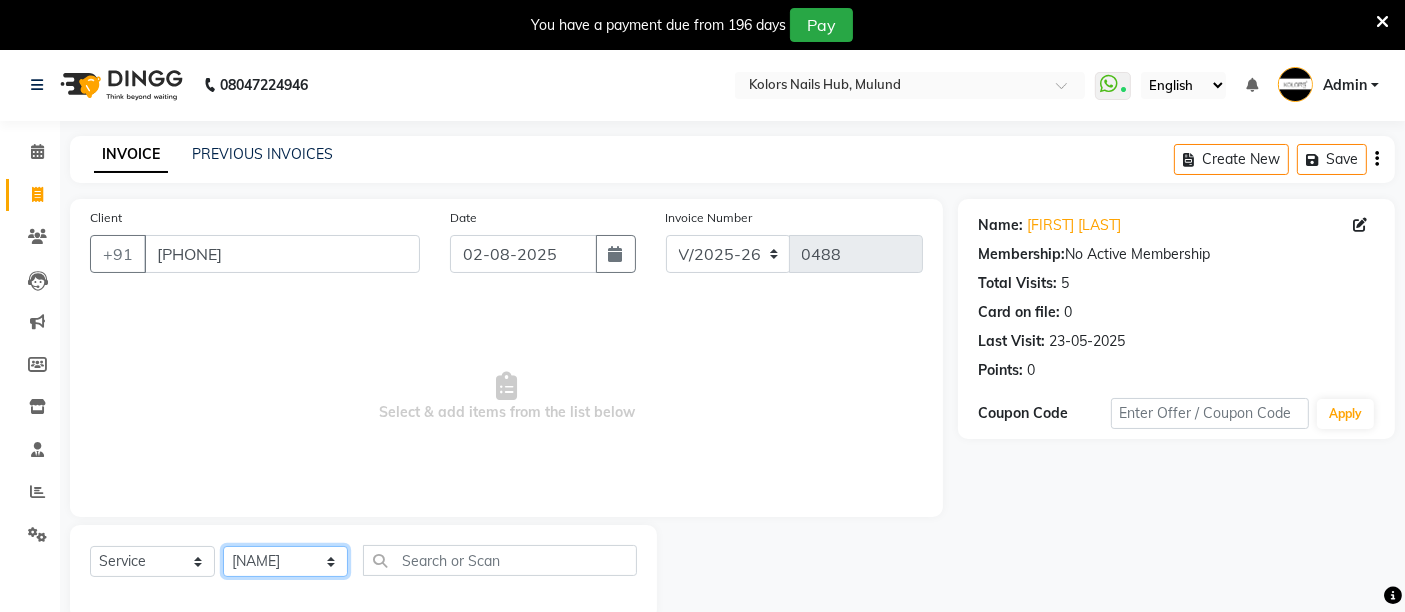 click on "Select Technician [NAME] [NAME]  [NAME]" 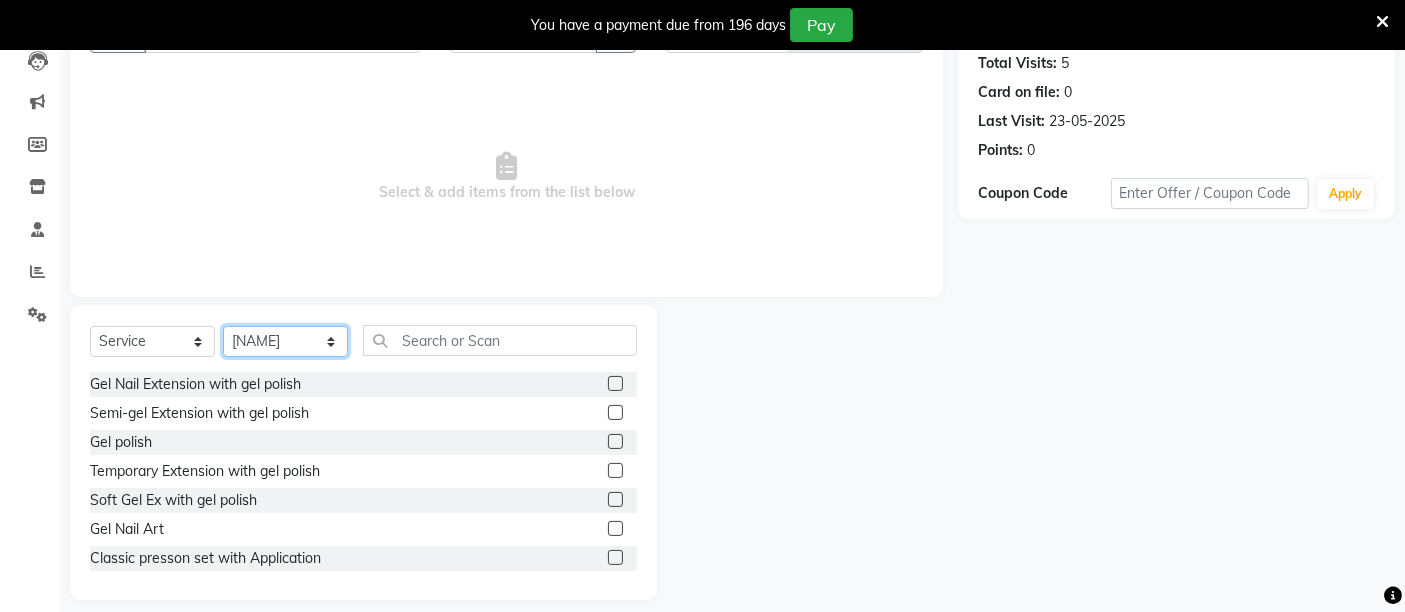 scroll, scrollTop: 237, scrollLeft: 0, axis: vertical 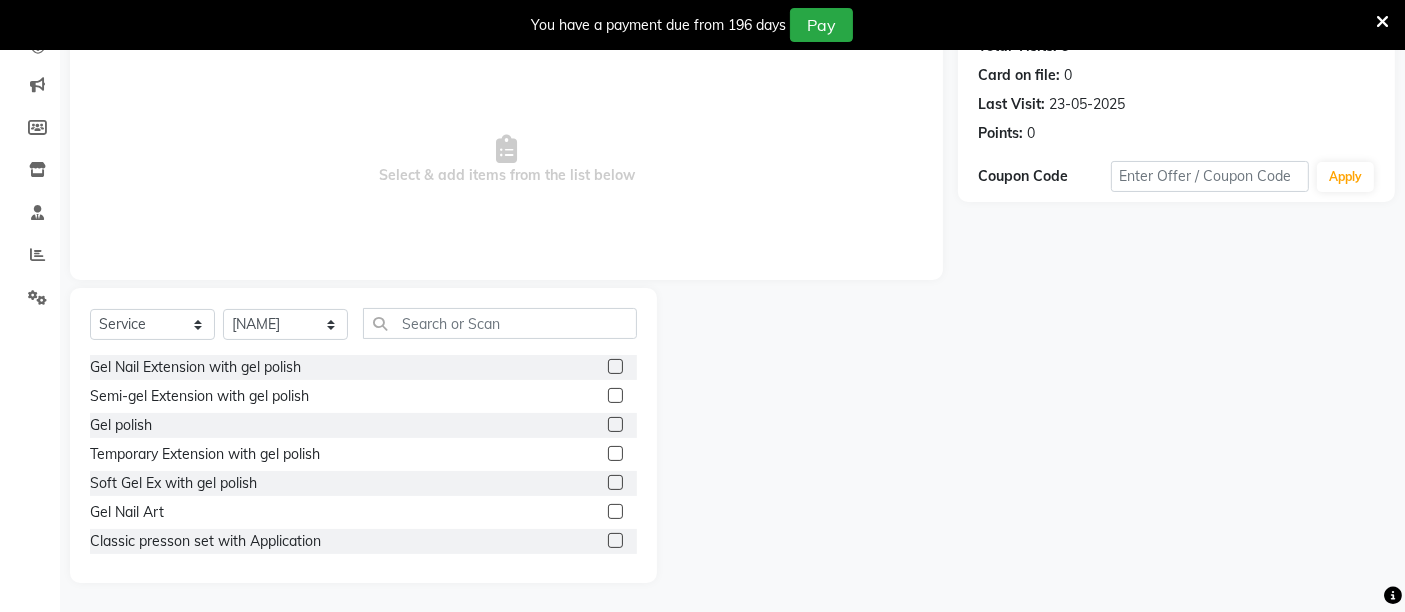 click 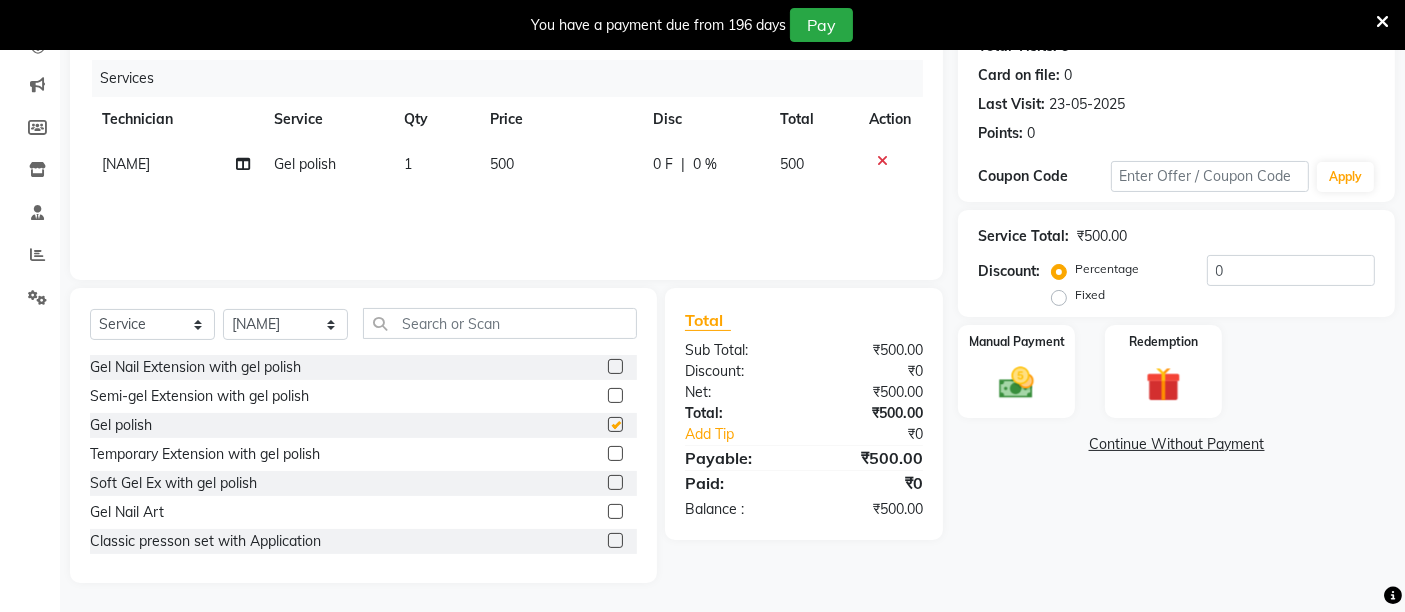 checkbox on "false" 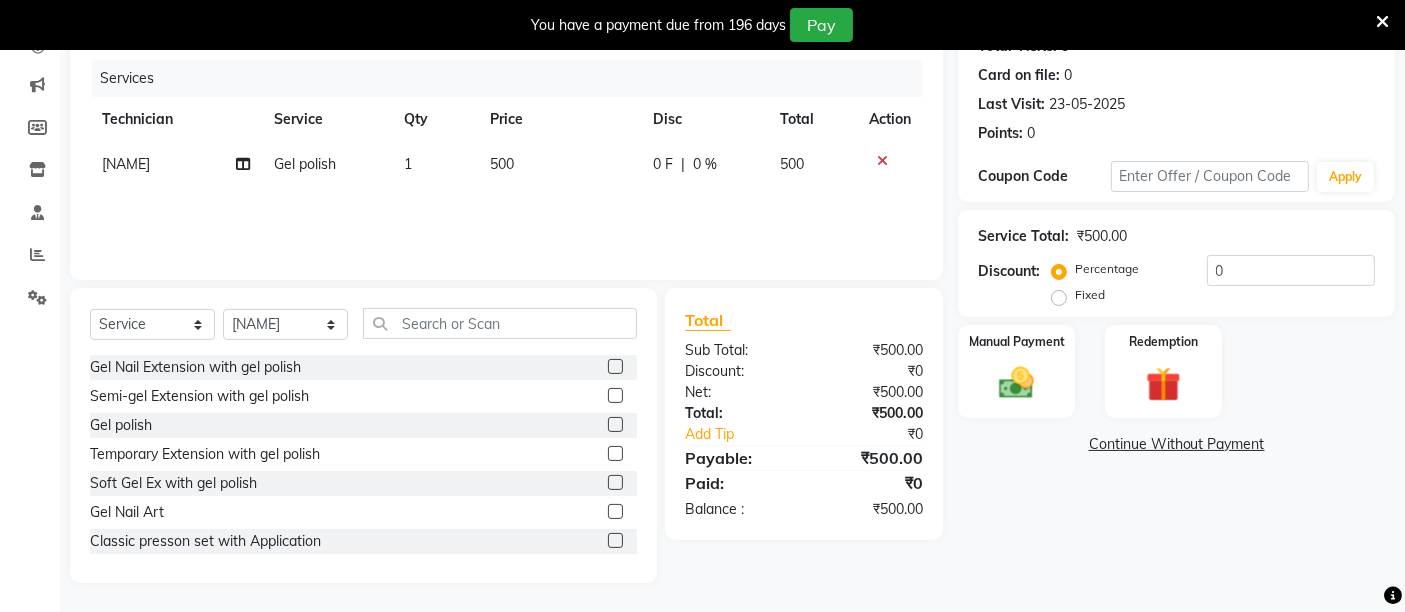 click on "500" 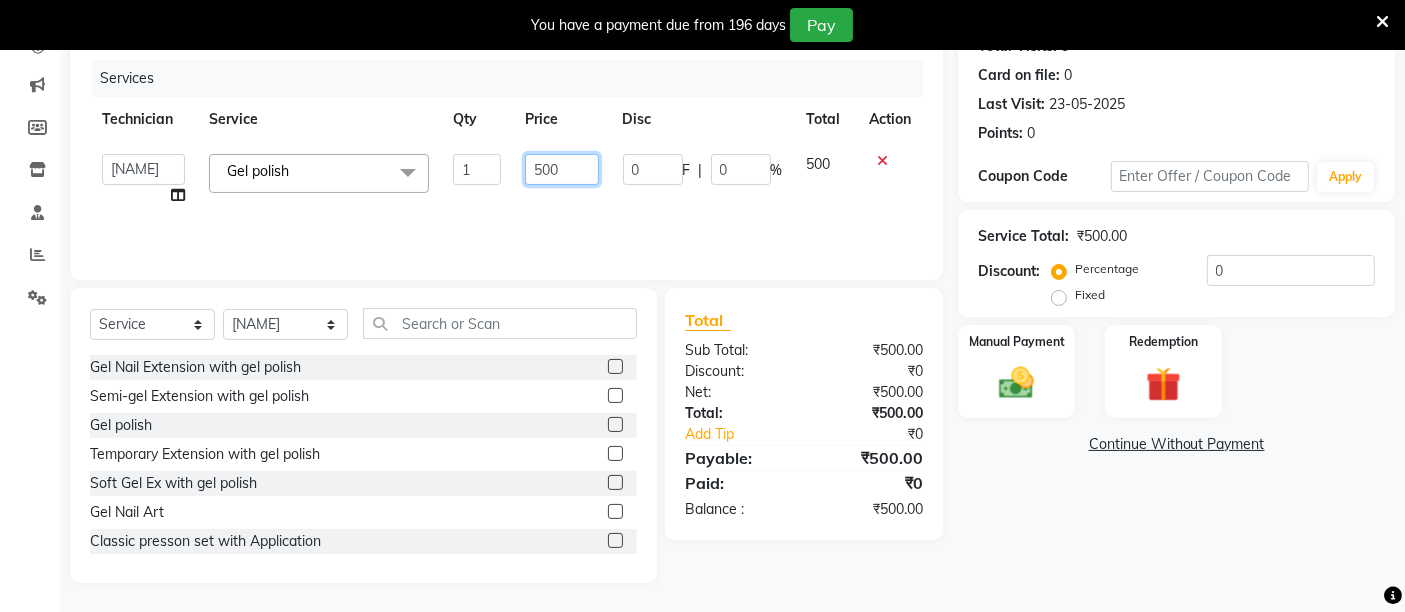 click on "500" 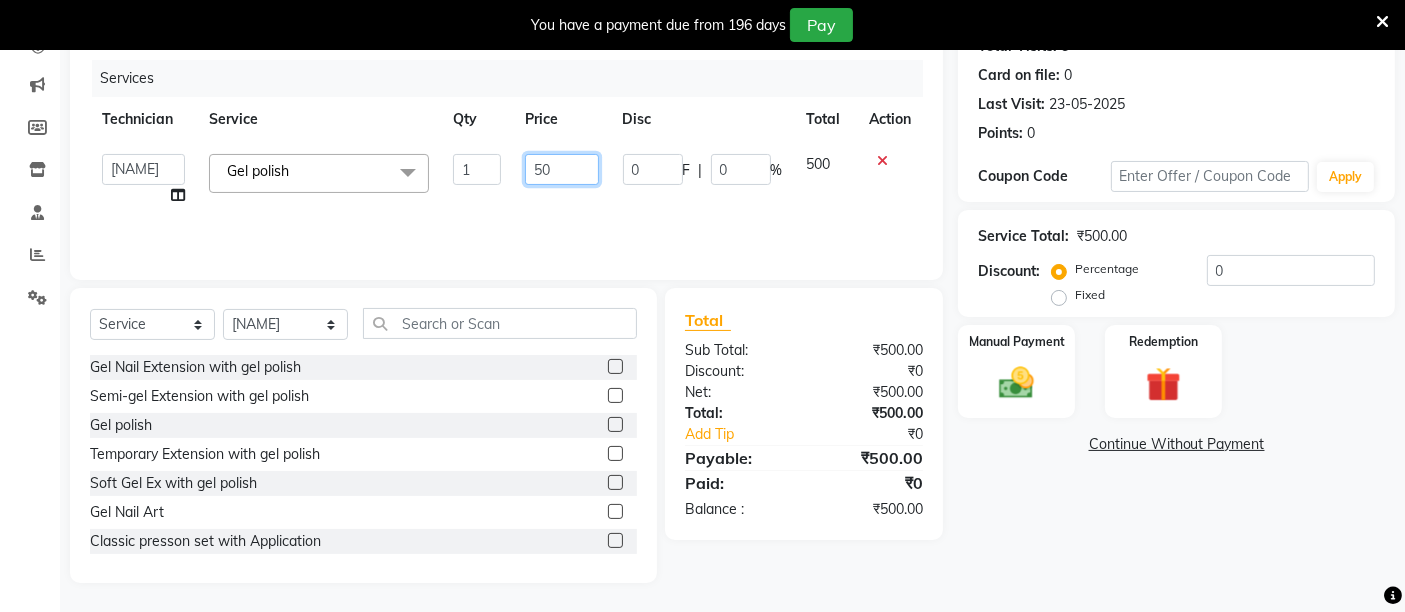 type on "5" 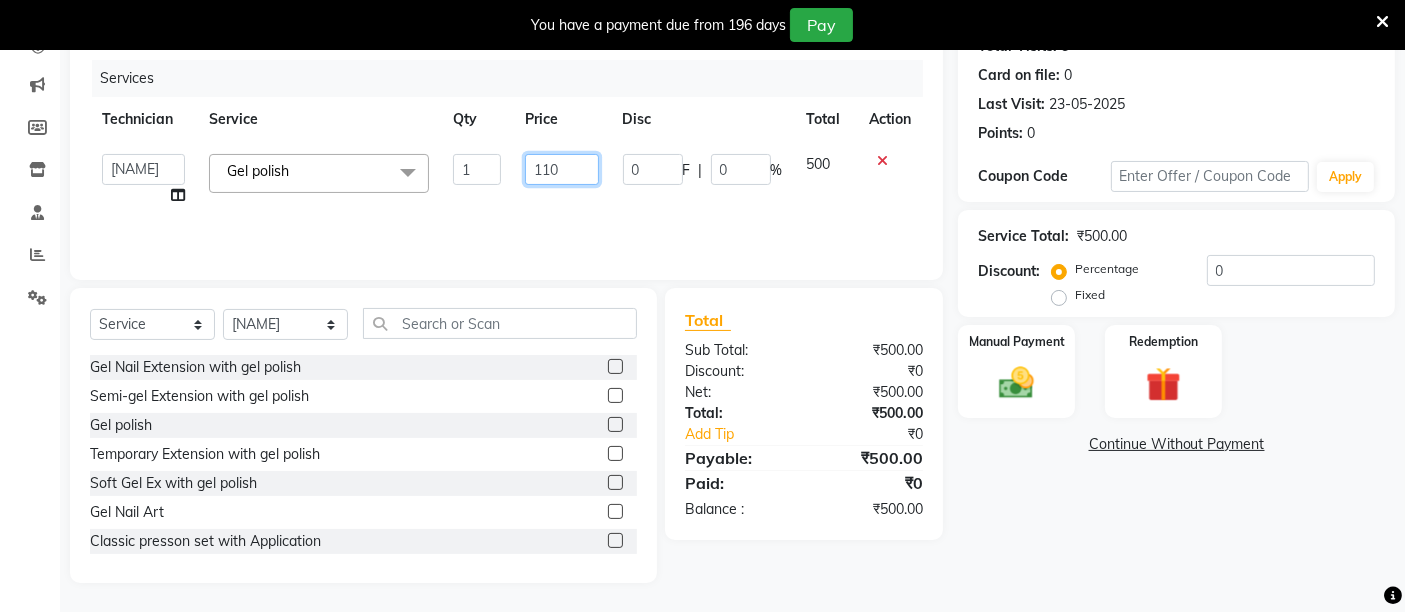 type on "1100" 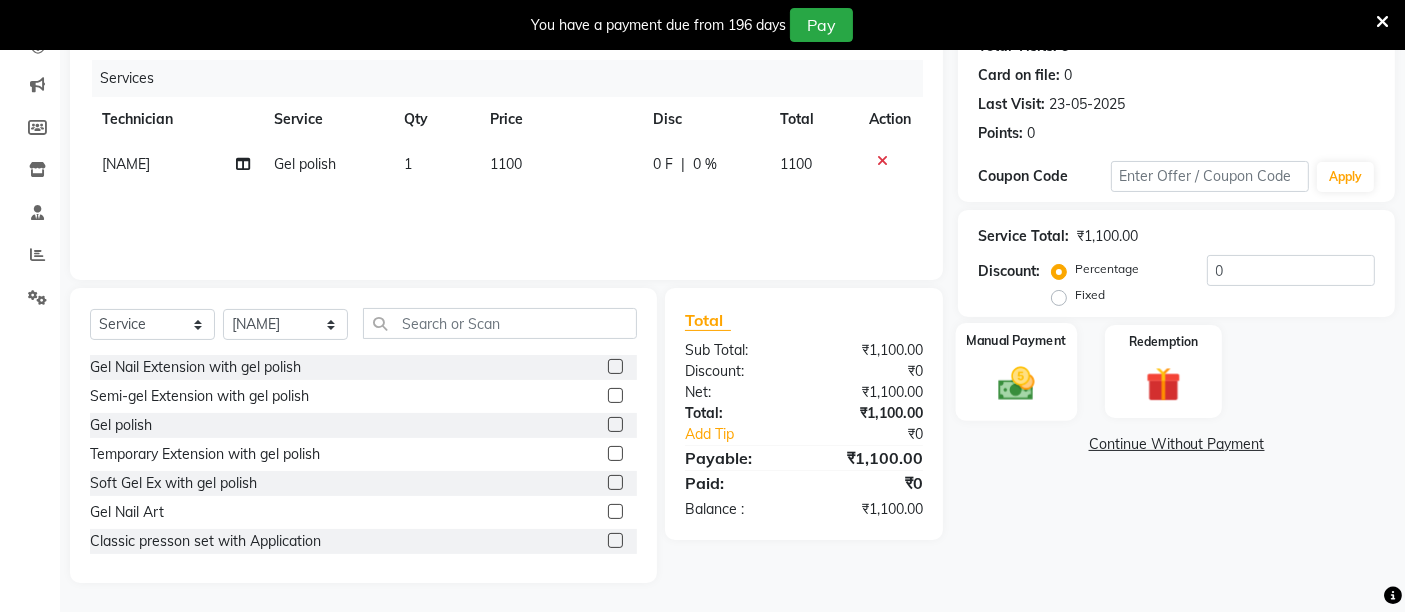 click 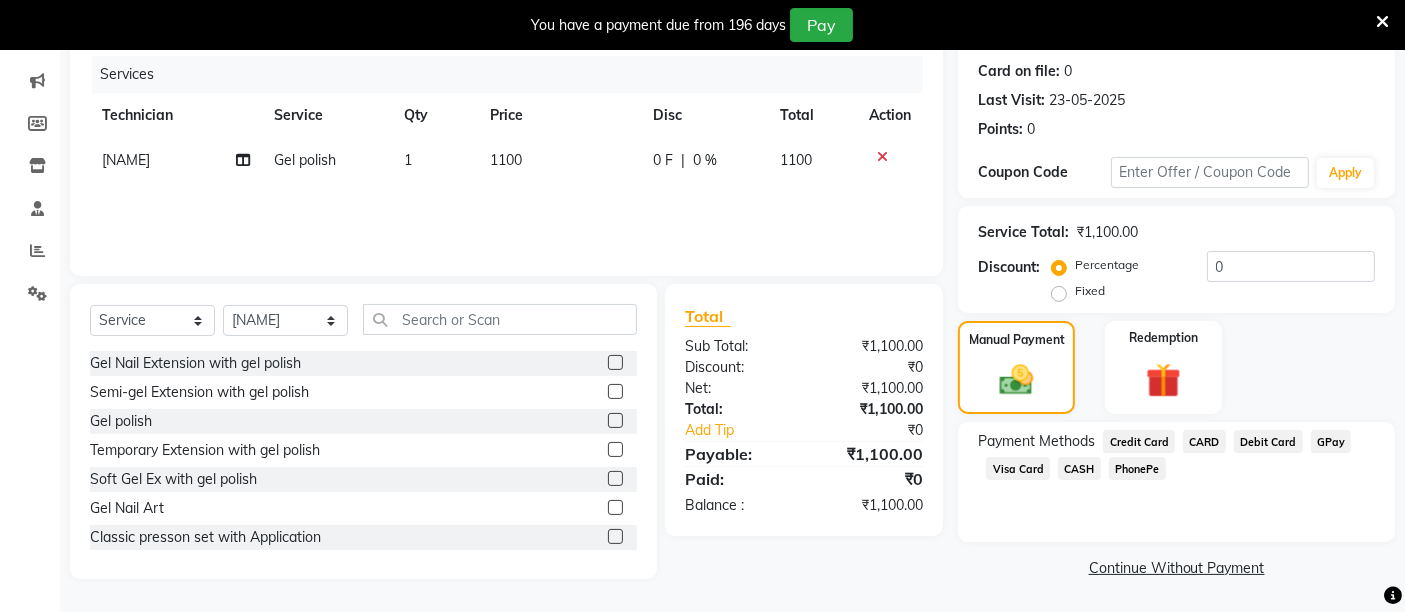 click on "GPay" 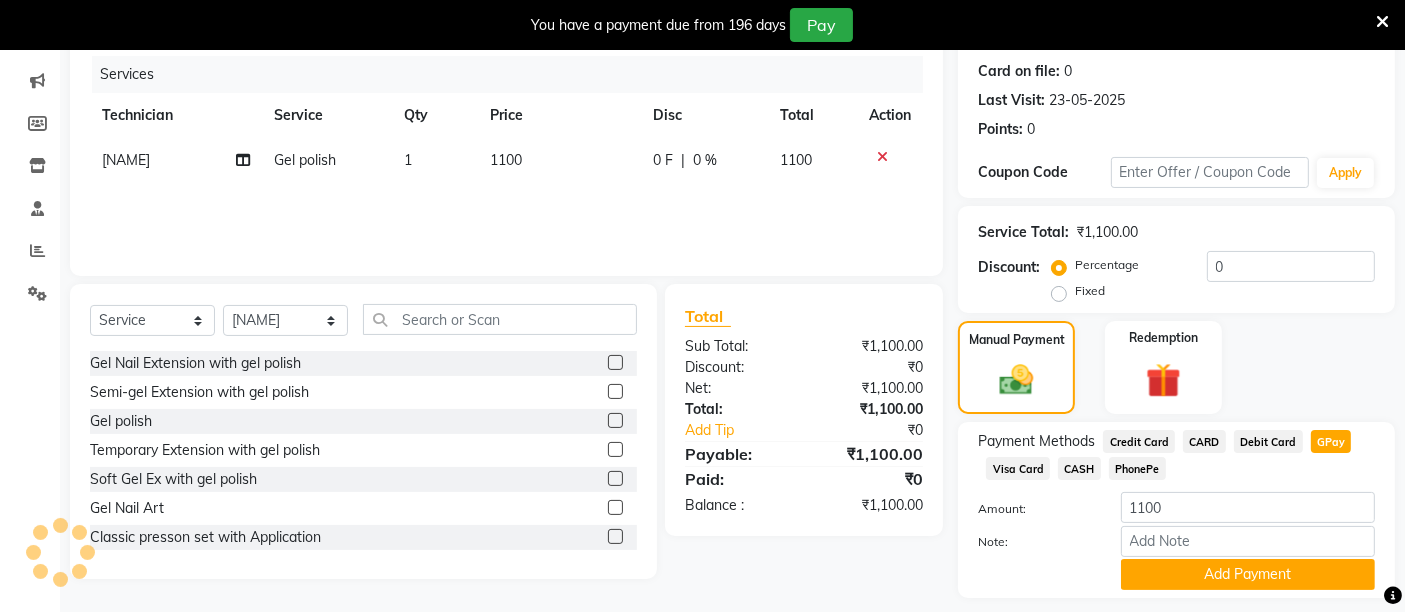 scroll, scrollTop: 297, scrollLeft: 0, axis: vertical 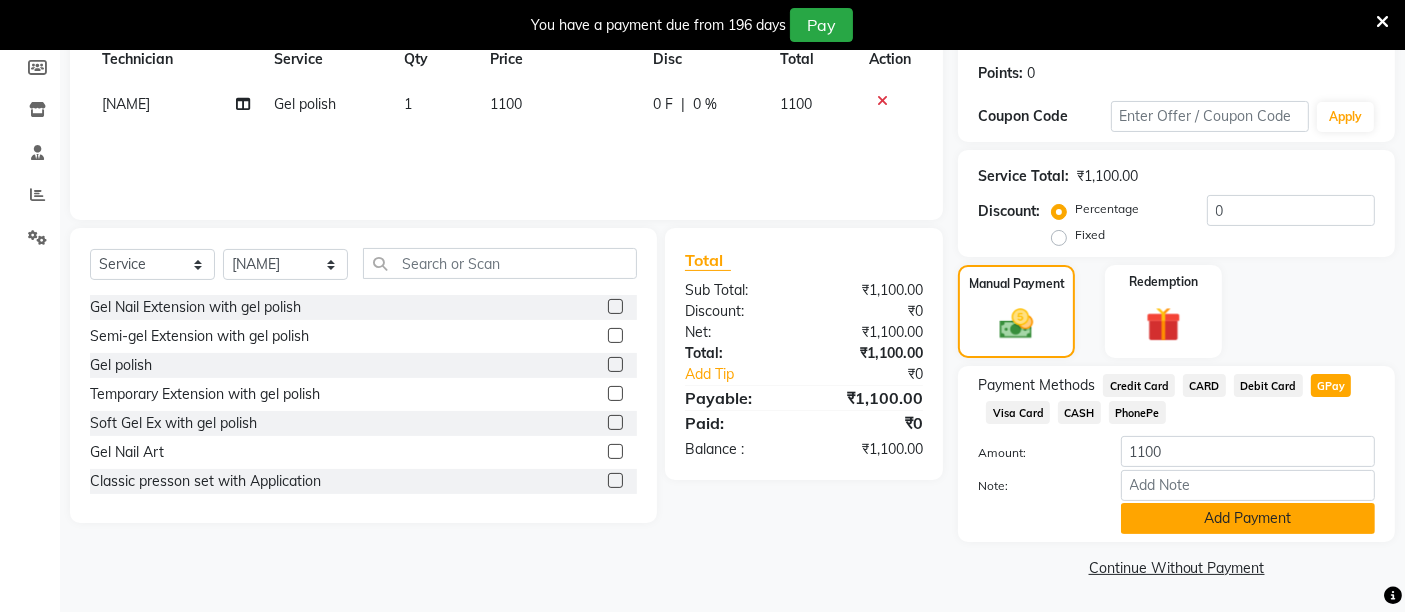 click on "Add Payment" 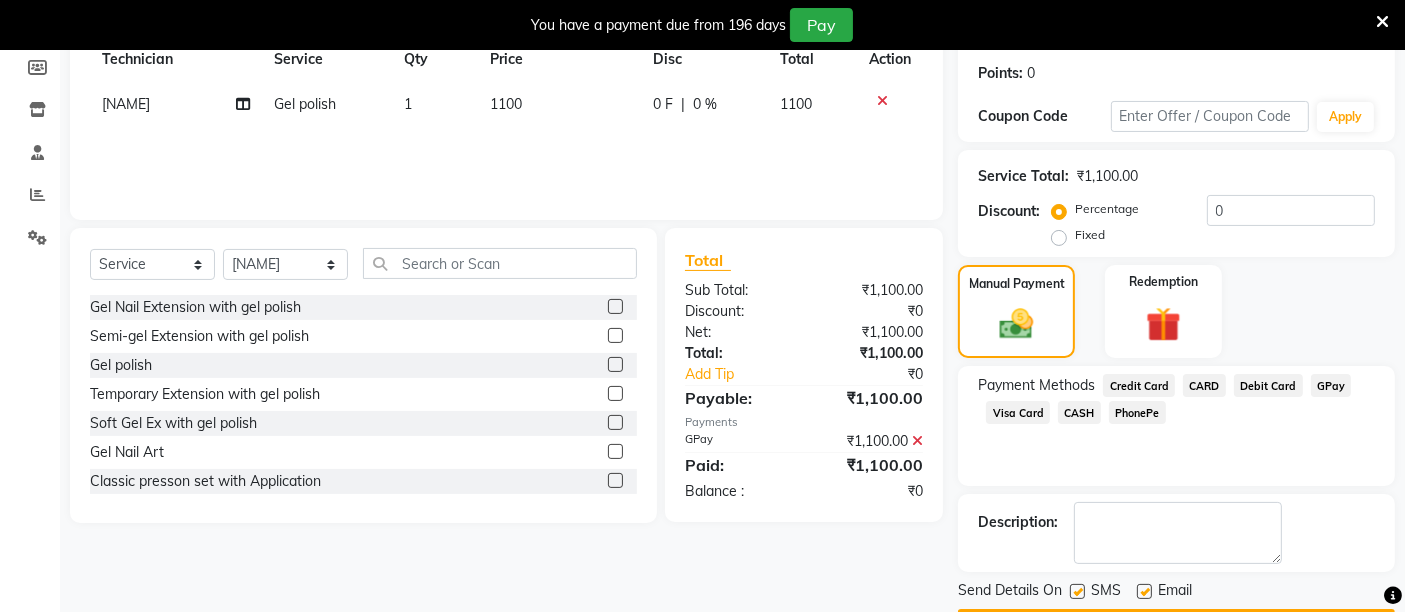 scroll, scrollTop: 353, scrollLeft: 0, axis: vertical 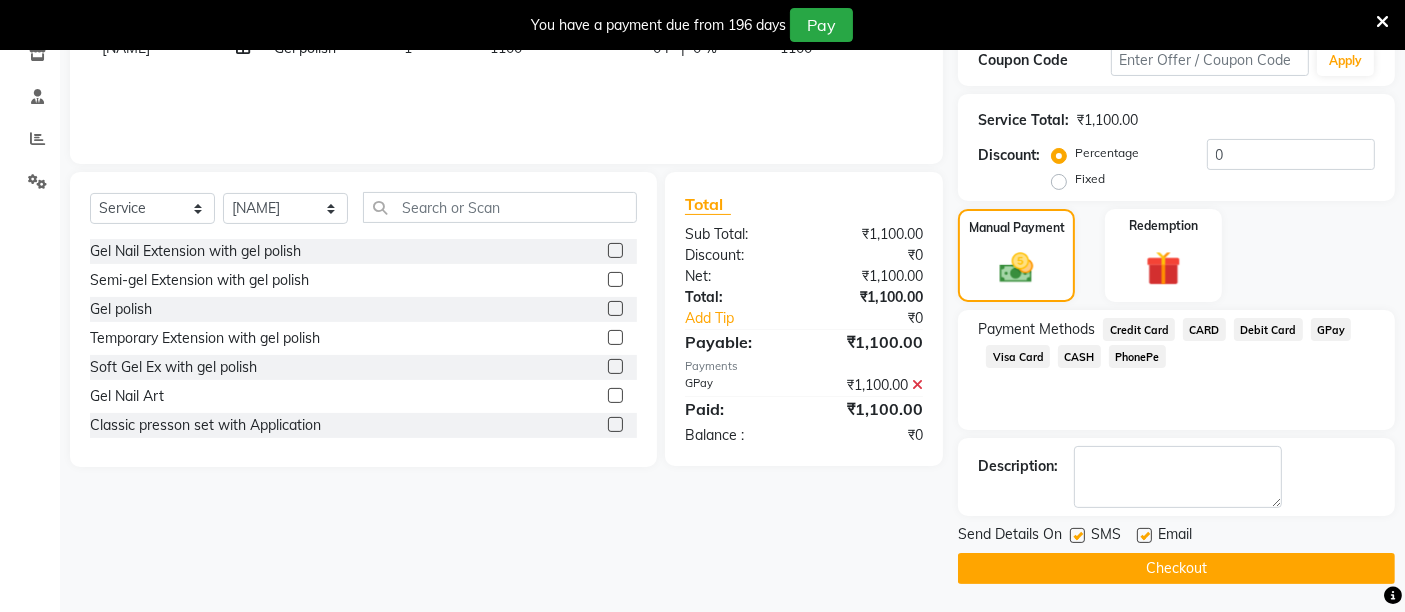 click on "Checkout" 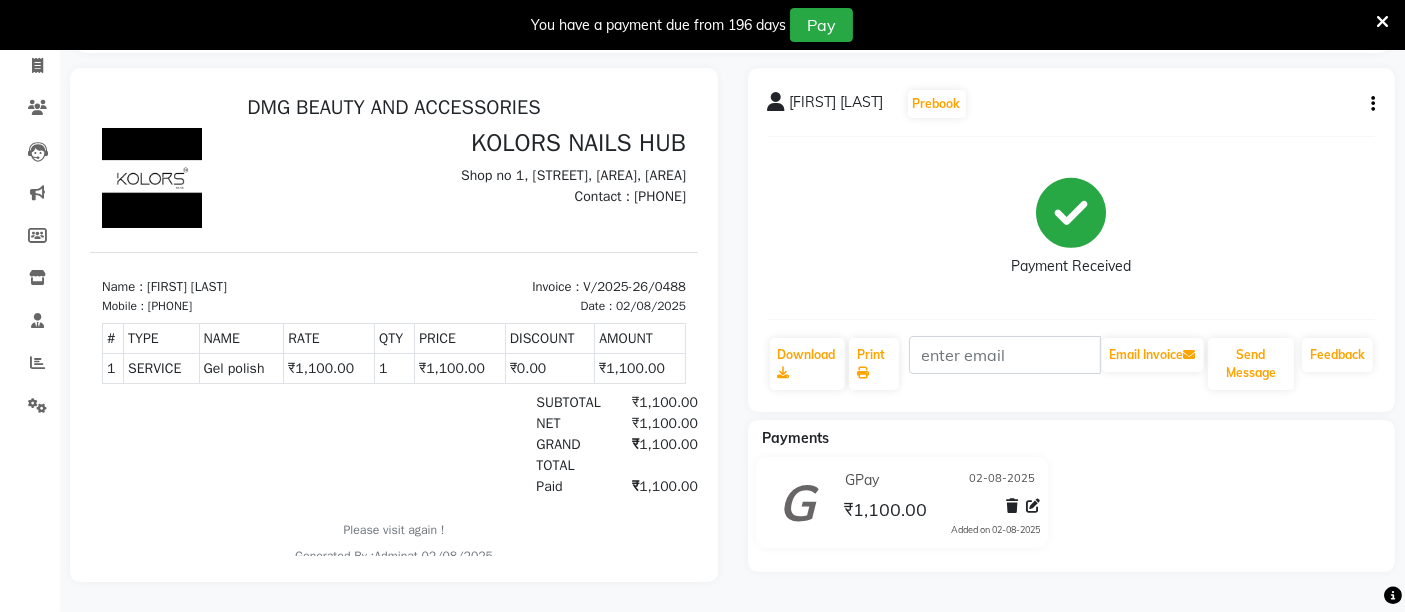scroll, scrollTop: 0, scrollLeft: 0, axis: both 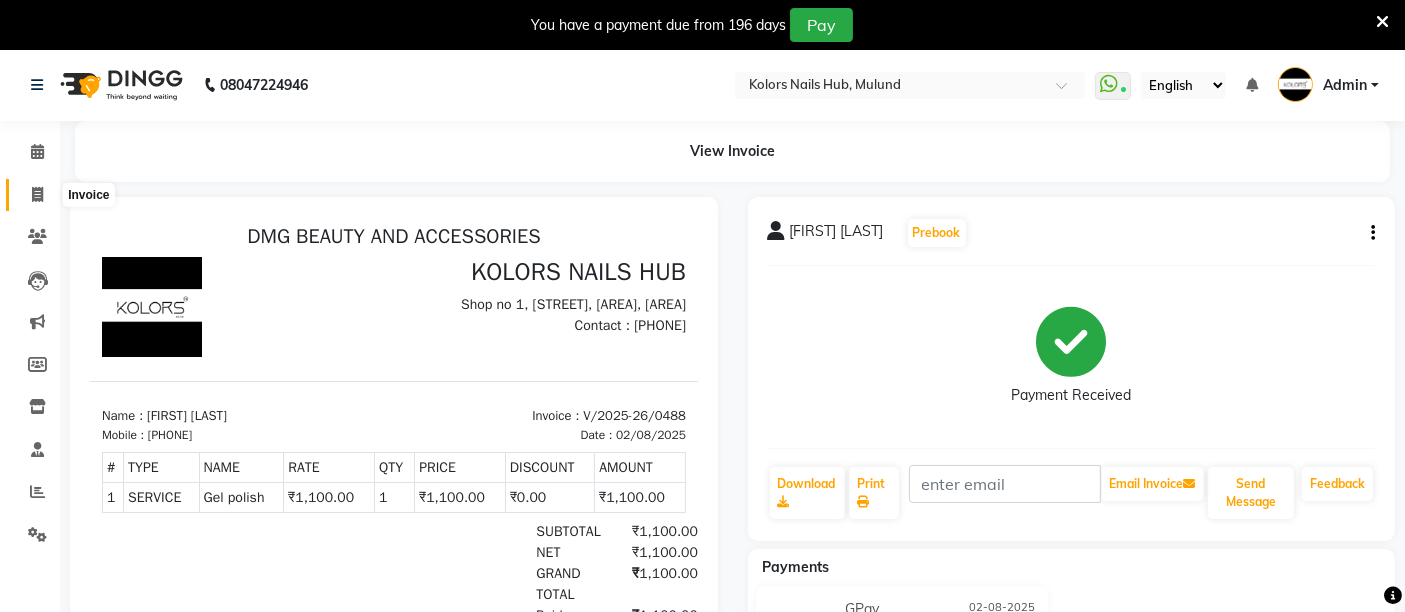 click 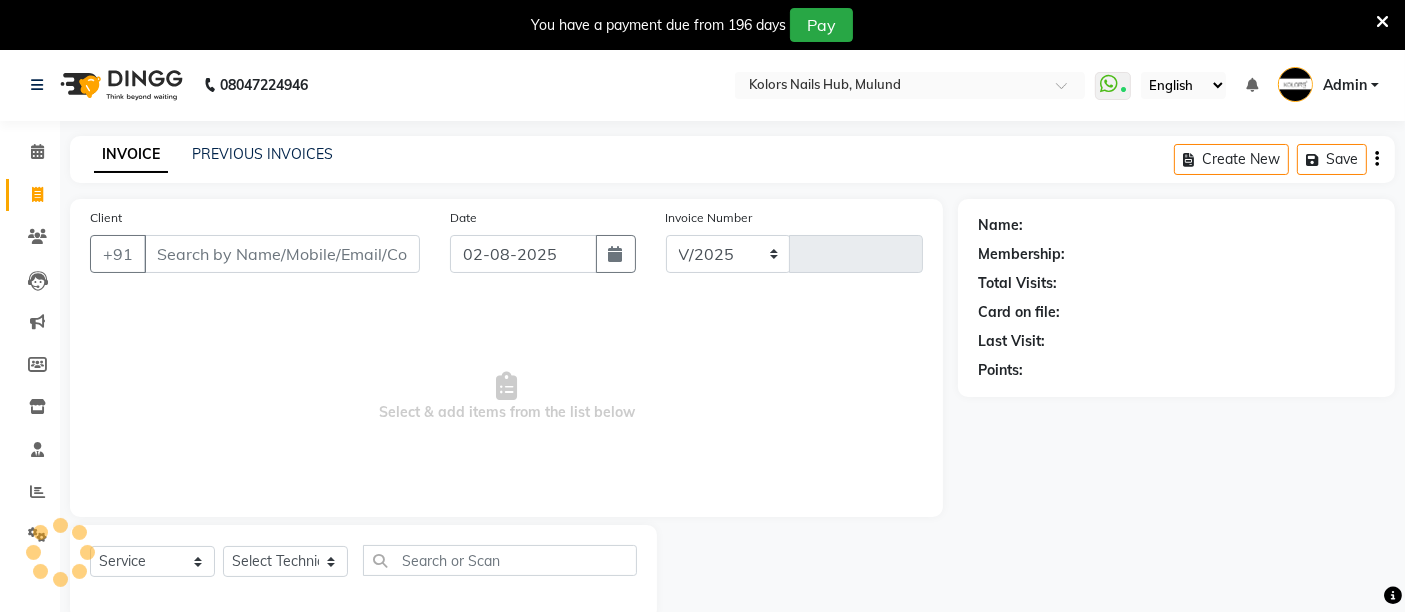 select on "7121" 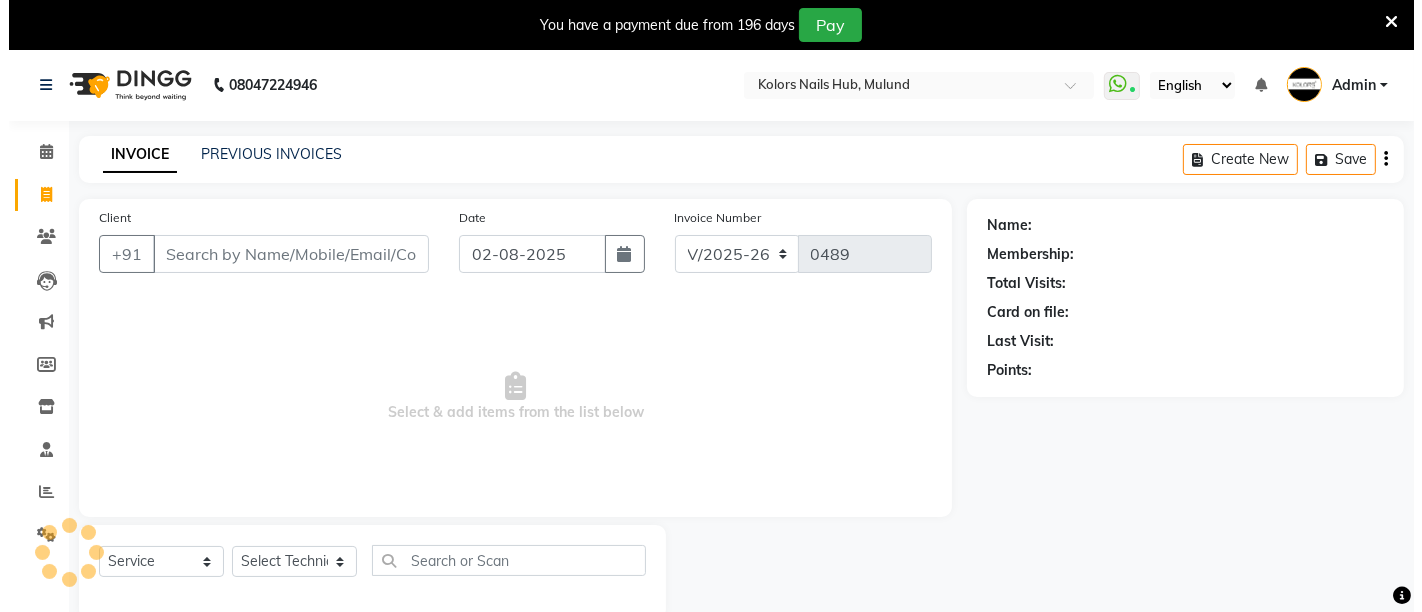 scroll, scrollTop: 48, scrollLeft: 0, axis: vertical 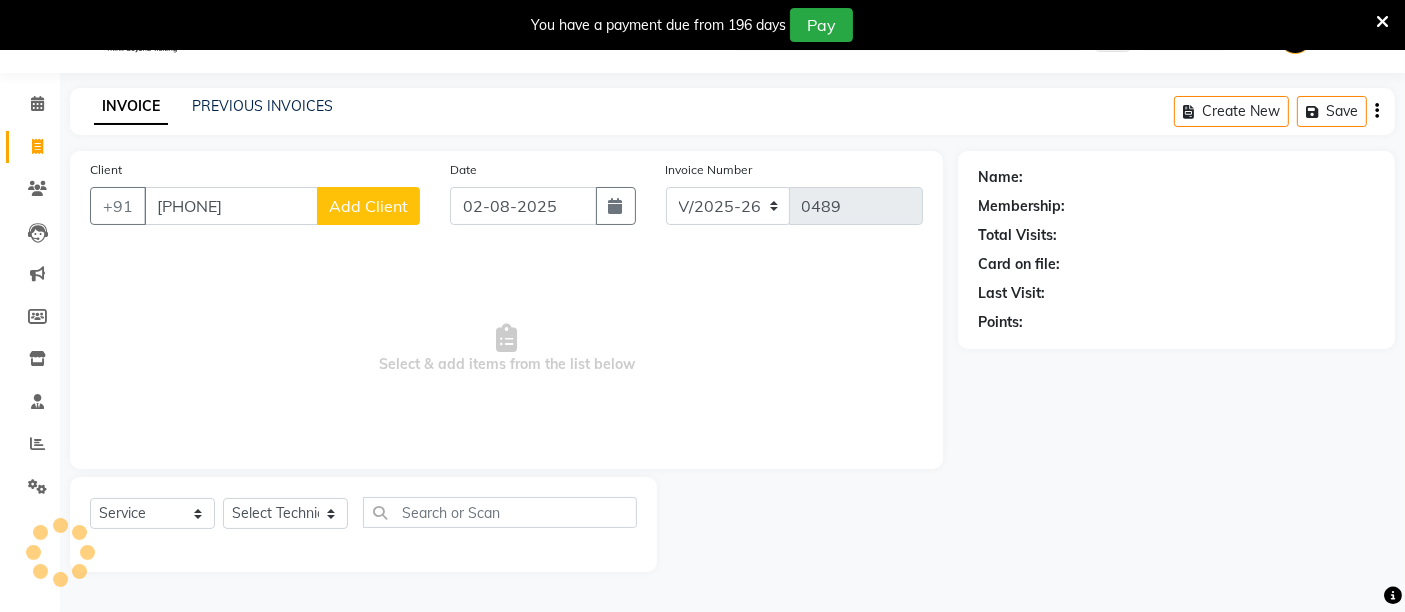 type on "[PHONE]" 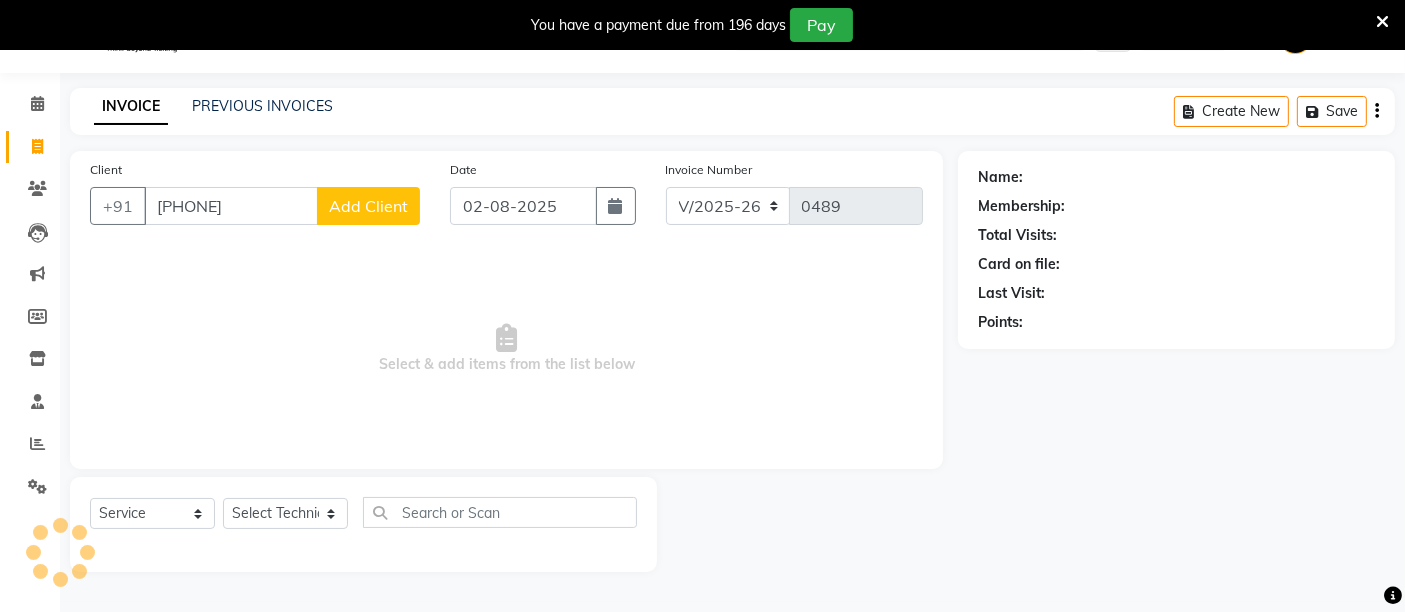 click on "Add Client" 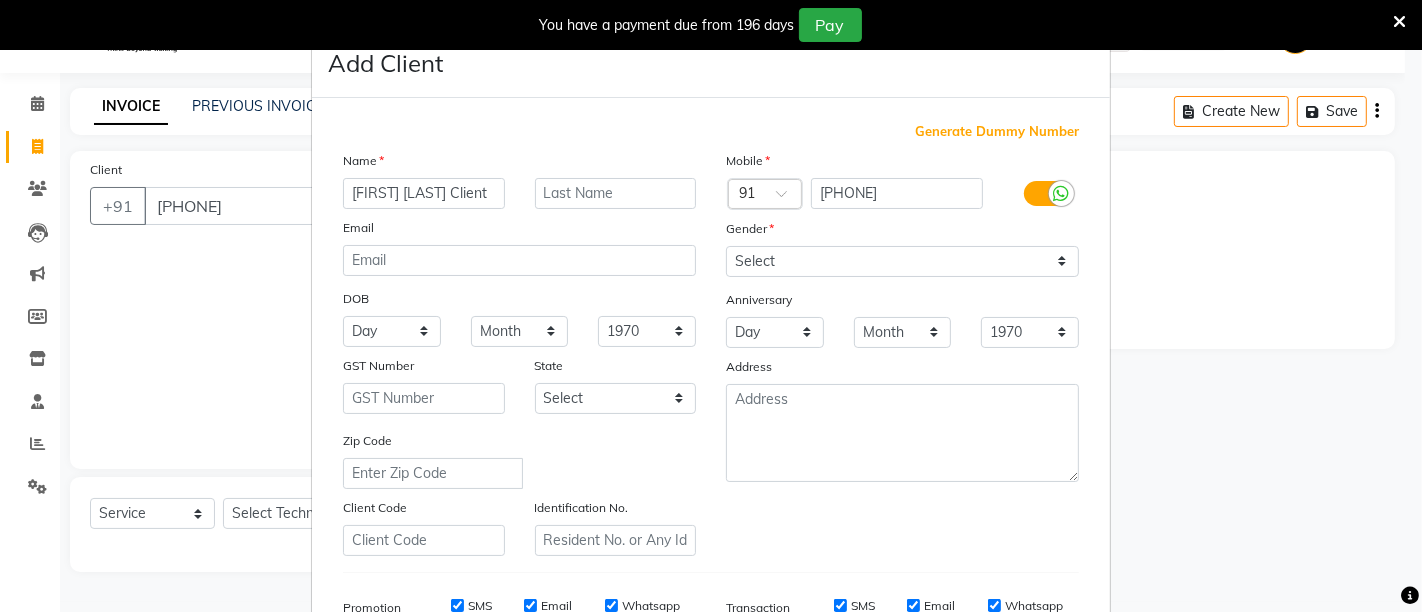 type on "[FIRST] [LAST] Client" 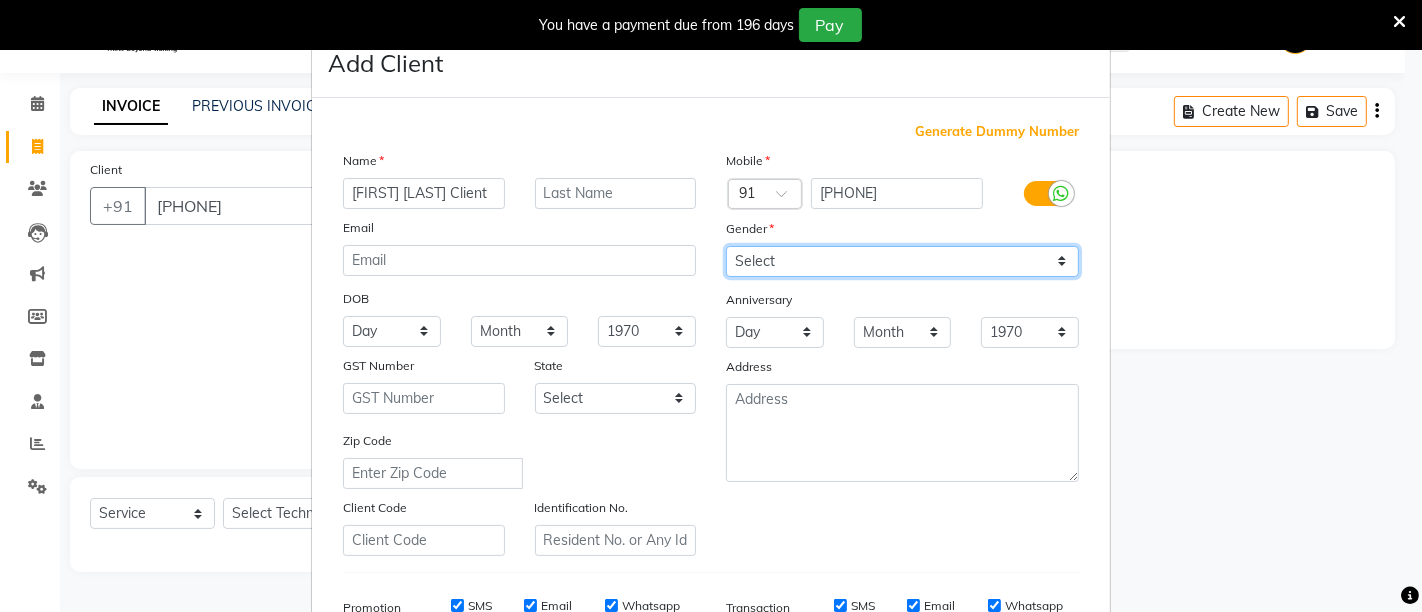 click on "Select Male Female Other Prefer Not To Say" at bounding box center (902, 261) 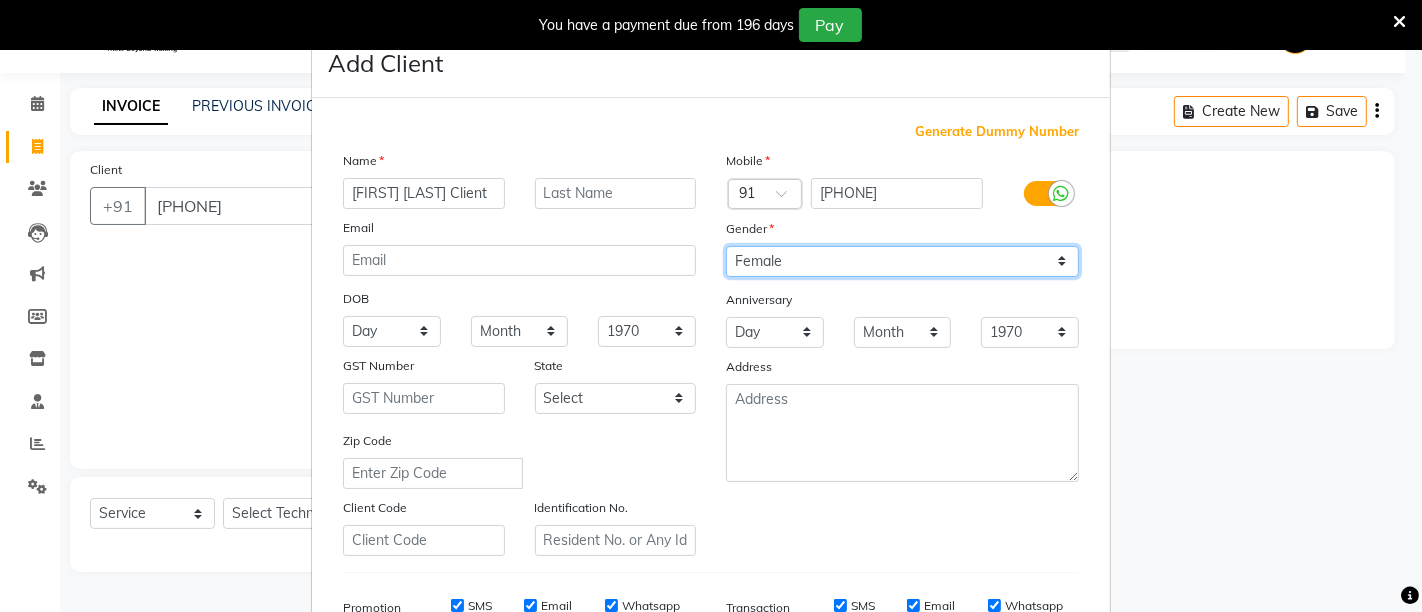 click on "Select Male Female Other Prefer Not To Say" at bounding box center [902, 261] 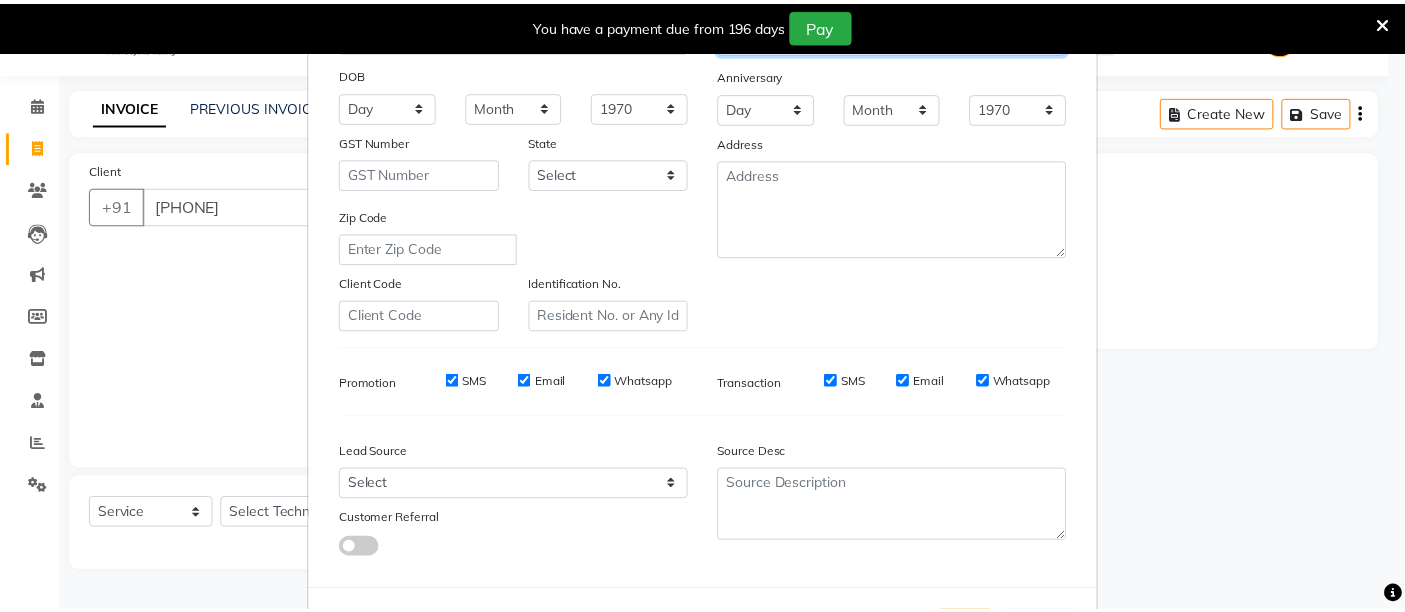 scroll, scrollTop: 309, scrollLeft: 0, axis: vertical 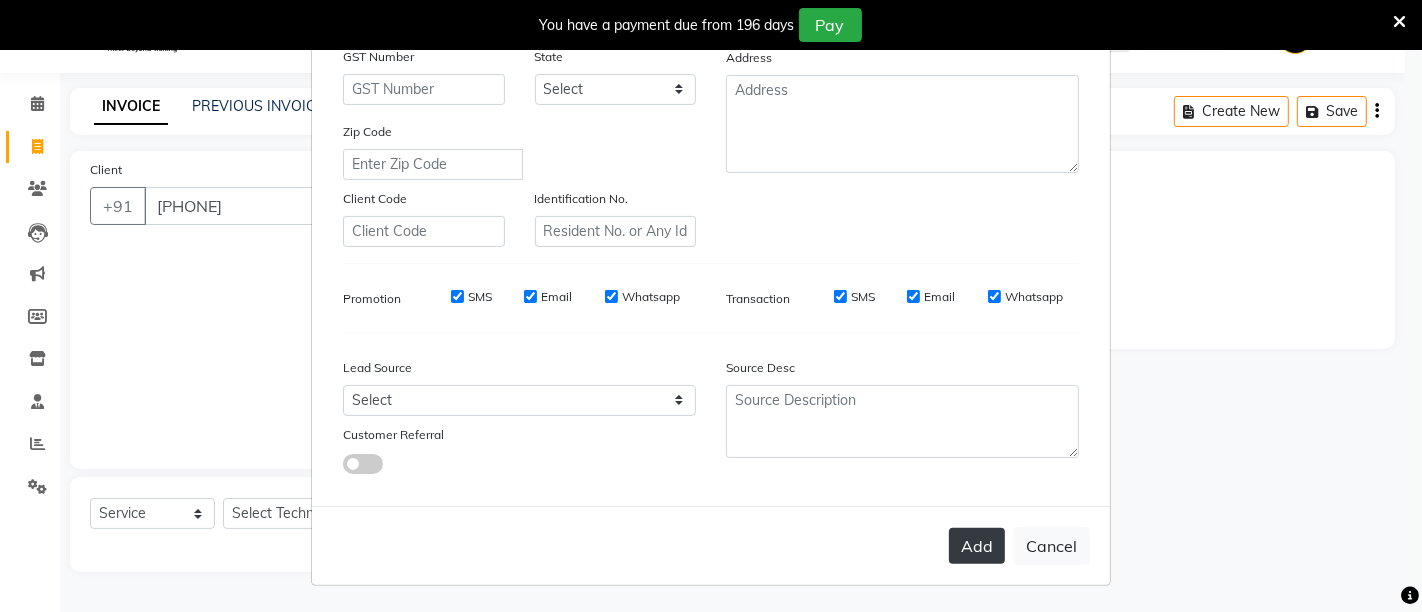click on "Add" at bounding box center (977, 546) 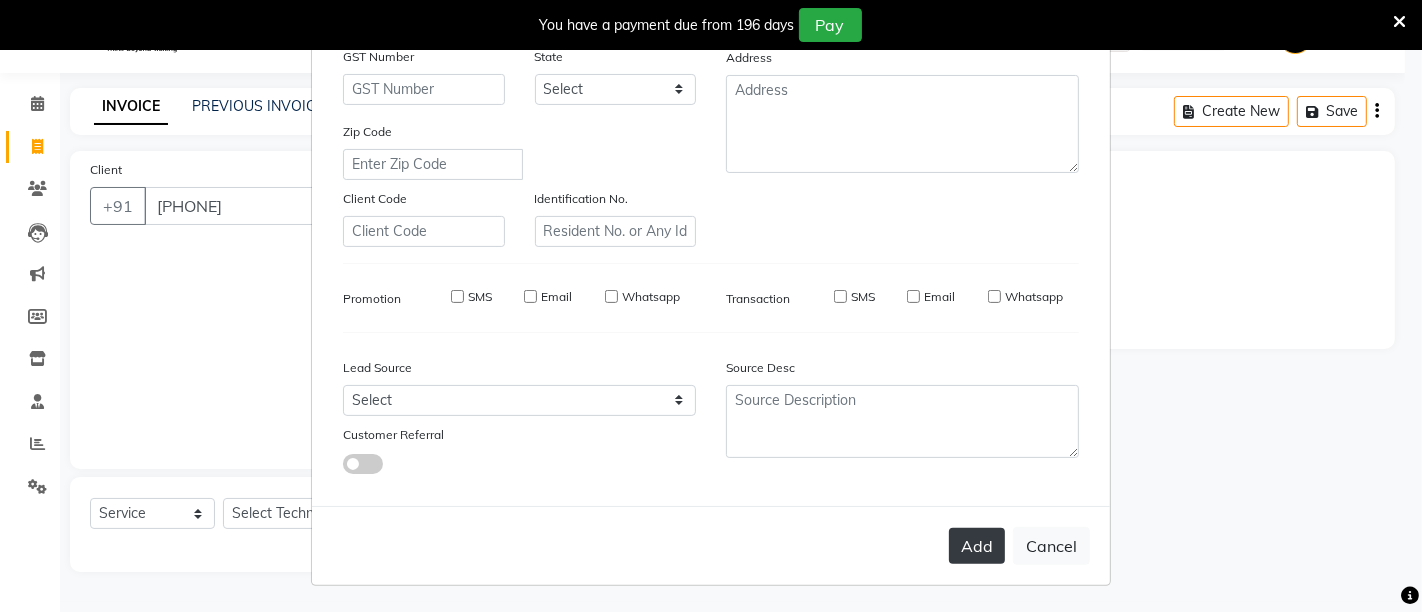 type 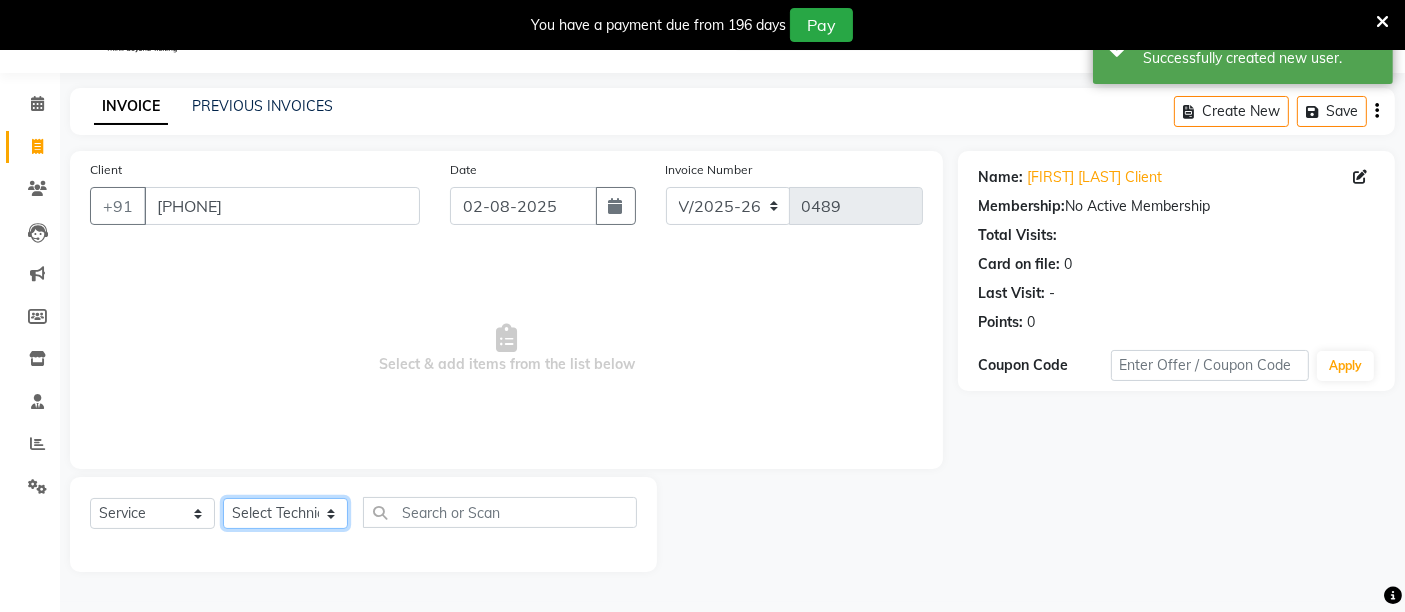 click on "Select Technician [NAME] [NAME]  [NAME]" 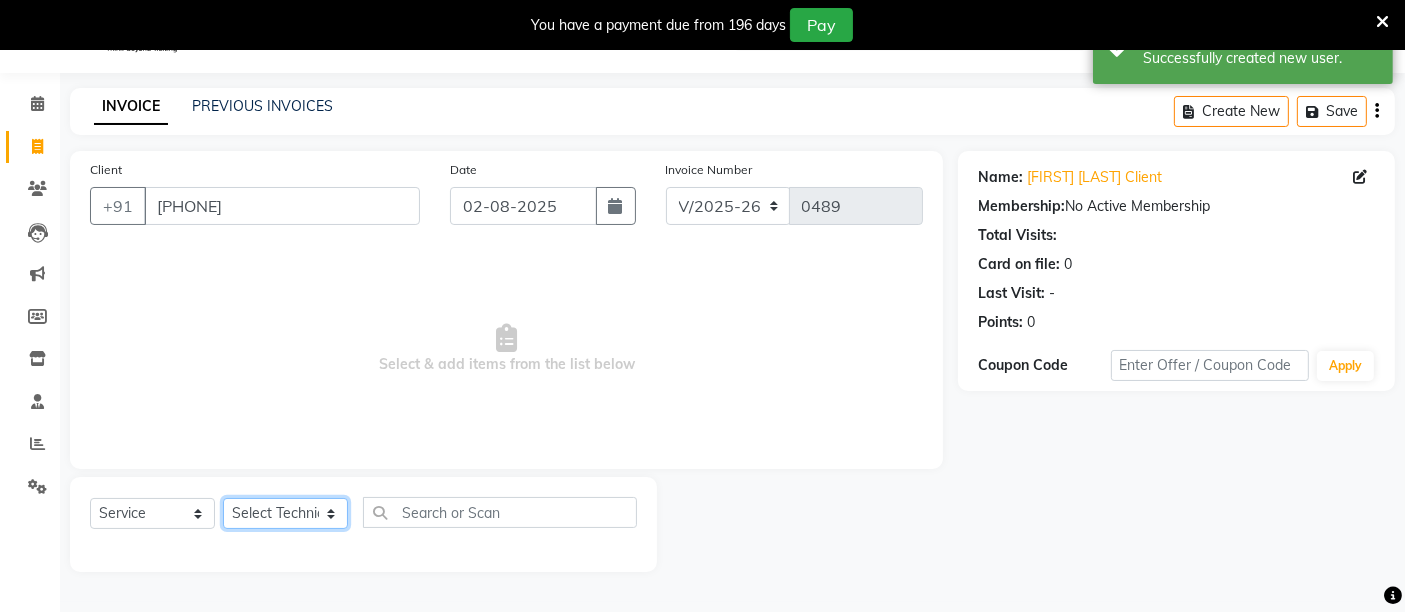 select on "59815" 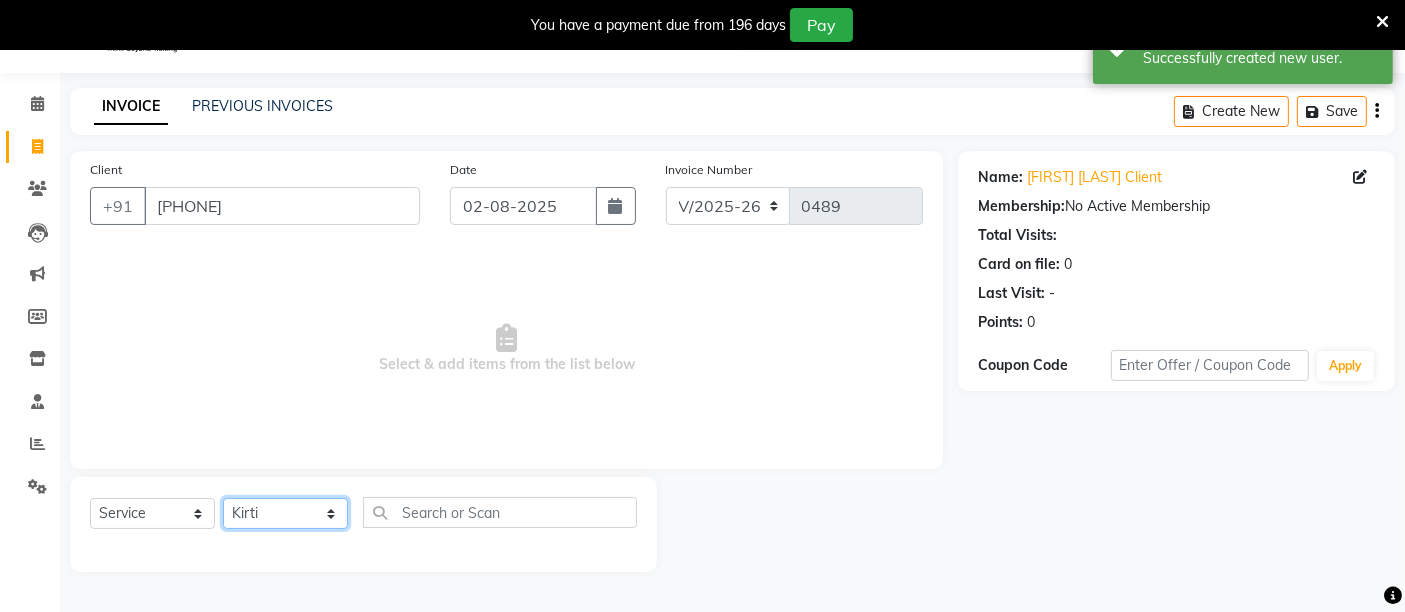 click on "Select Technician [NAME] [NAME]  [NAME]" 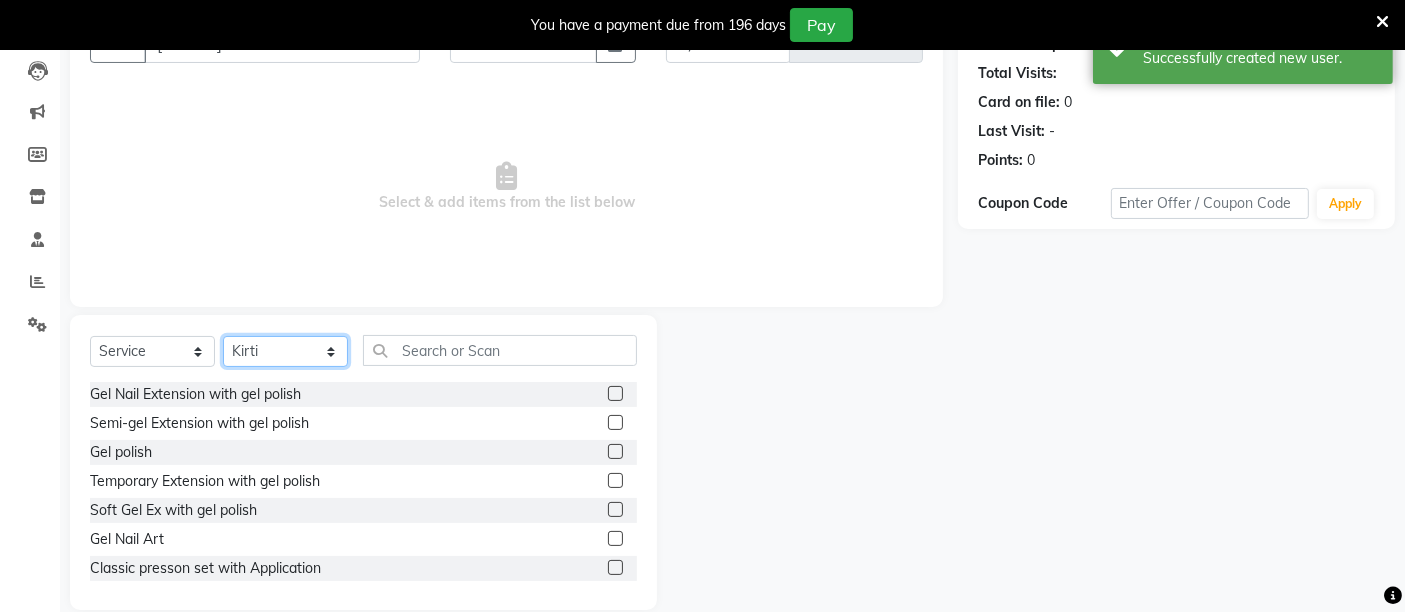 scroll, scrollTop: 217, scrollLeft: 0, axis: vertical 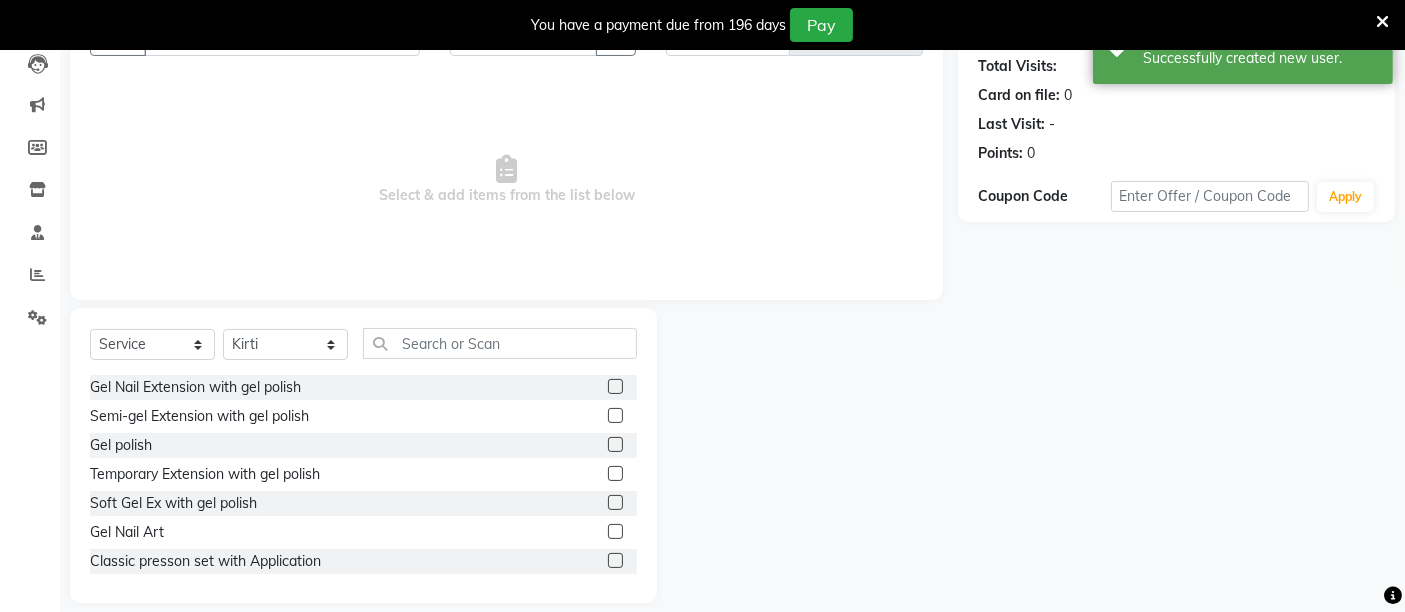 click 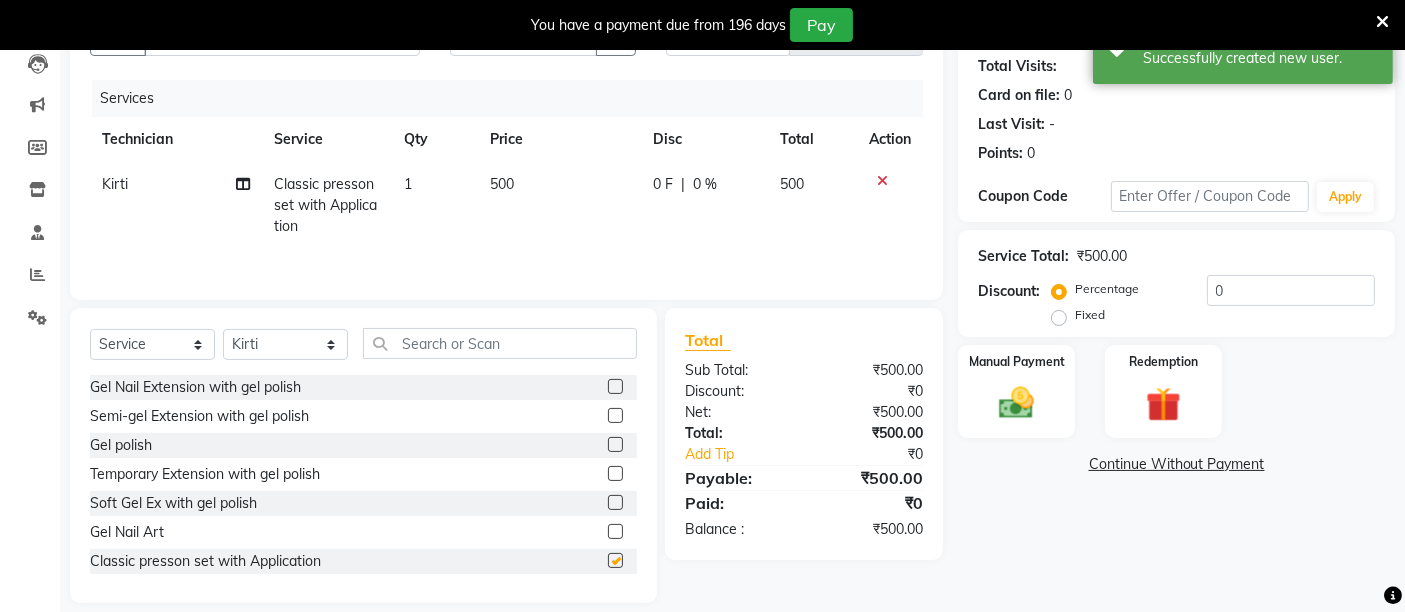 checkbox on "false" 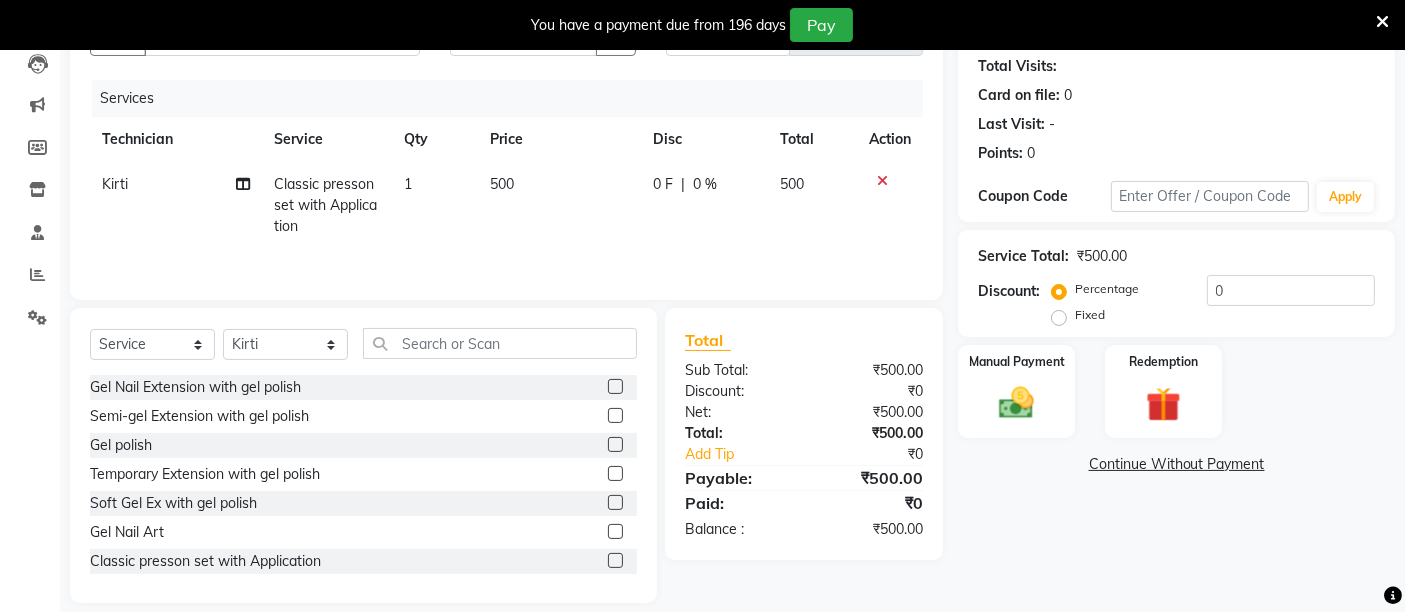 click on "500" 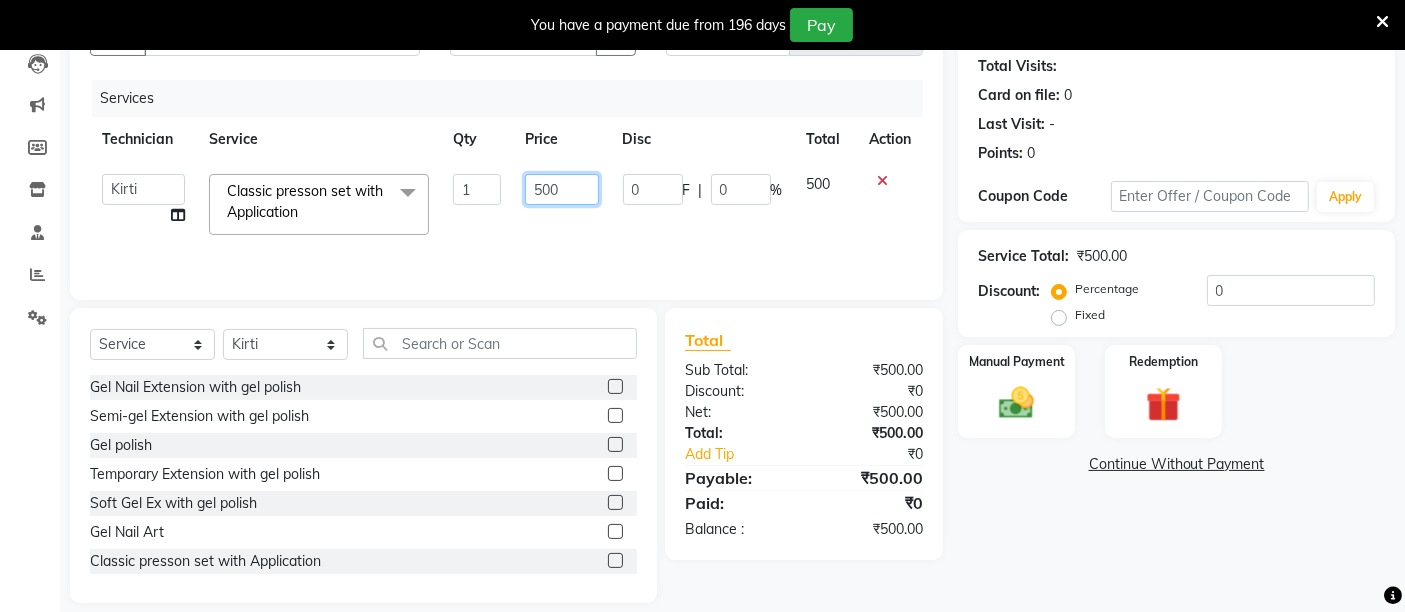 click on "500" 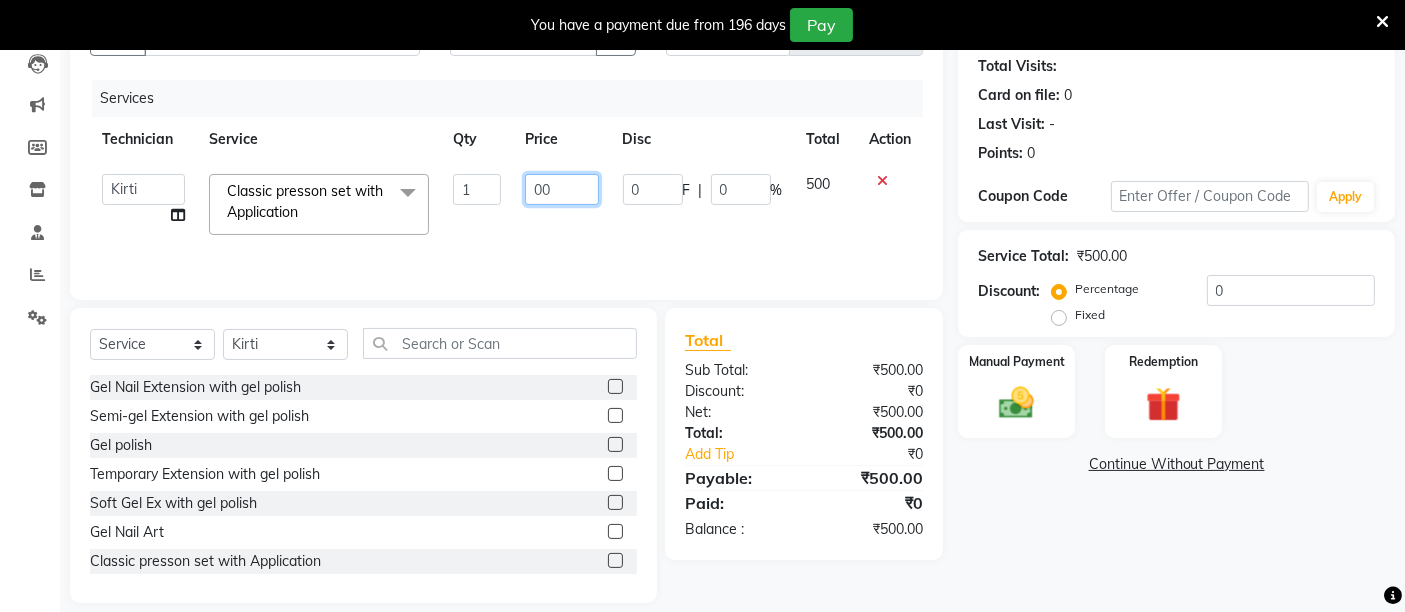 type on "600" 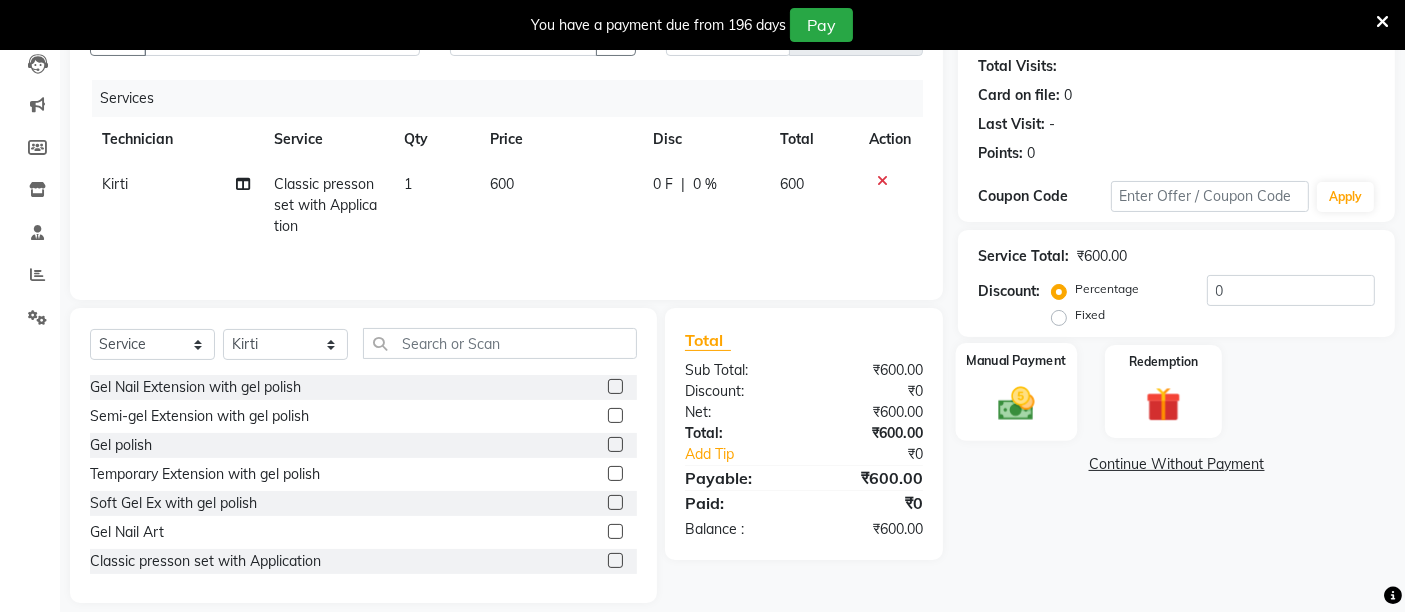 click on "Manual Payment" 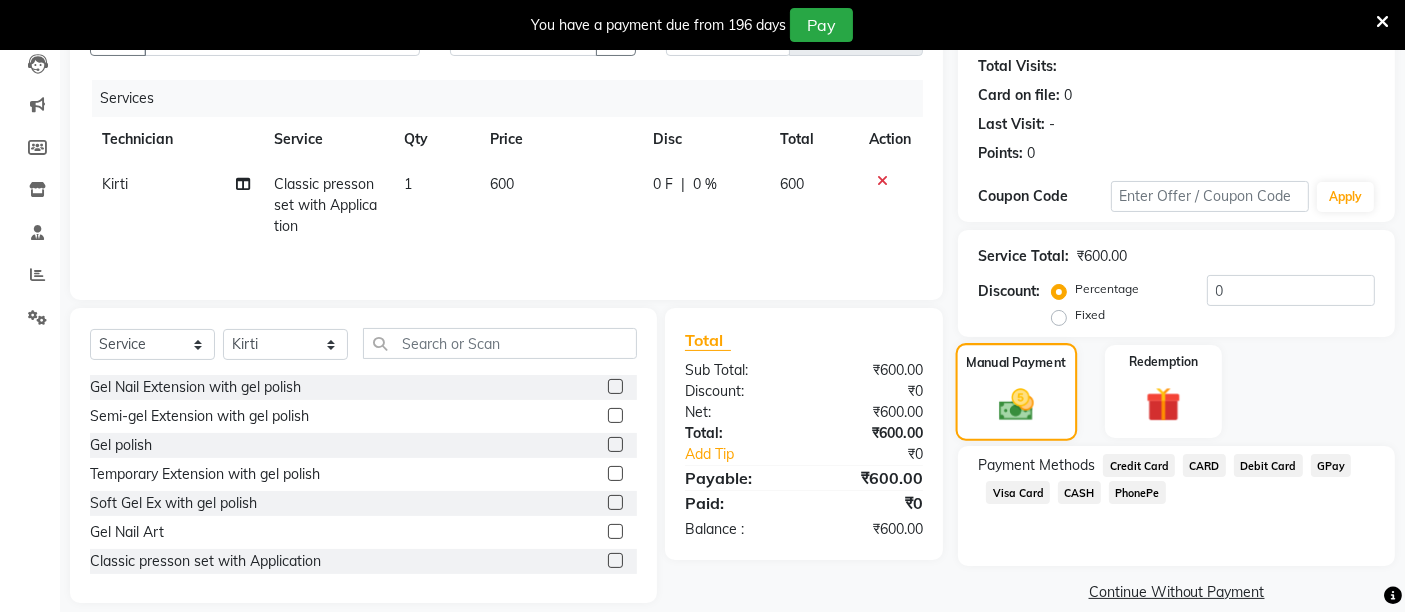 scroll, scrollTop: 241, scrollLeft: 0, axis: vertical 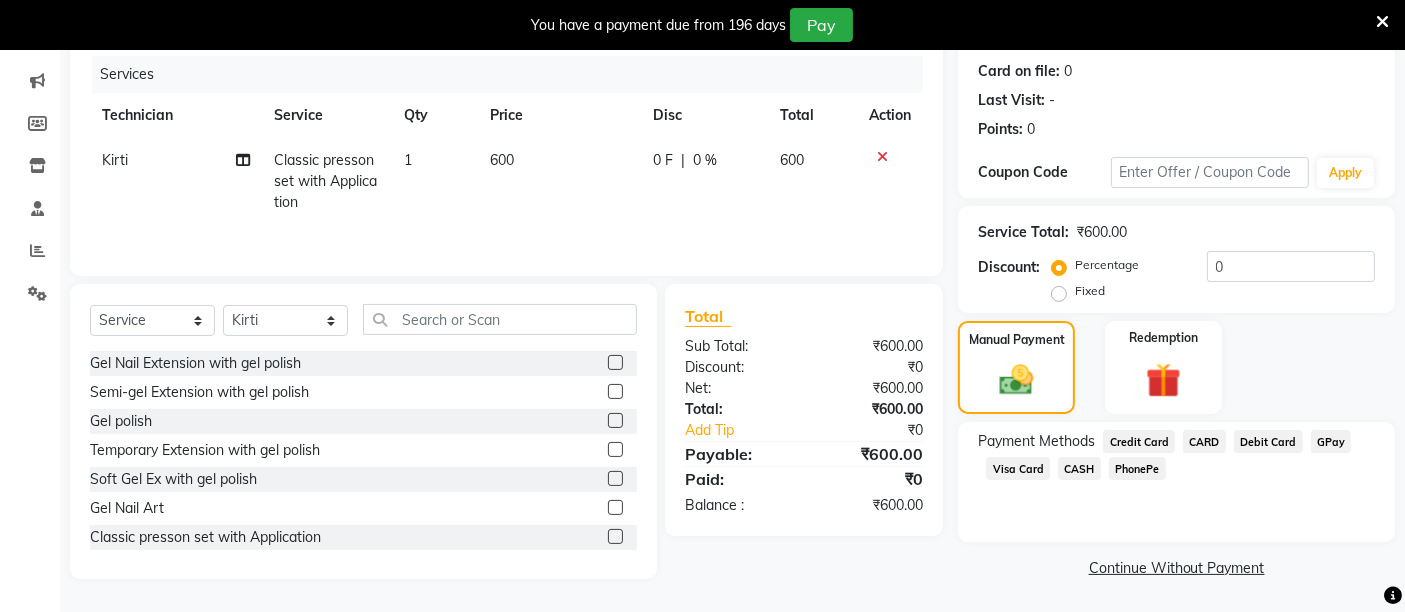 click on "CASH" 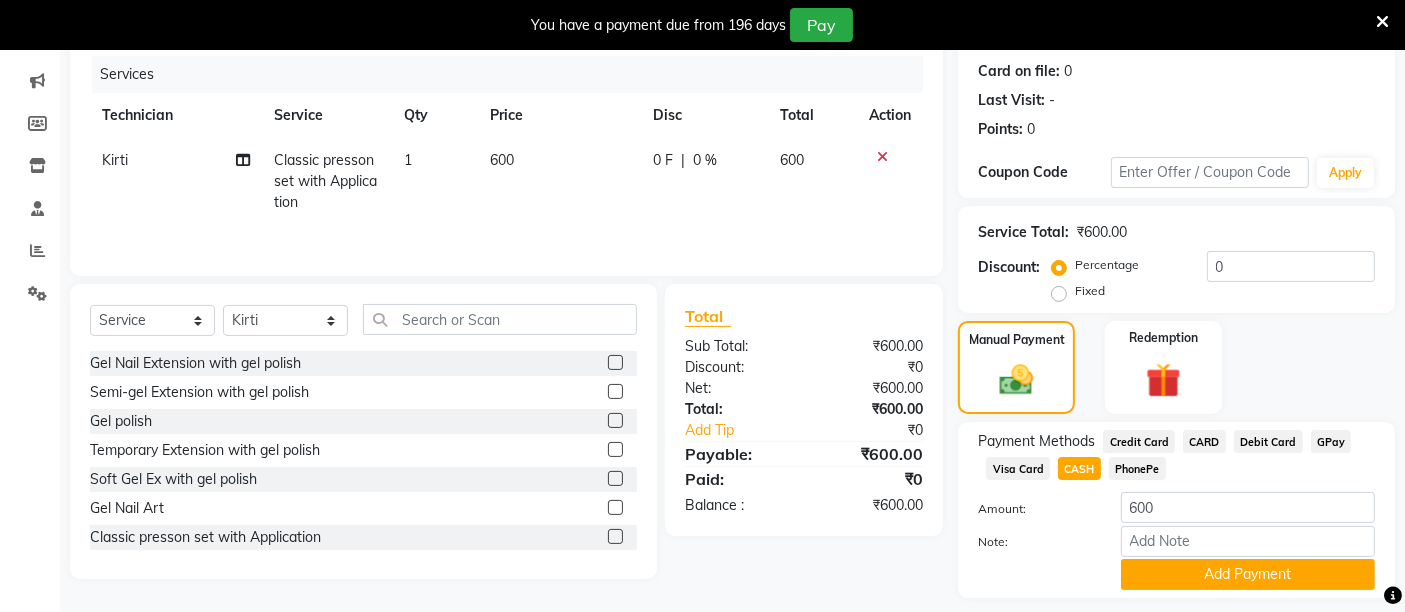 scroll, scrollTop: 297, scrollLeft: 0, axis: vertical 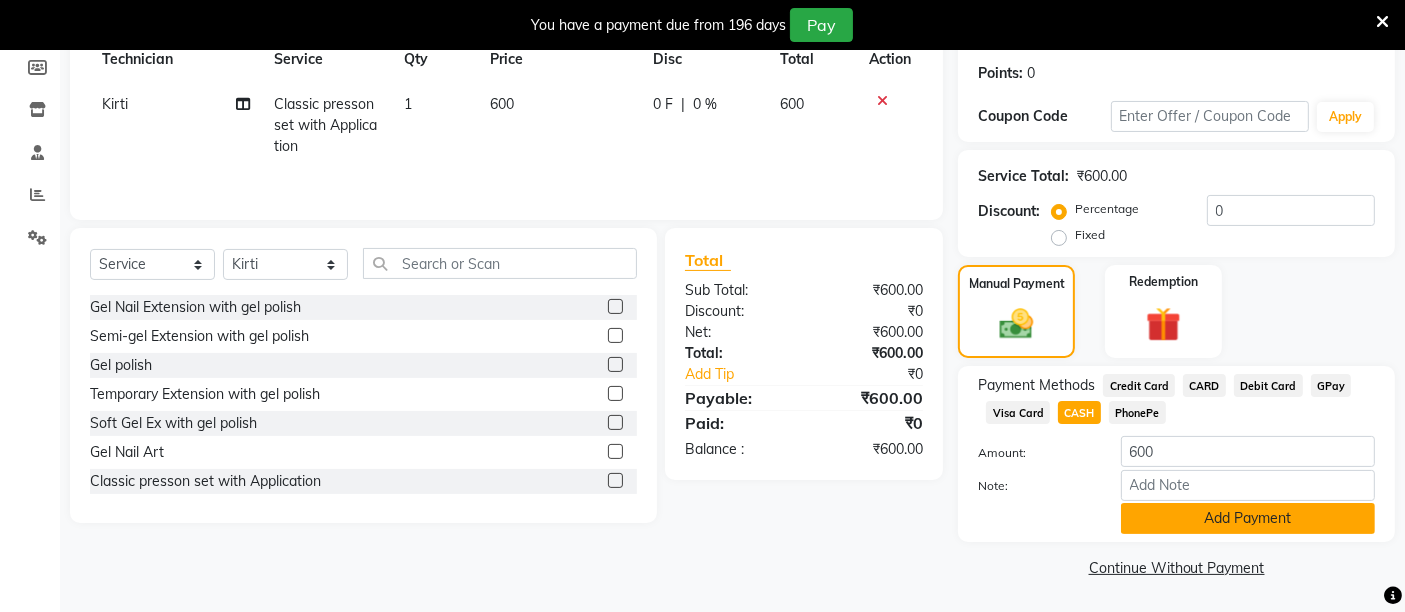 click on "Add Payment" 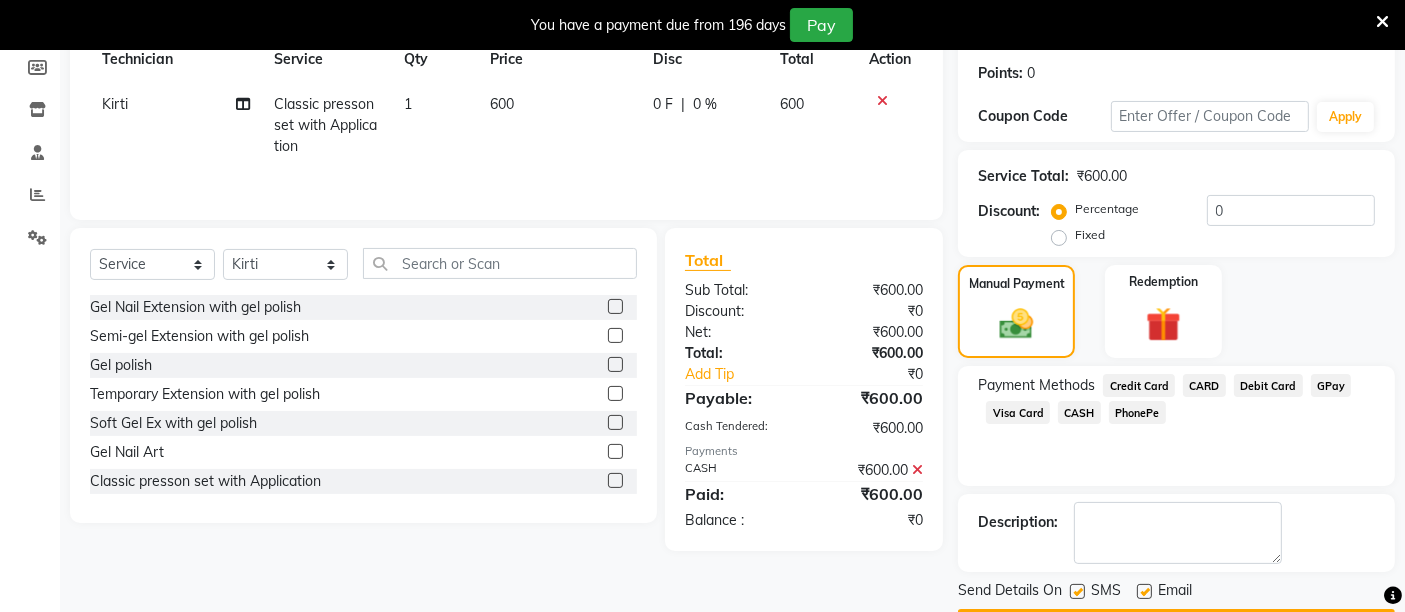 scroll, scrollTop: 353, scrollLeft: 0, axis: vertical 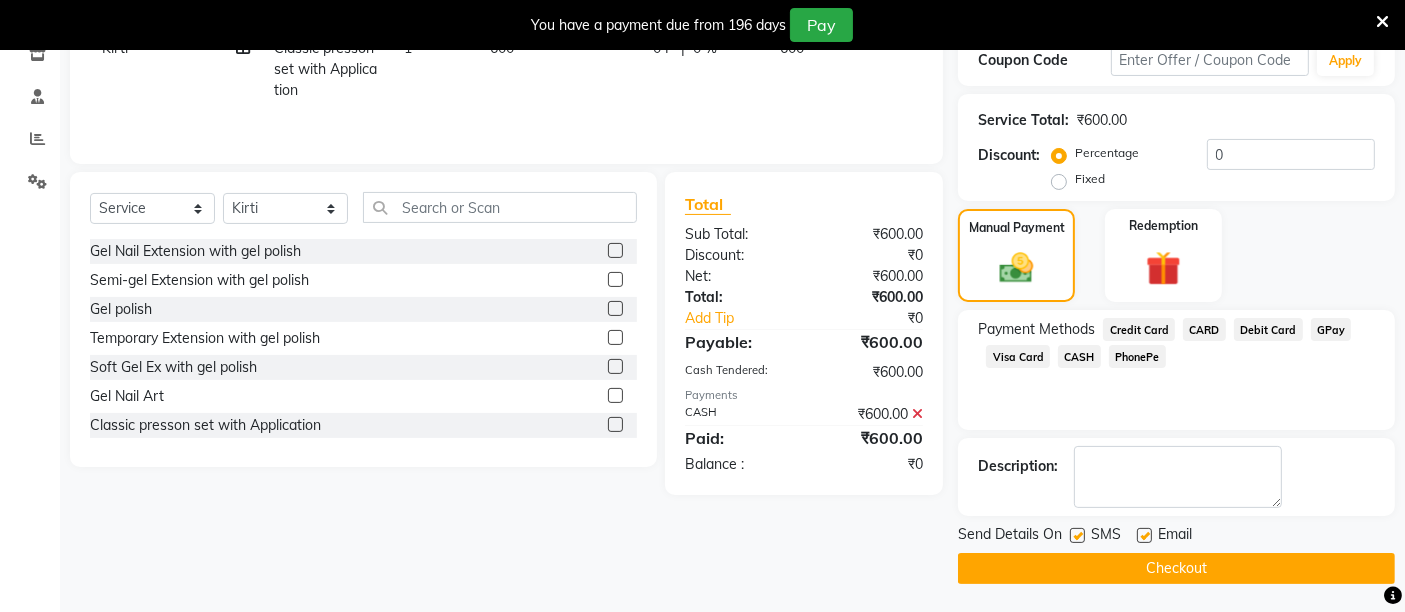 drag, startPoint x: 1144, startPoint y: 584, endPoint x: 1151, endPoint y: 570, distance: 15.652476 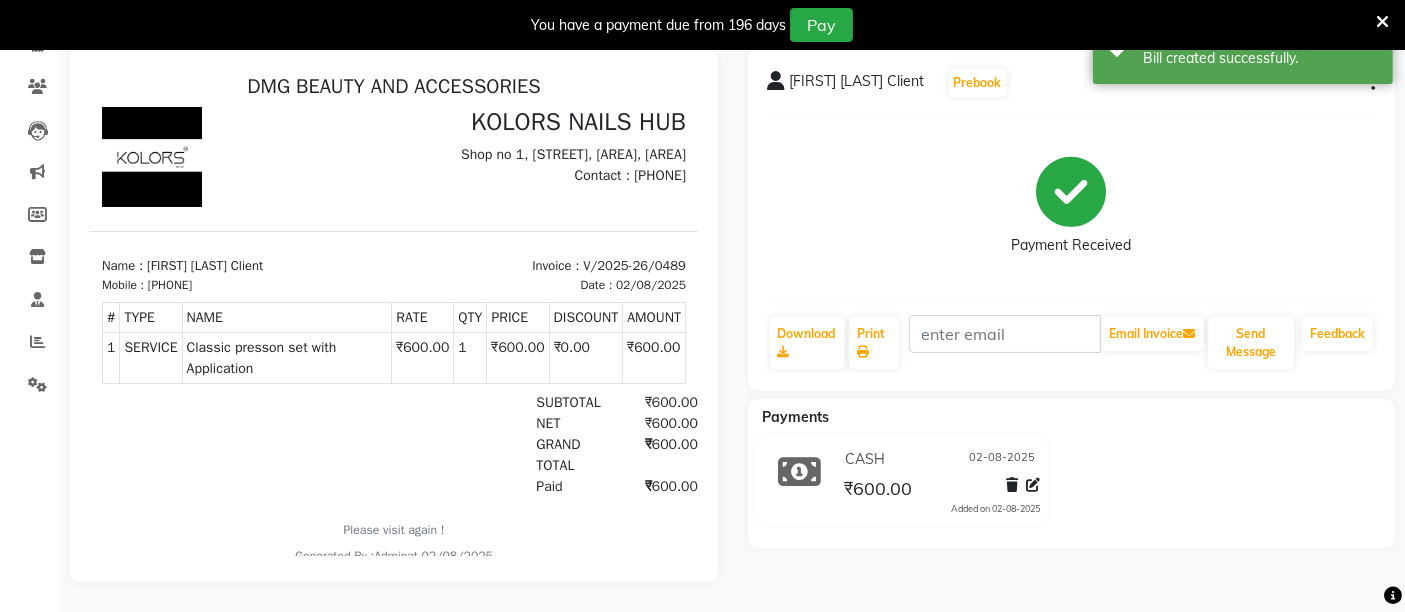 scroll, scrollTop: 0, scrollLeft: 0, axis: both 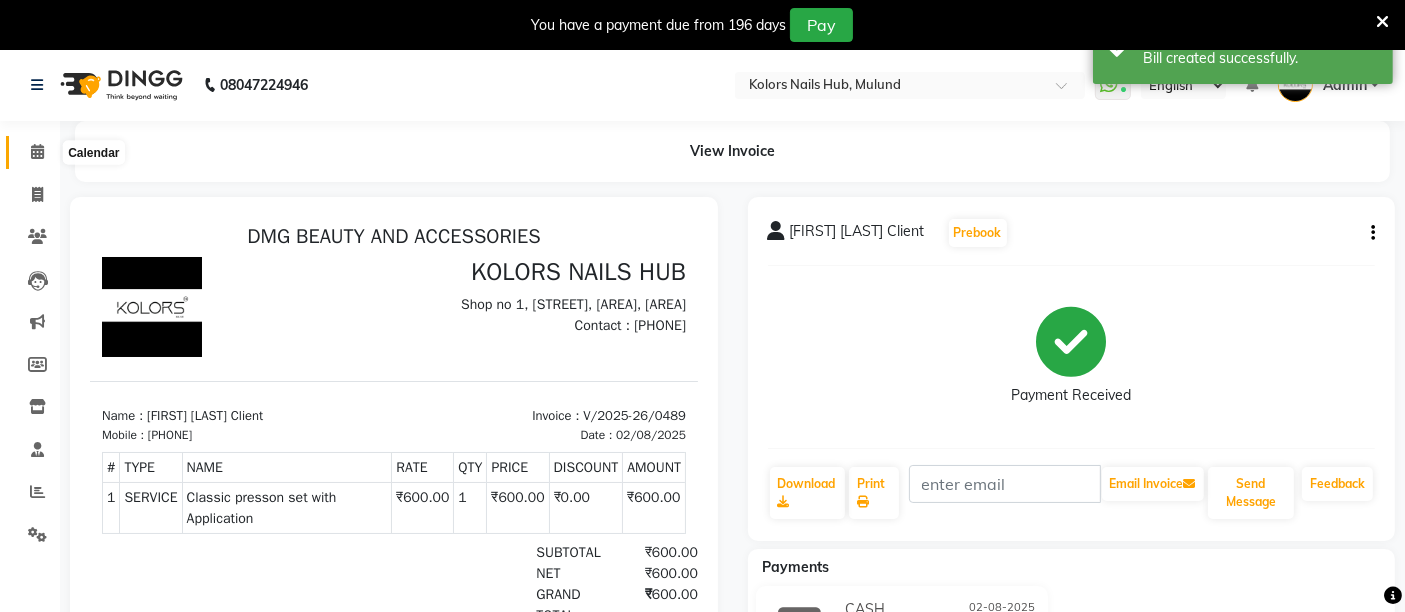click 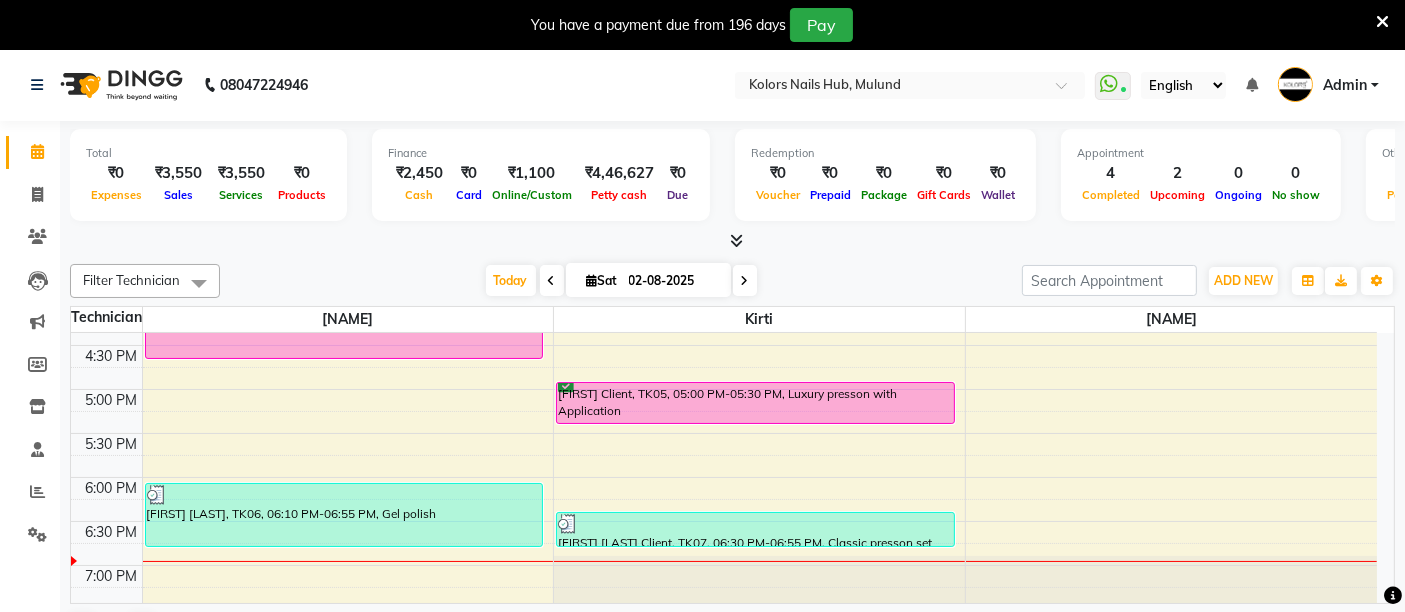 scroll, scrollTop: 685, scrollLeft: 0, axis: vertical 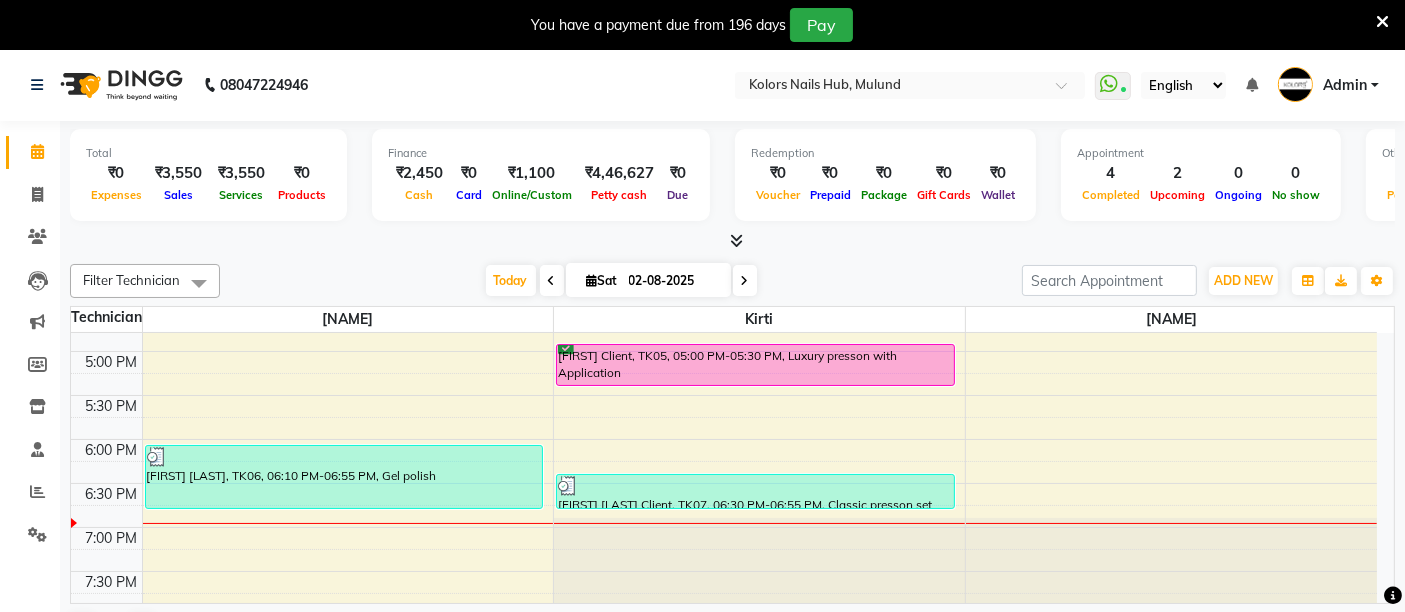 click on "[FIRST] Client, TK05, 05:00 PM-05:30 PM, Luxury presson with Application" at bounding box center [755, 365] 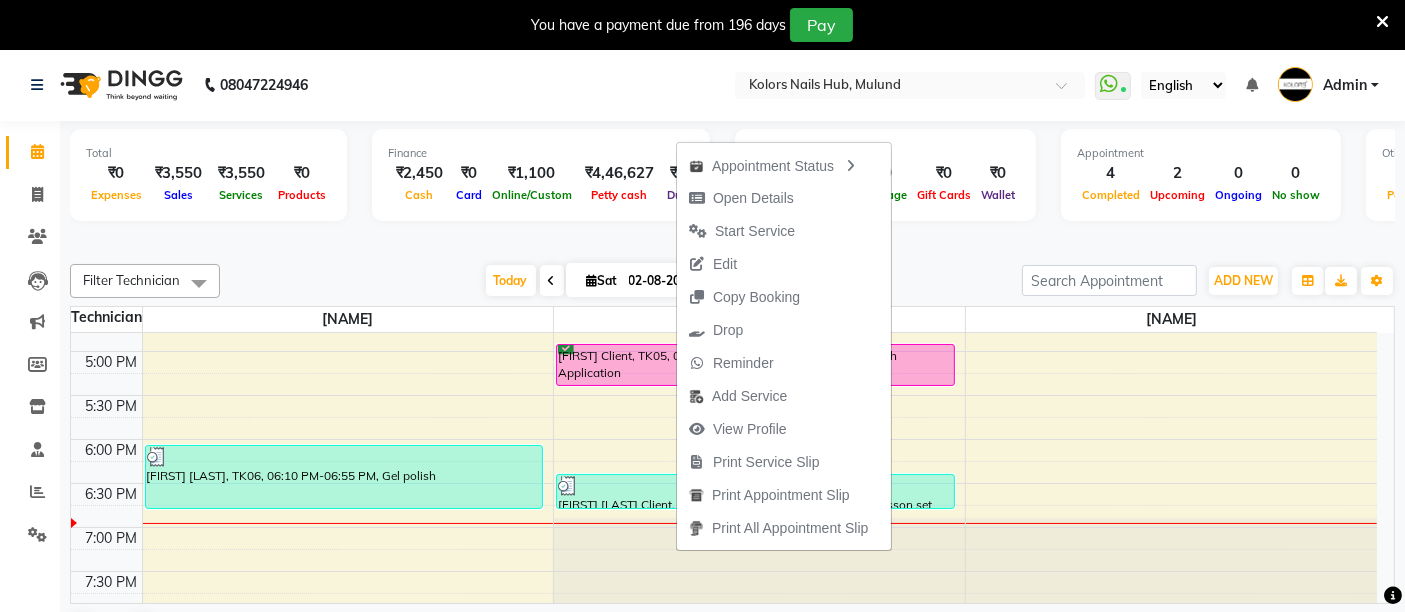 click on "Total  ₹0  Expenses ₹3,550  Sales ₹3,550  Services ₹0  Products Finance  ₹2,450  Cash ₹0  Card ₹1,100  Online/Custom ₹4,46,627 Petty cash ₹0 Due  Redemption  ₹0 Voucher ₹0 Prepaid ₹0 Package ₹0  Gift Cards ₹0  Wallet  Appointment  4 Completed 2 Upcoming 0 Ongoing 0 No show  Other sales  ₹0  Packages ₹0  Memberships ₹0  Vouchers ₹0  Prepaids ₹0  Gift Cards Filter Technician Select All [NAME] [NAME]  [NAME] Today  Sat 02-08-2025 Toggle Dropdown Add Appointment Add Invoice Add Expense Add Attendance Add Client Add Transaction Toggle Dropdown Add Appointment Add Invoice Add Expense Add Attendance Add Client ADD NEW Toggle Dropdown Add Appointment Add Invoice Add Expense Add Attendance Add Client Add Transaction Filter Technician Select All [NAME] [NAME]  [NAME] Group By  Staff View   Room View  View as Vertical  Vertical - Week View  Horizontal  Horizontal - Week View  List  Toggle Dropdown Calendar Settings Manage Tags   Arrange Technicians   Reset Technicians  Full Screen 3" 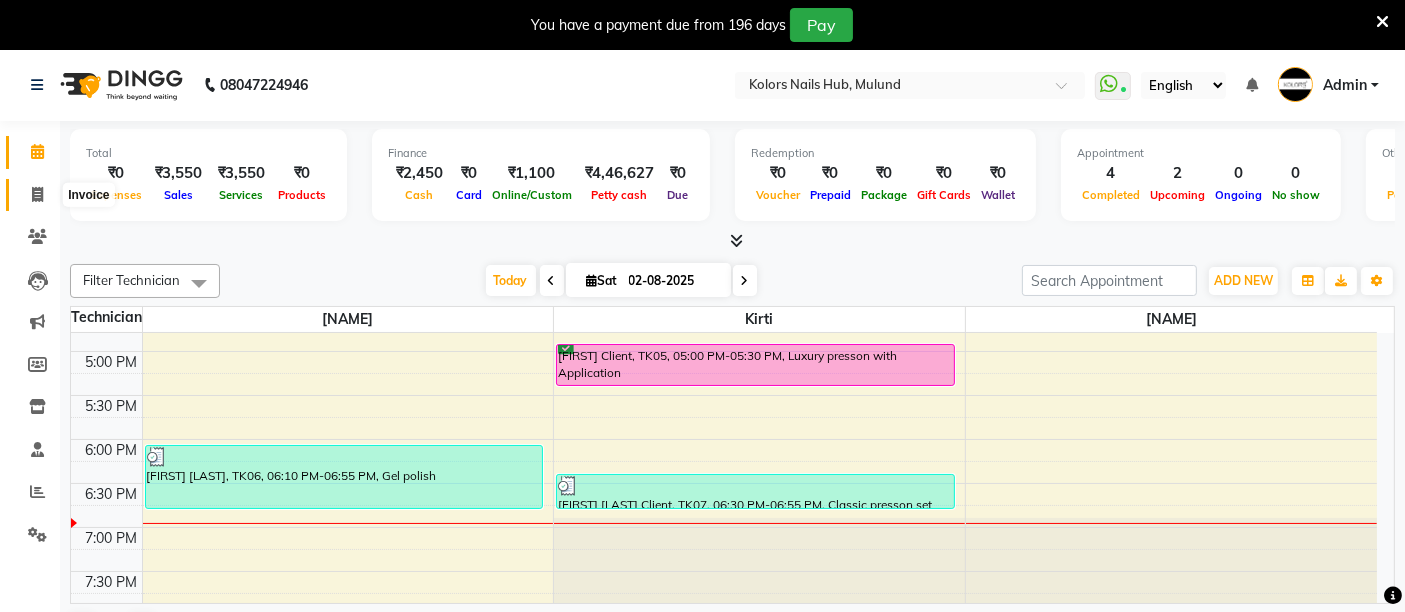 click 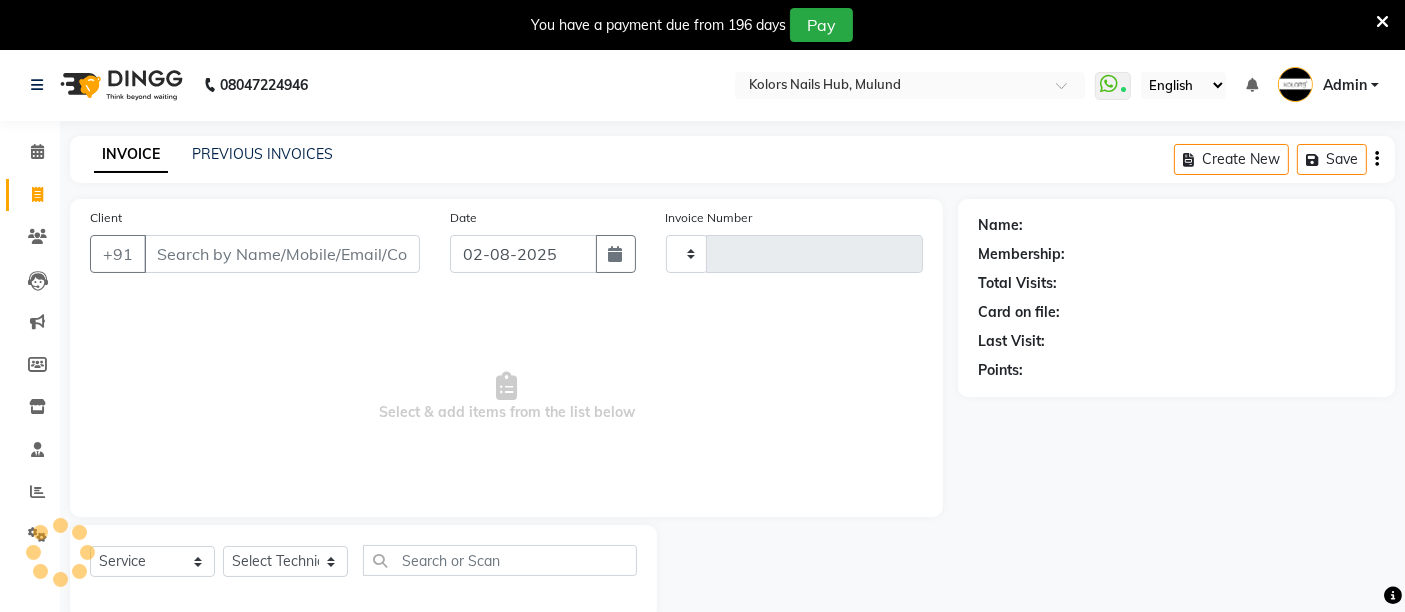 type on "0490" 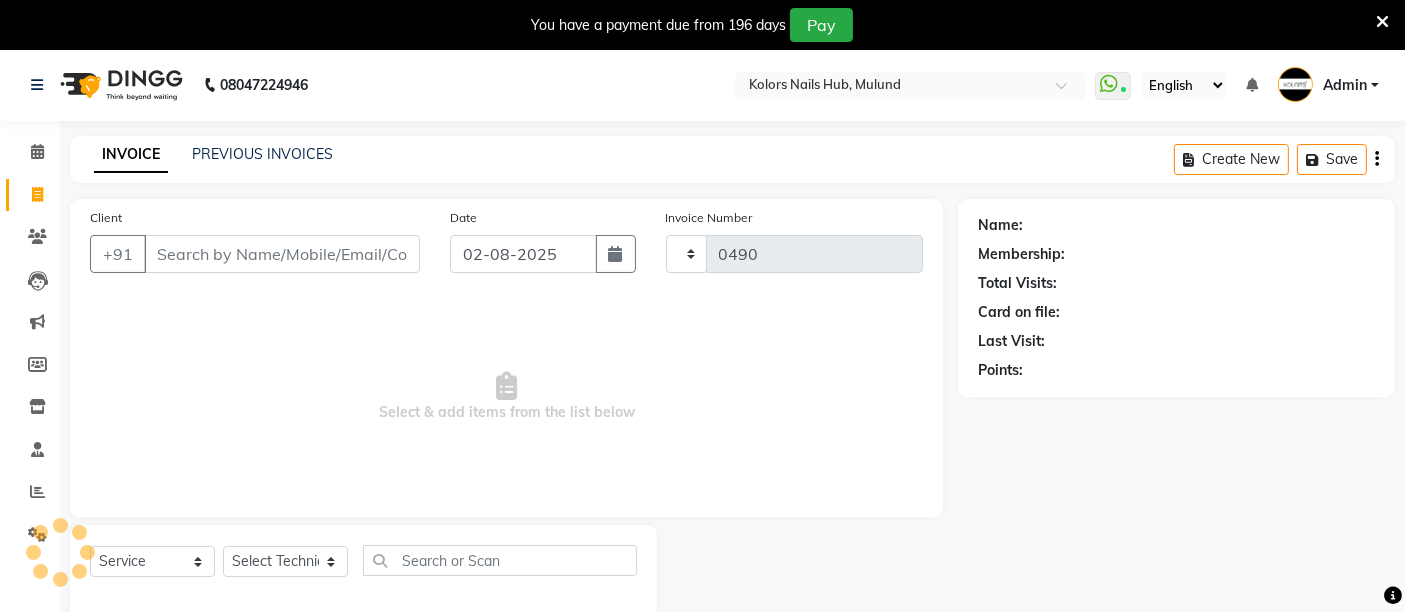 select on "7121" 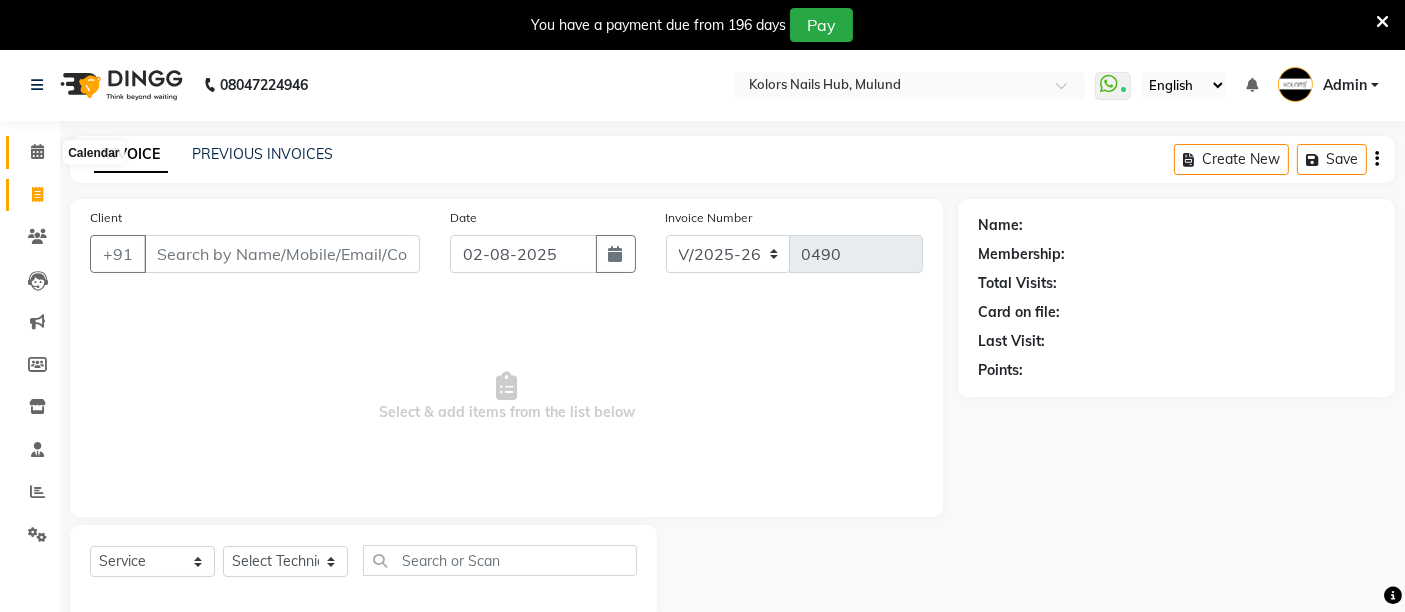 click 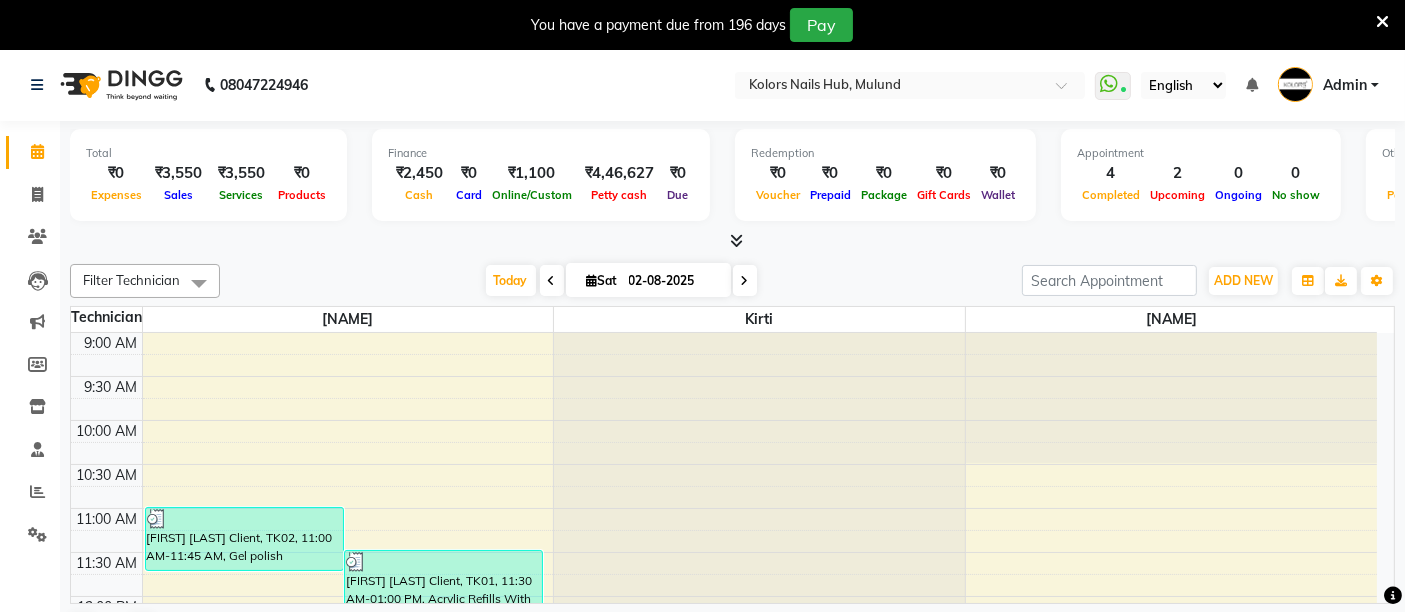 scroll, scrollTop: 0, scrollLeft: 0, axis: both 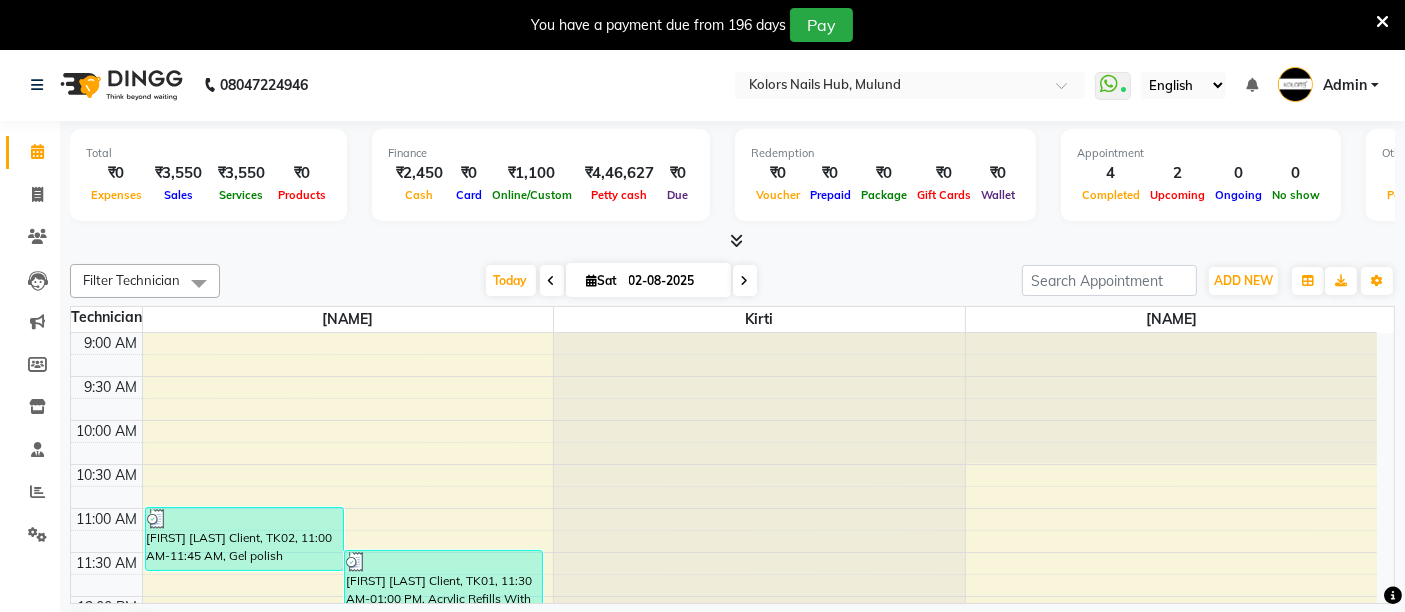 click at bounding box center (745, 281) 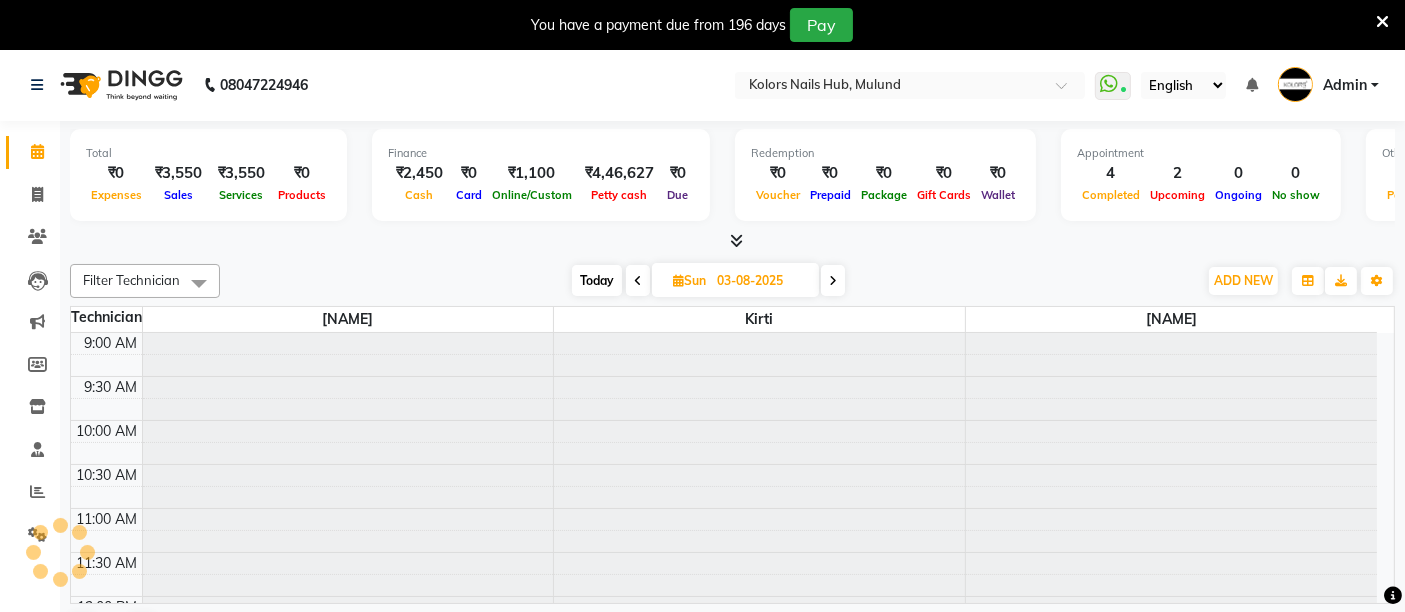 scroll, scrollTop: 685, scrollLeft: 0, axis: vertical 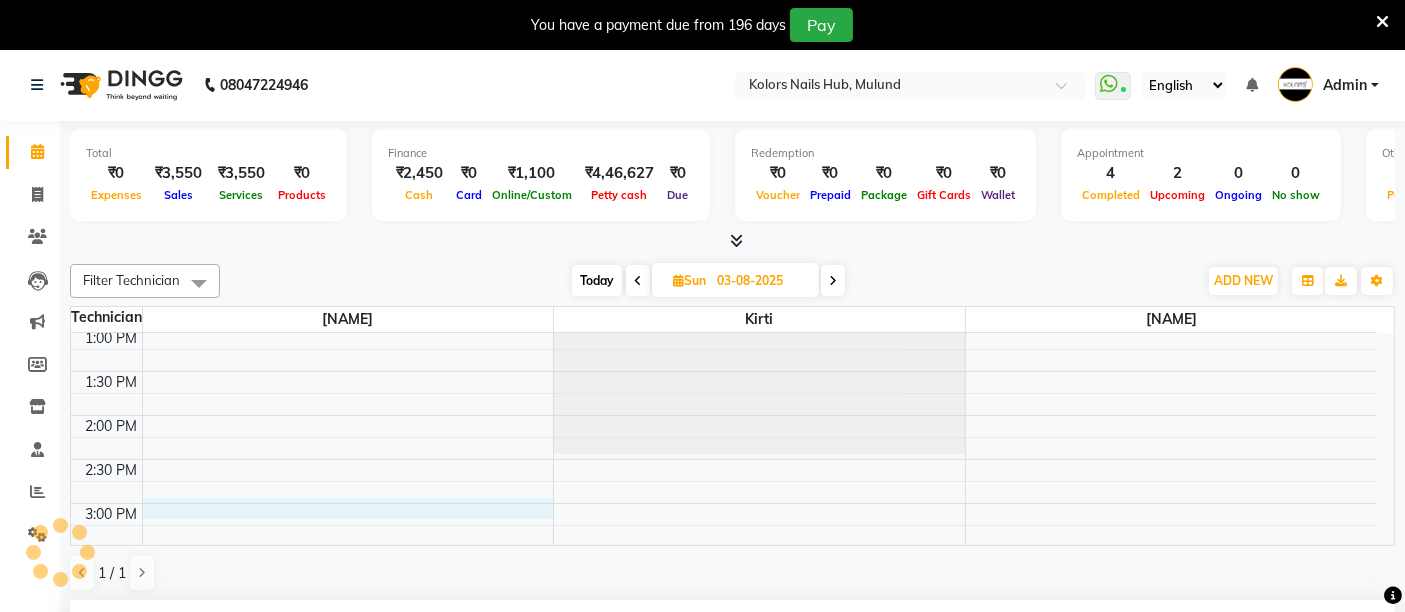 select on "59814" 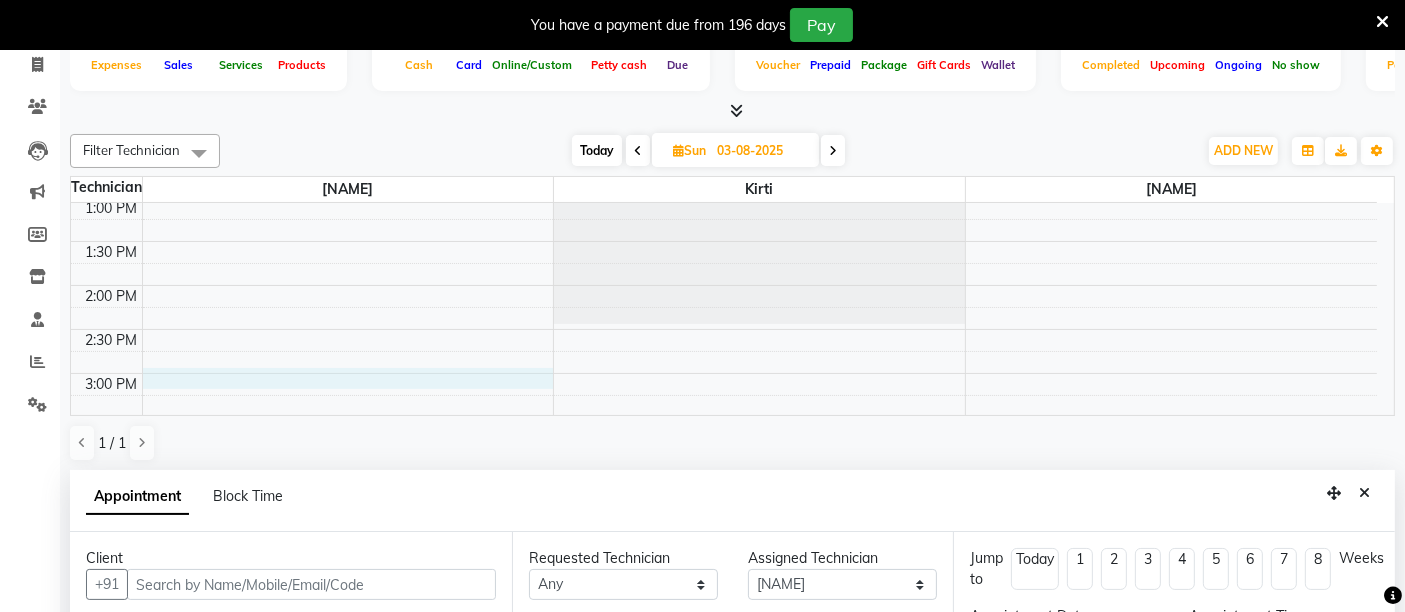 scroll, scrollTop: 406, scrollLeft: 0, axis: vertical 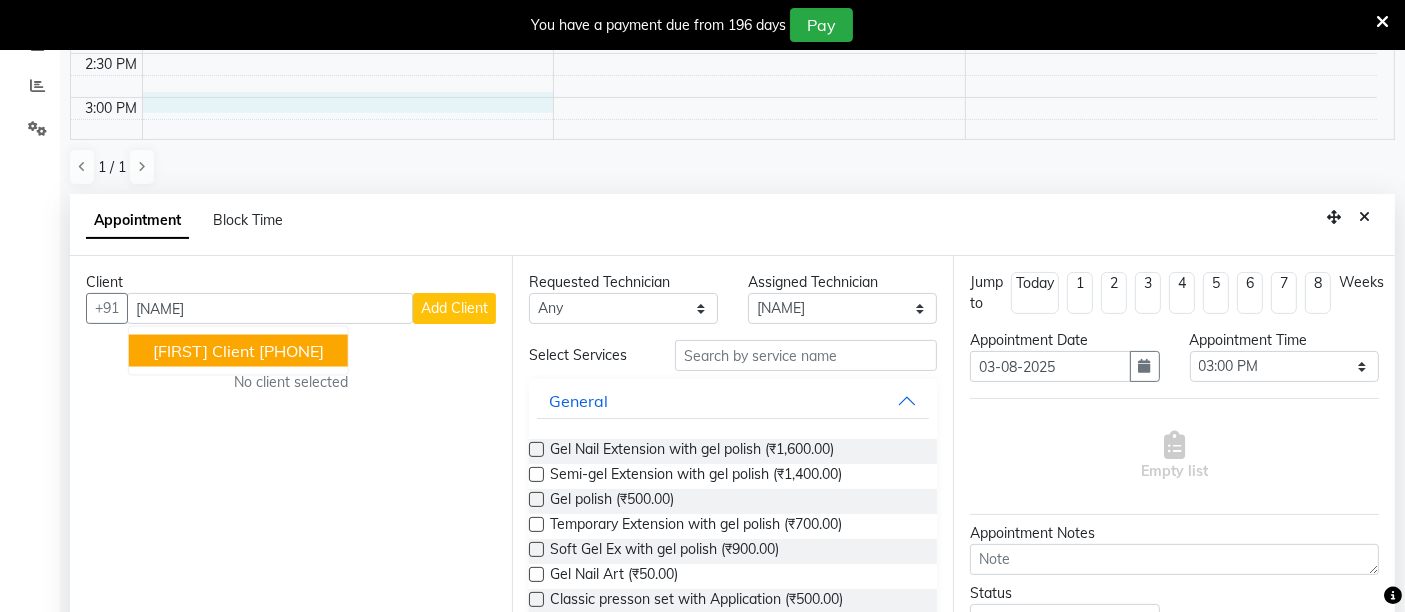 click on "[PHONE]" at bounding box center [291, 351] 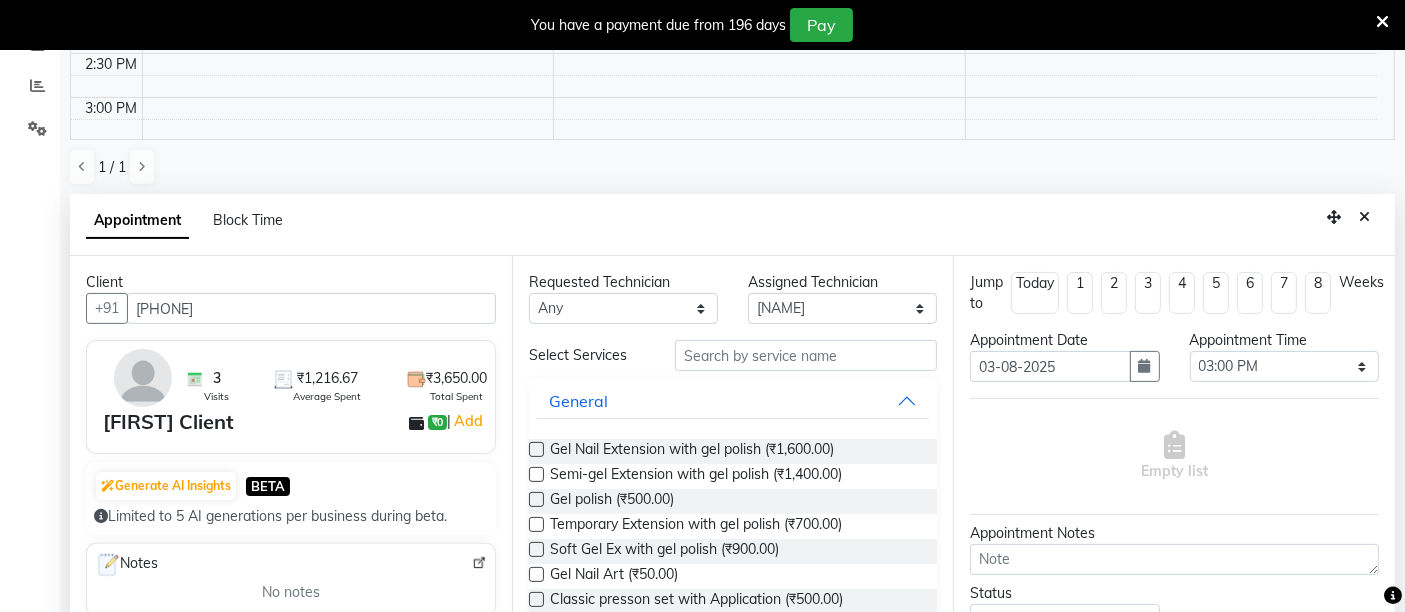 type on "[PHONE]" 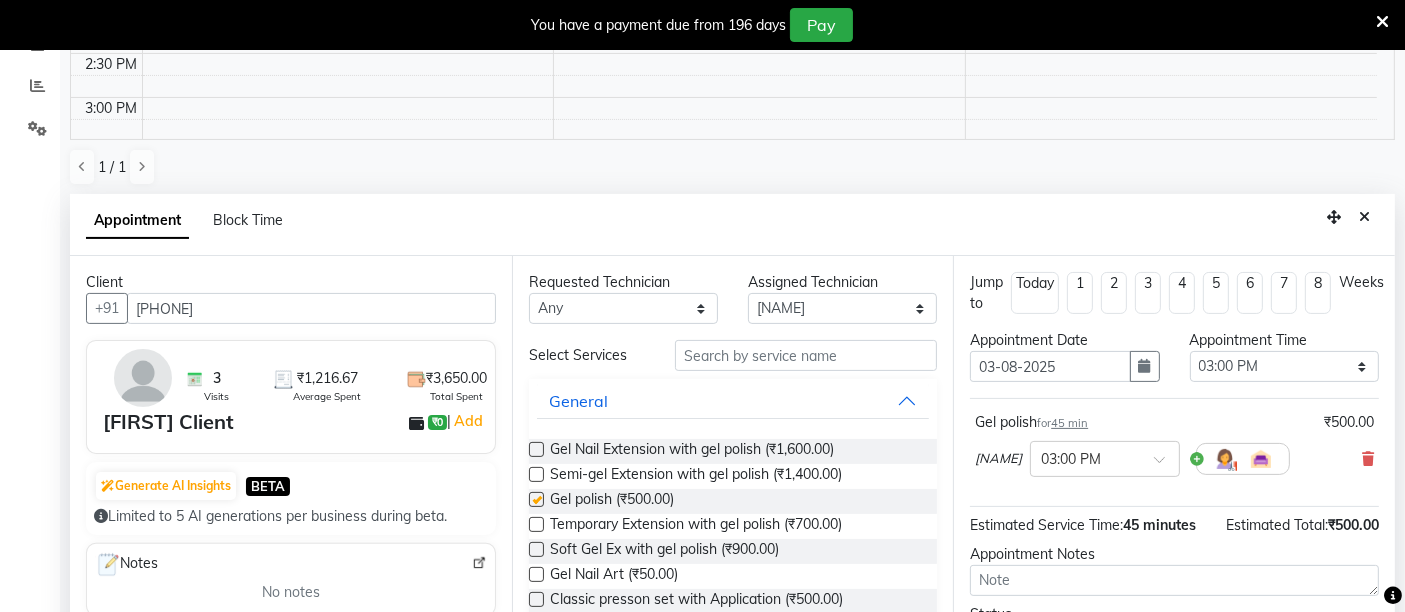 checkbox on "false" 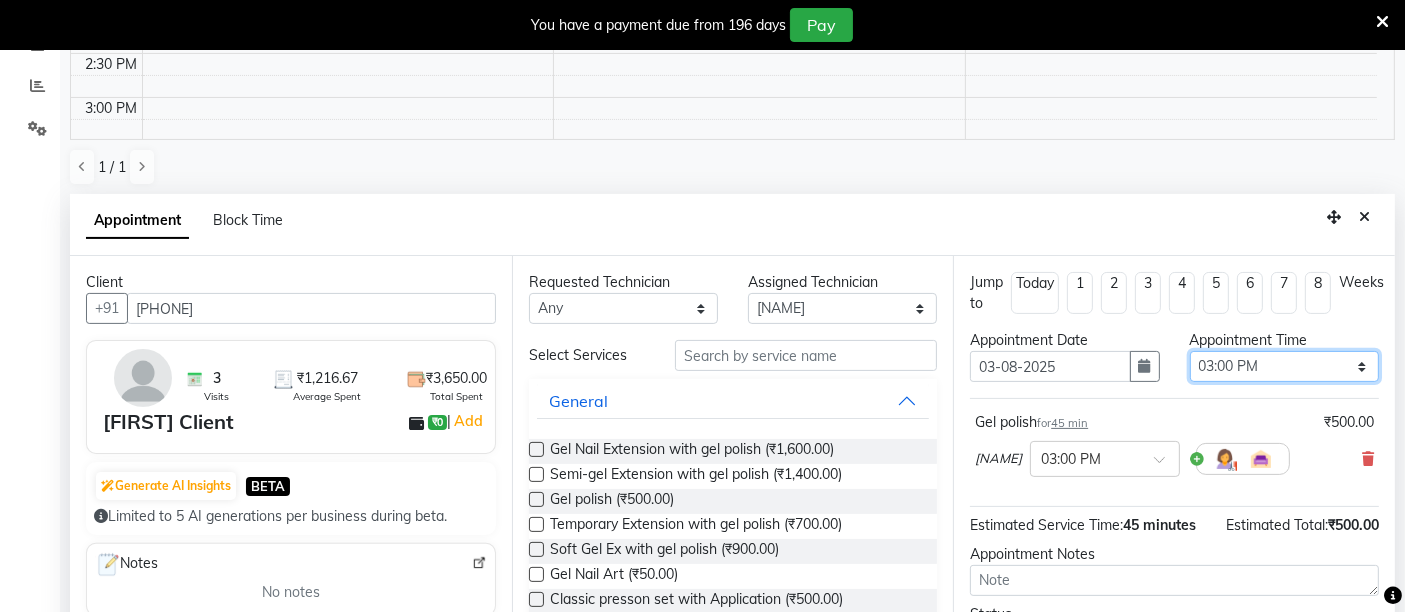 click on "Select 10:00 AM 10:15 AM 10:30 AM 10:45 AM 11:00 AM 11:15 AM 11:30 AM 11:45 AM 12:00 PM 12:15 PM 12:30 PM 12:45 PM 01:00 PM 01:15 PM 01:30 PM 01:45 PM 02:00 PM 02:15 PM 02:30 PM 02:45 PM 03:00 PM 03:15 PM 03:30 PM 03:45 PM 04:00 PM 04:15 PM 04:30 PM 04:45 PM 05:00 PM 05:15 PM 05:30 PM 05:45 PM 06:00 PM 06:15 PM 06:30 PM 06:45 PM 07:00 PM" at bounding box center [1284, 366] 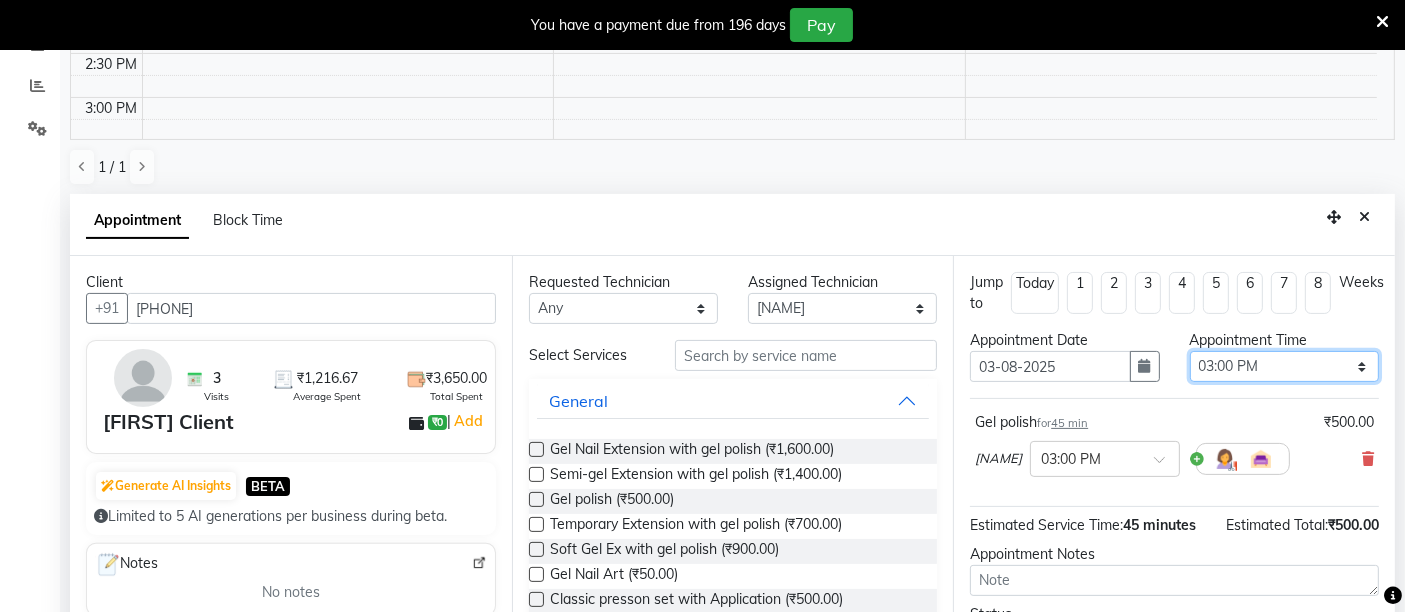 select on "870" 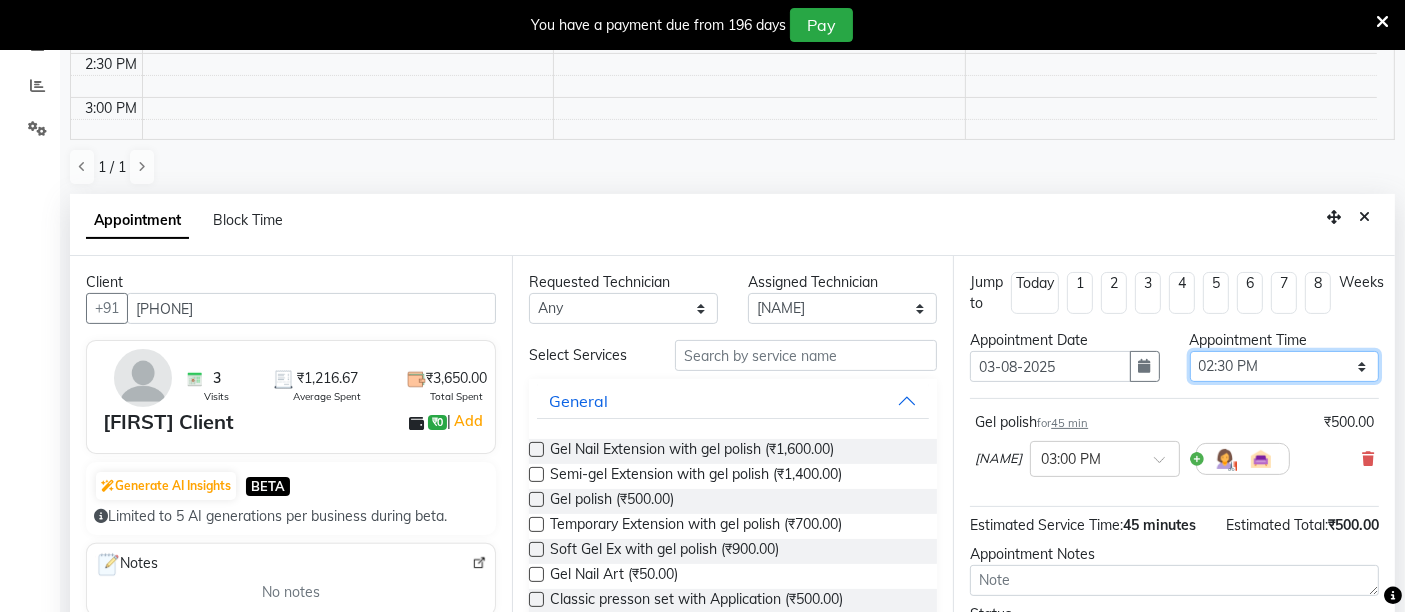 click on "Select 10:00 AM 10:15 AM 10:30 AM 10:45 AM 11:00 AM 11:15 AM 11:30 AM 11:45 AM 12:00 PM 12:15 PM 12:30 PM 12:45 PM 01:00 PM 01:15 PM 01:30 PM 01:45 PM 02:00 PM 02:15 PM 02:30 PM 02:45 PM 03:00 PM 03:15 PM 03:30 PM 03:45 PM 04:00 PM 04:15 PM 04:30 PM 04:45 PM 05:00 PM 05:15 PM 05:30 PM 05:45 PM 06:00 PM 06:15 PM 06:30 PM 06:45 PM 07:00 PM" at bounding box center [1284, 366] 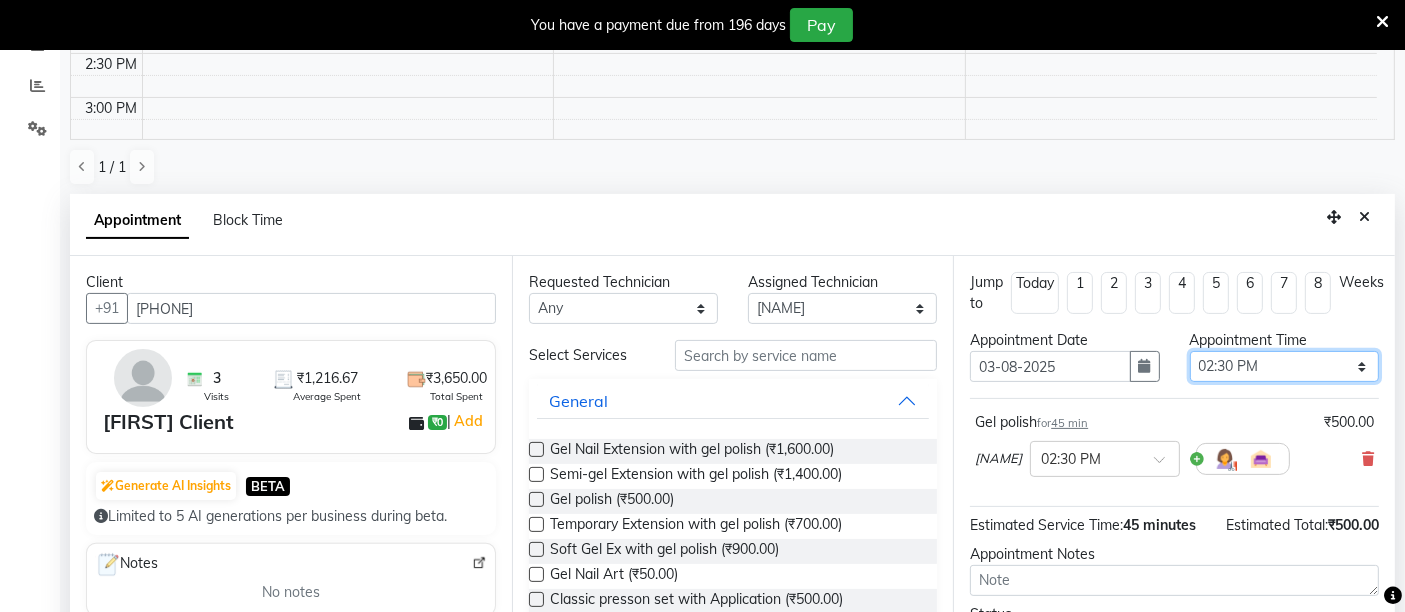 scroll, scrollTop: 158, scrollLeft: 0, axis: vertical 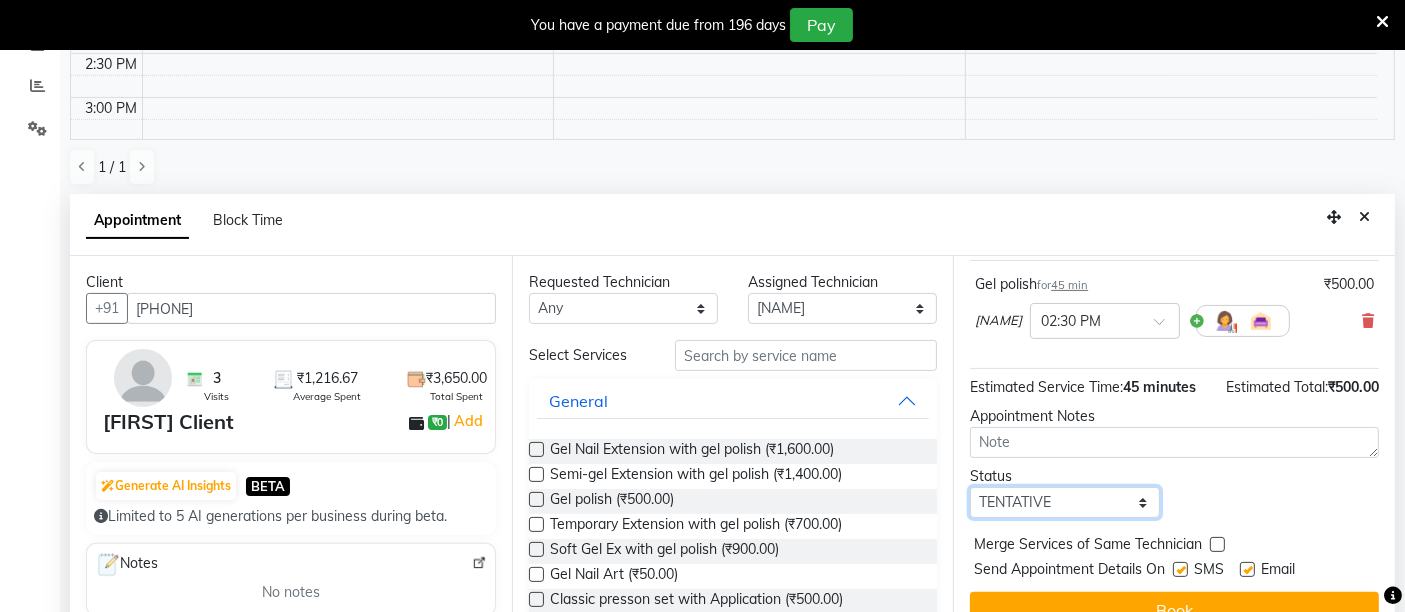 click on "Select TENTATIVE CONFIRM UPCOMING" at bounding box center [1064, 502] 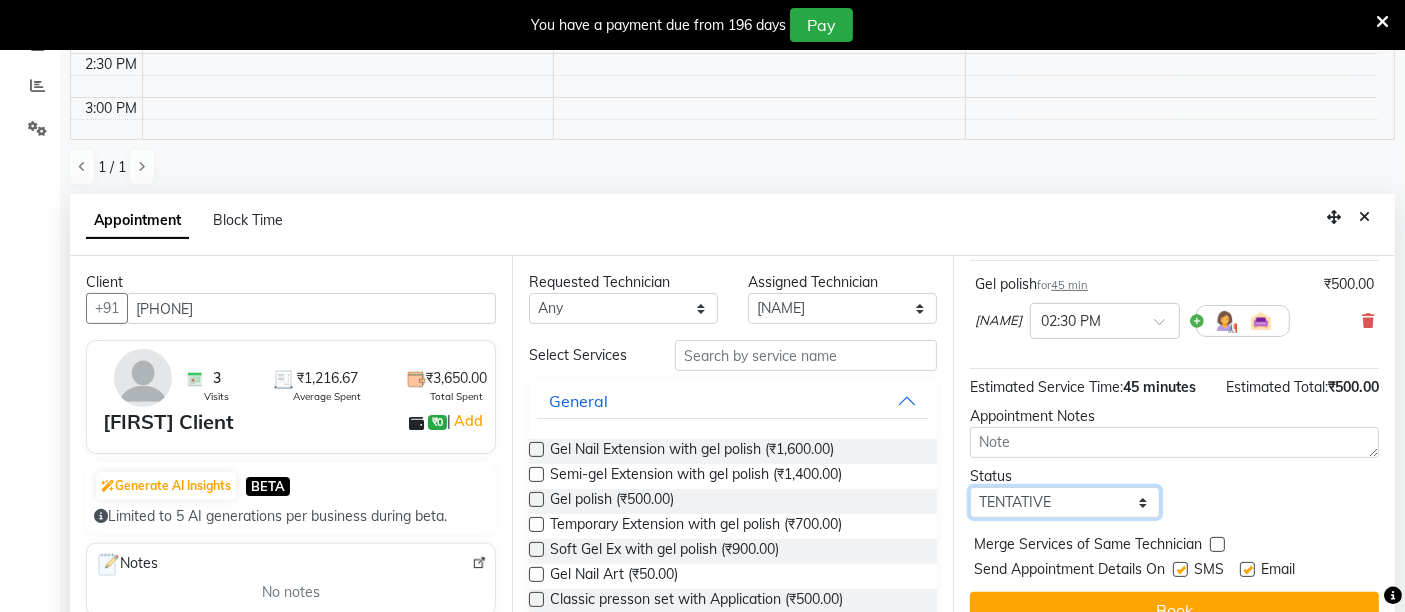 select on "confirm booking" 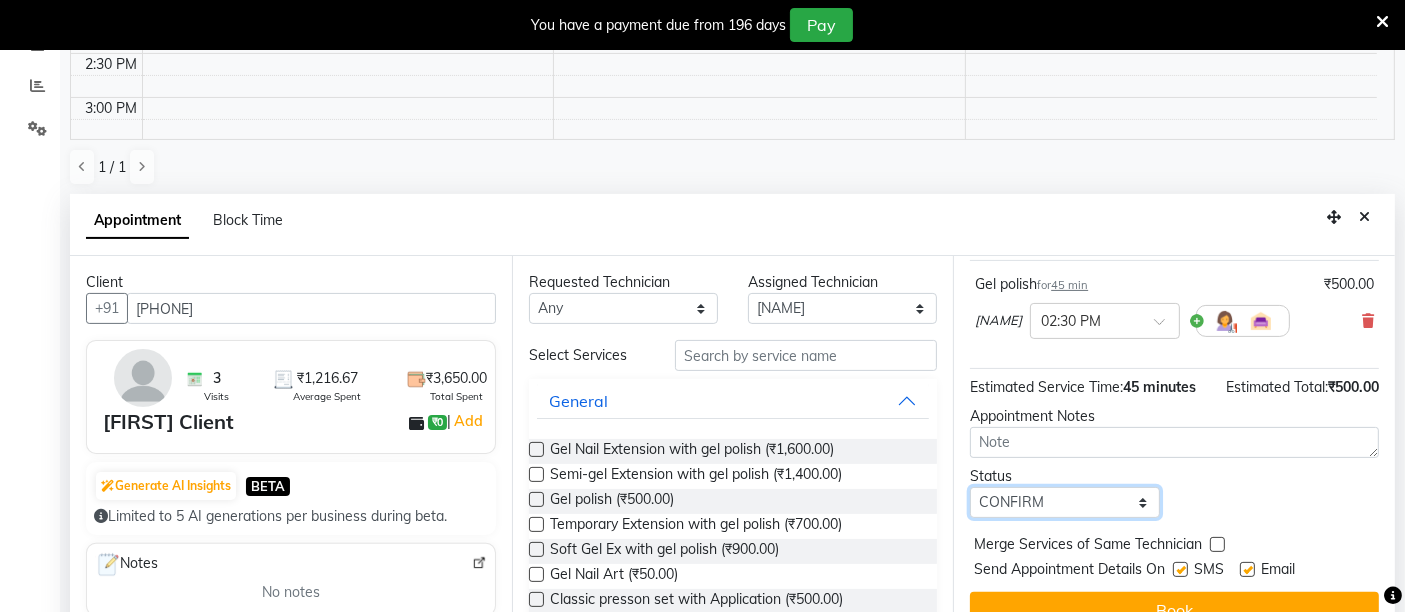 click on "Select TENTATIVE CONFIRM UPCOMING" at bounding box center (1064, 502) 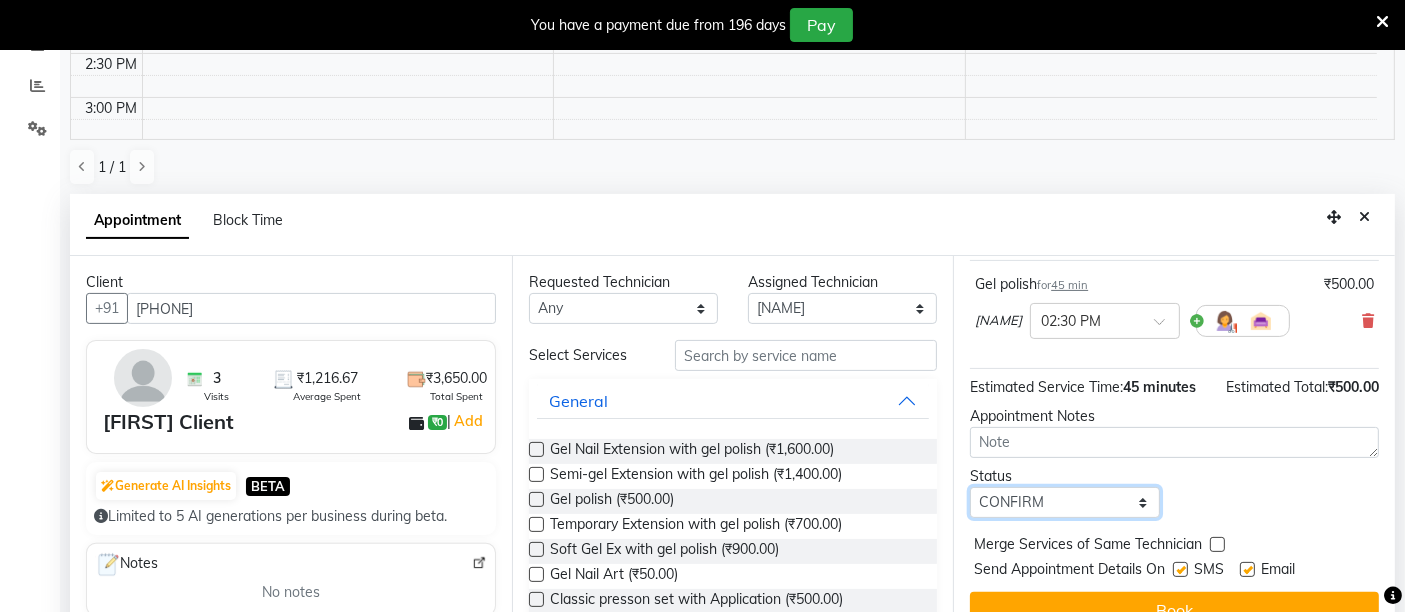 scroll, scrollTop: 441, scrollLeft: 0, axis: vertical 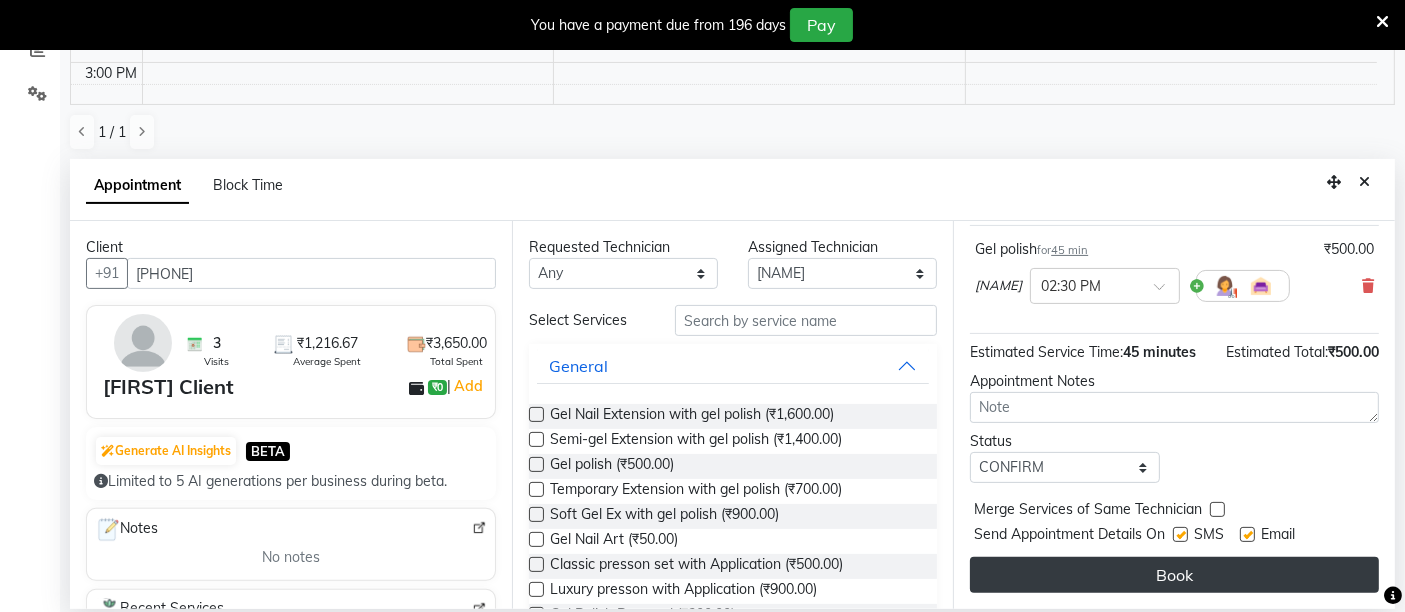 click on "Book" at bounding box center (1174, 575) 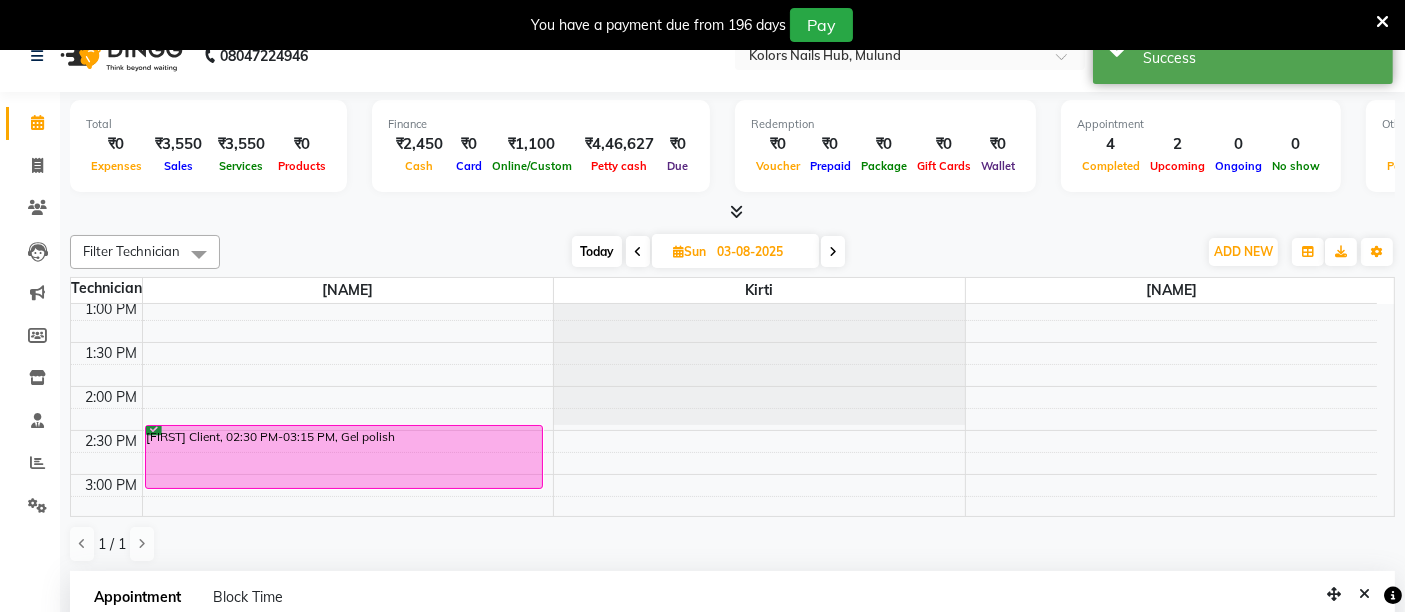 scroll, scrollTop: 0, scrollLeft: 0, axis: both 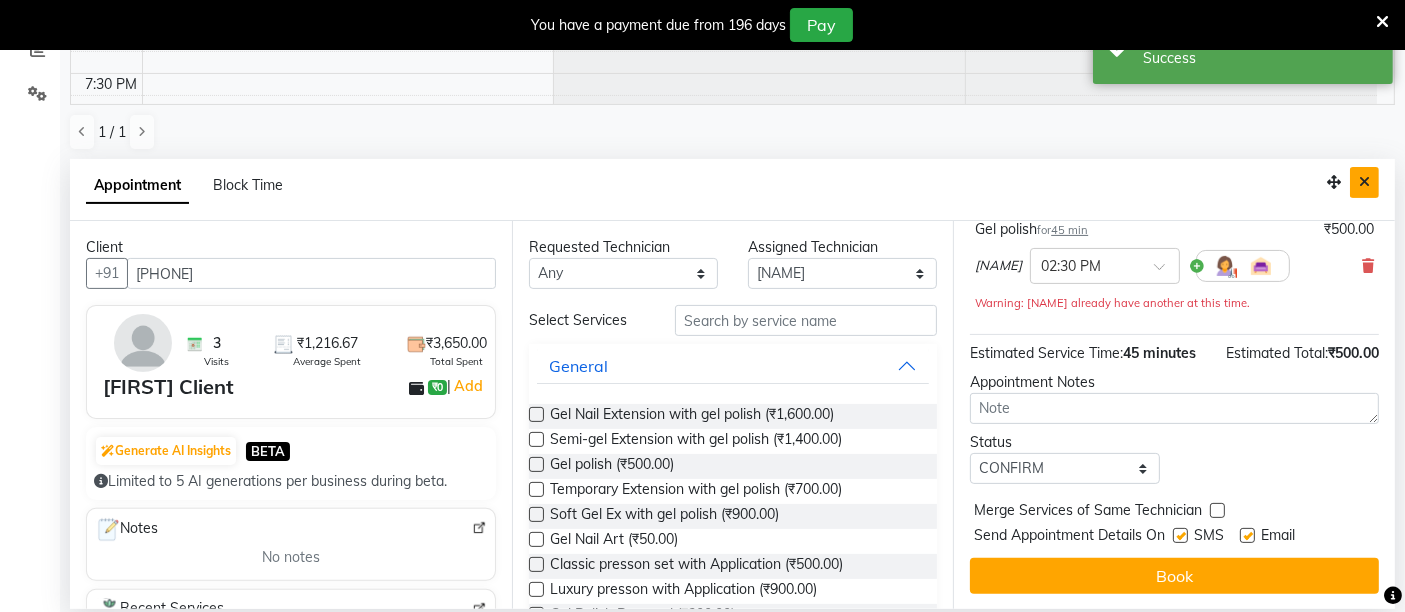 click at bounding box center (1364, 182) 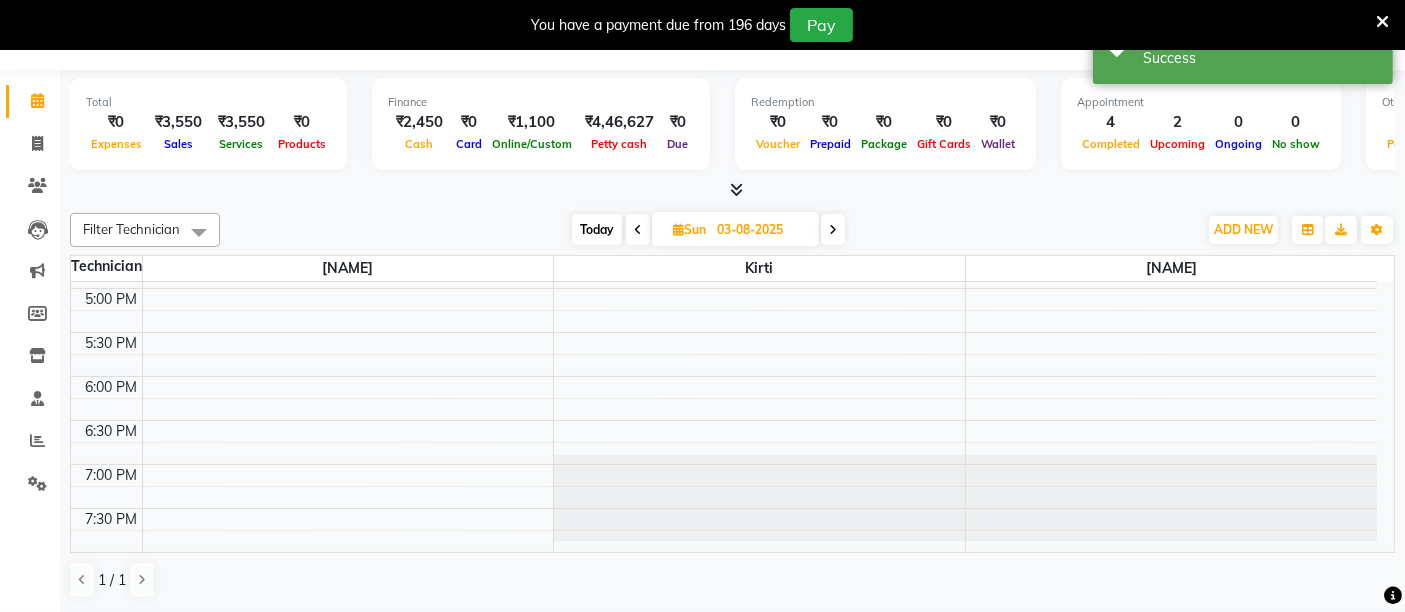 scroll, scrollTop: 49, scrollLeft: 0, axis: vertical 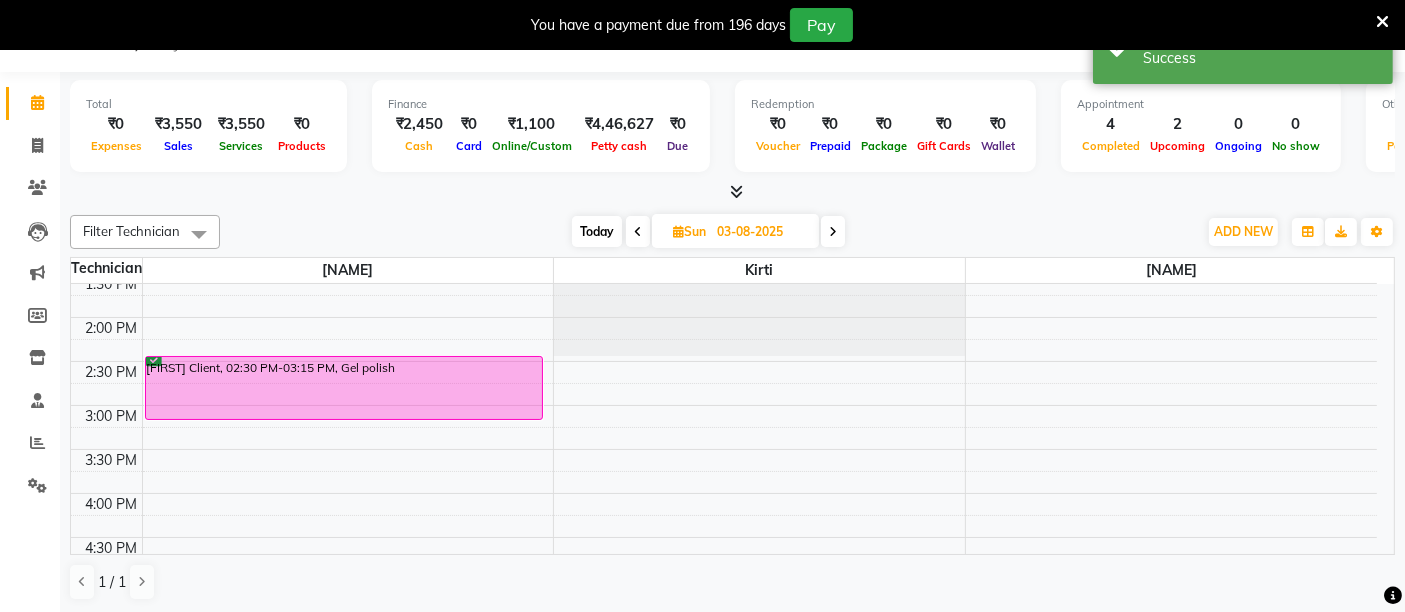 select on "59815" 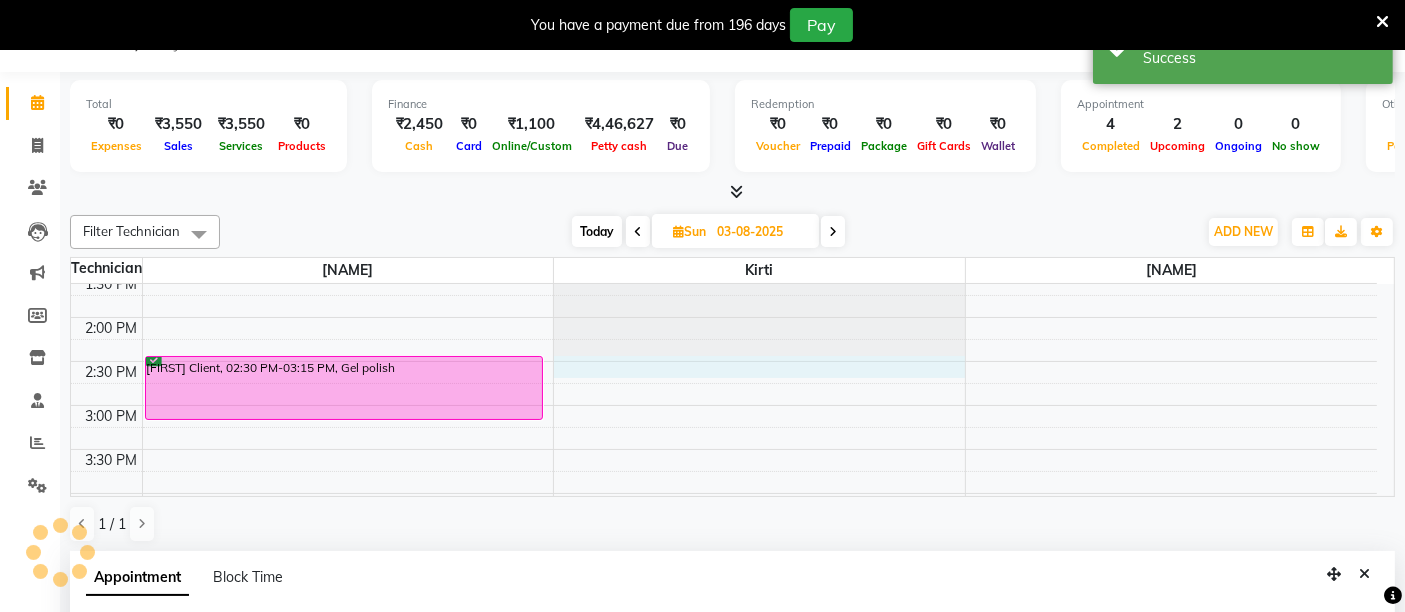 select on "870" 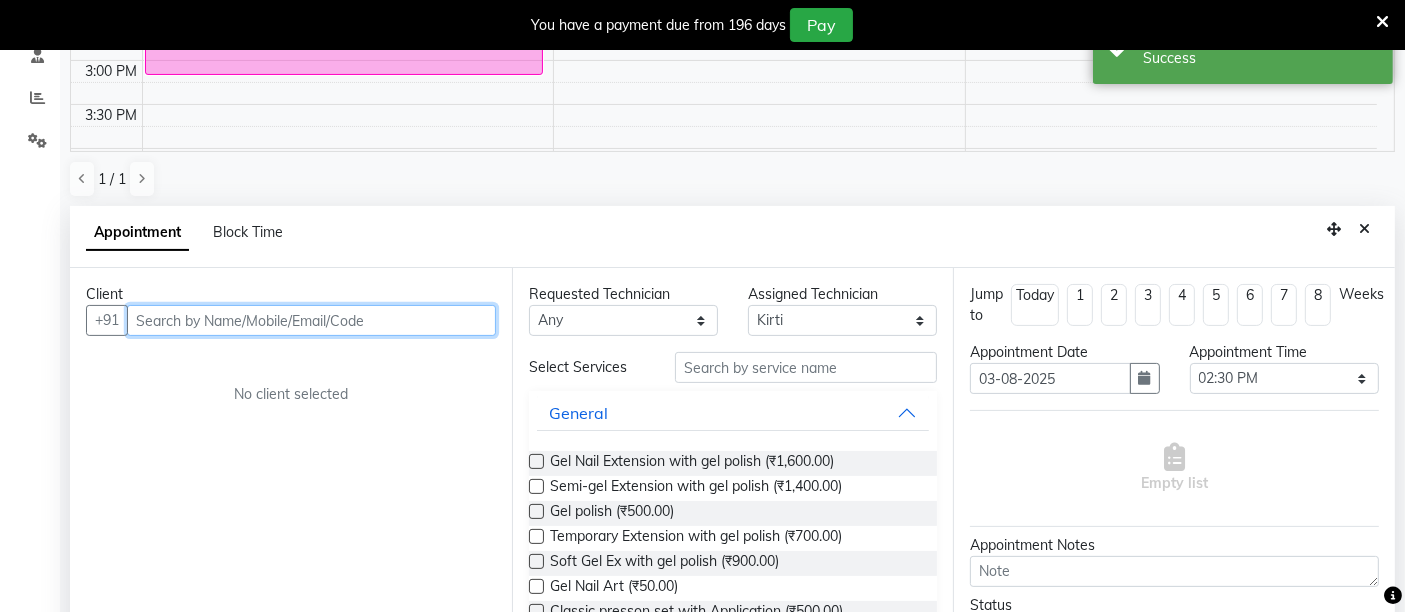 scroll, scrollTop: 406, scrollLeft: 0, axis: vertical 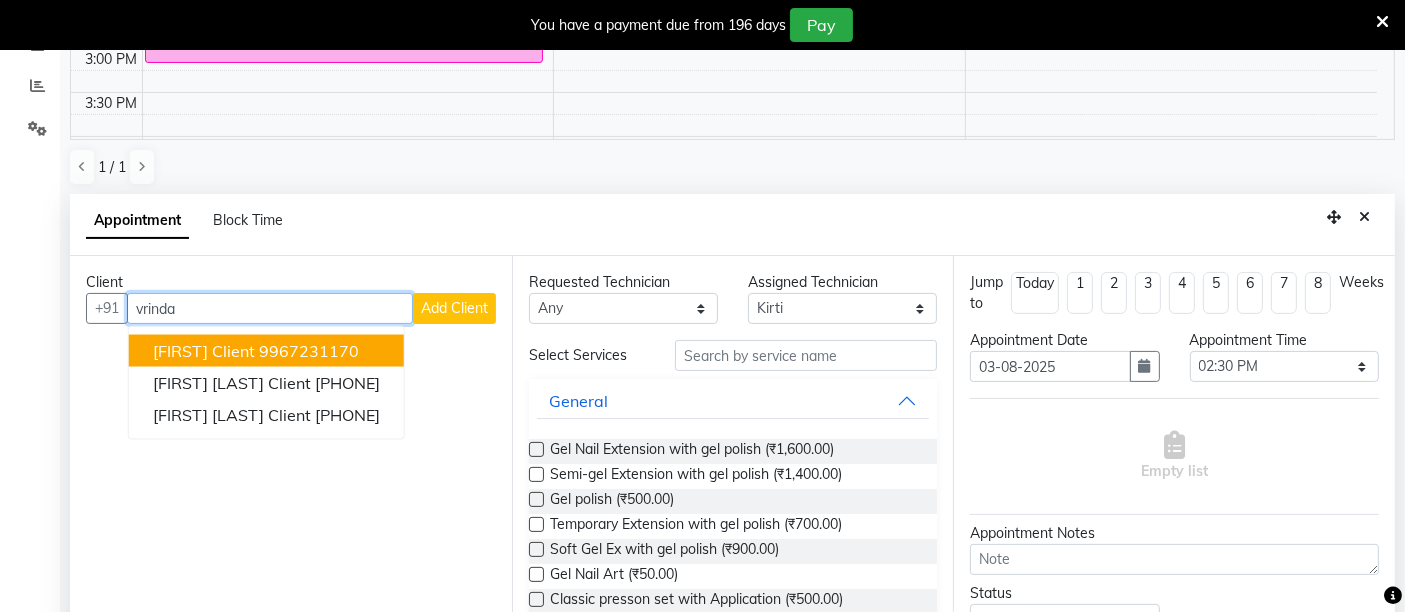 click on "[FIRST] Client [PHONE]" at bounding box center (266, 351) 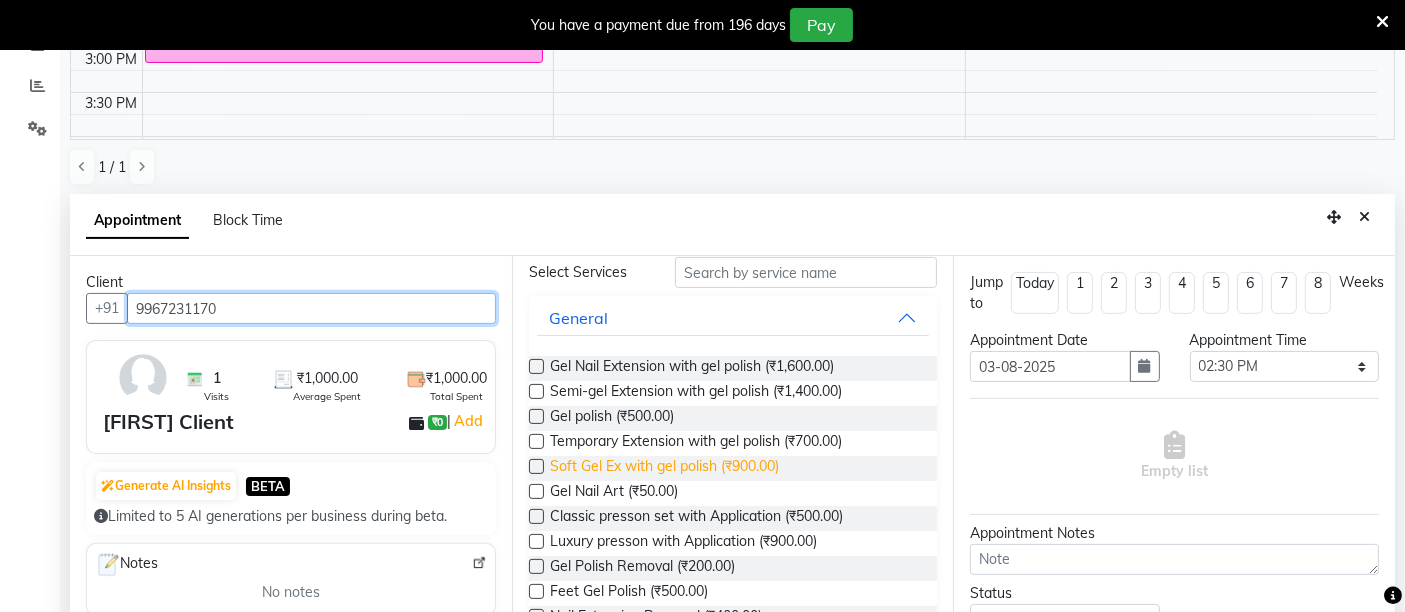 scroll, scrollTop: 88, scrollLeft: 0, axis: vertical 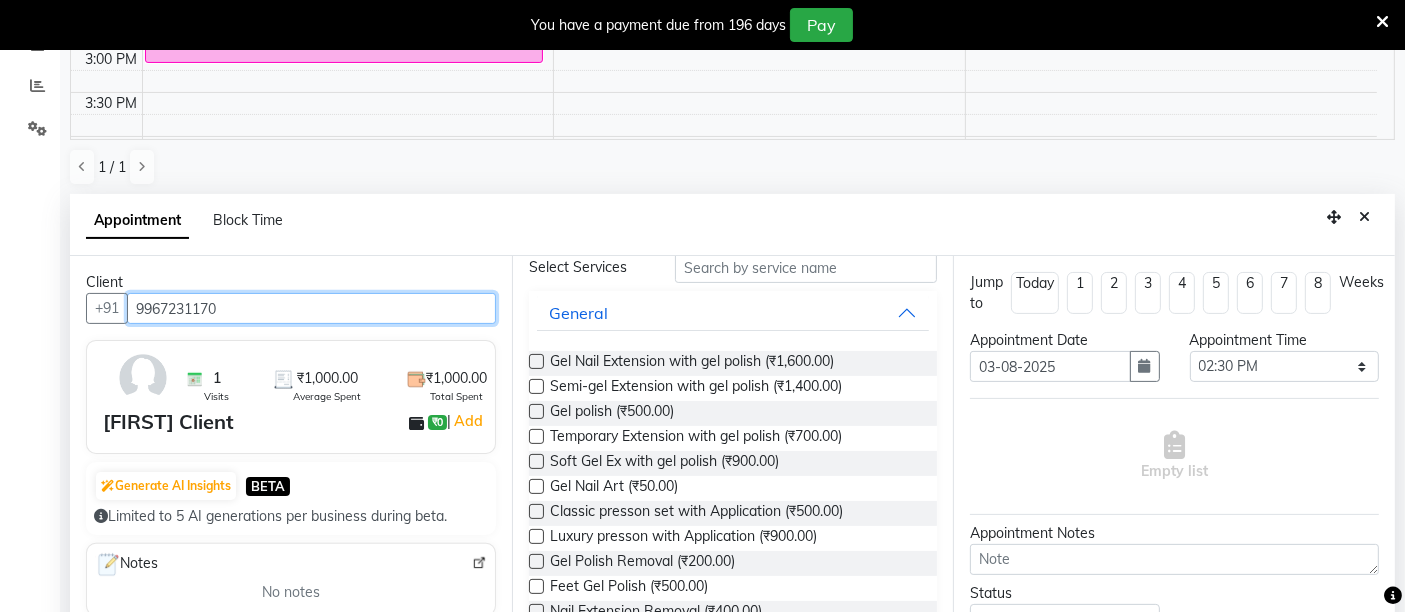 type on "9967231170" 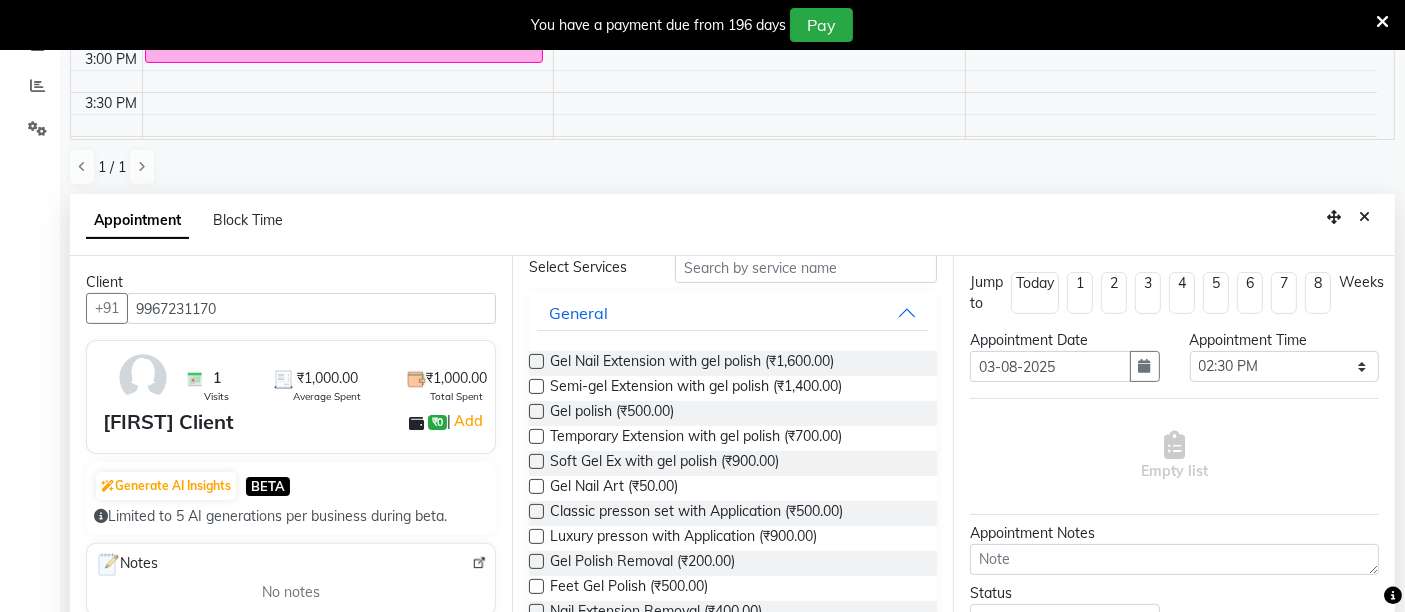 click at bounding box center [536, 511] 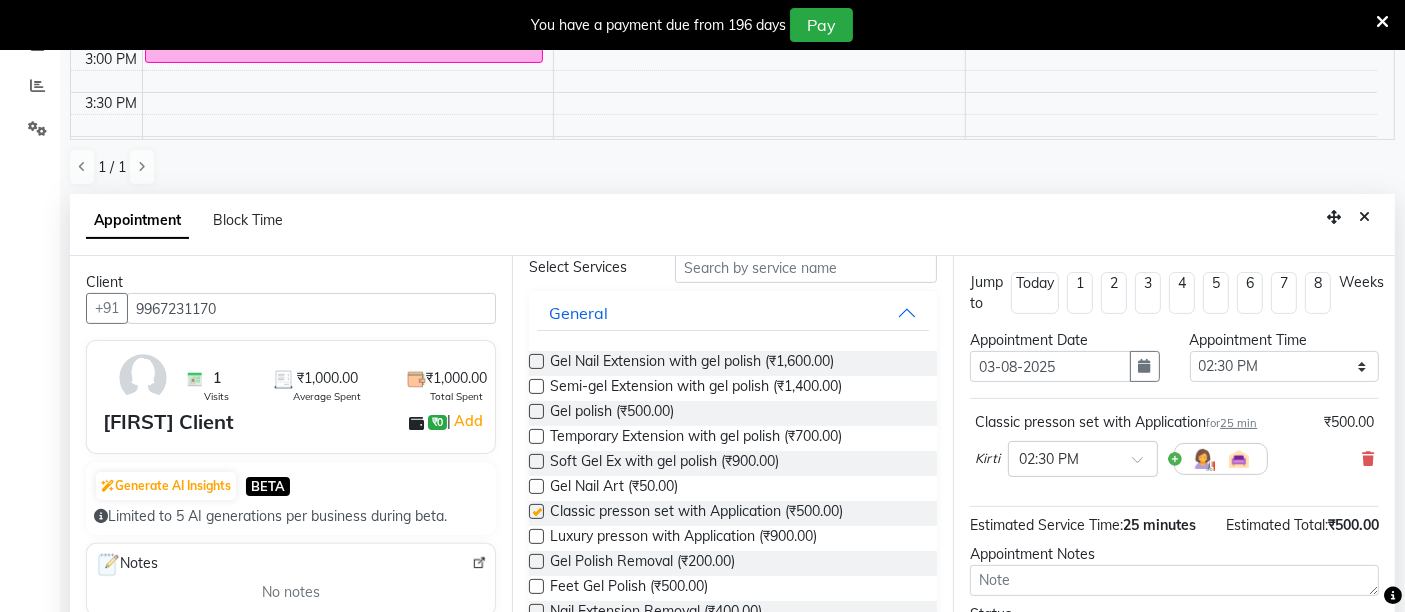 checkbox on "false" 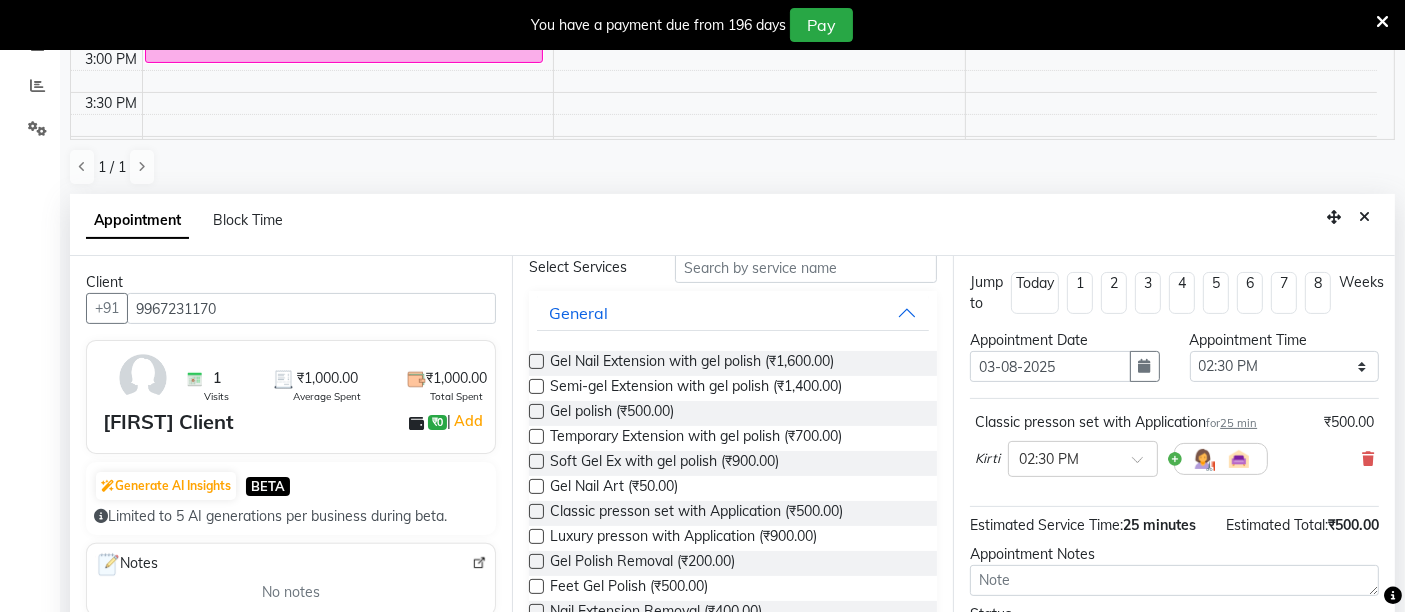 scroll, scrollTop: 158, scrollLeft: 0, axis: vertical 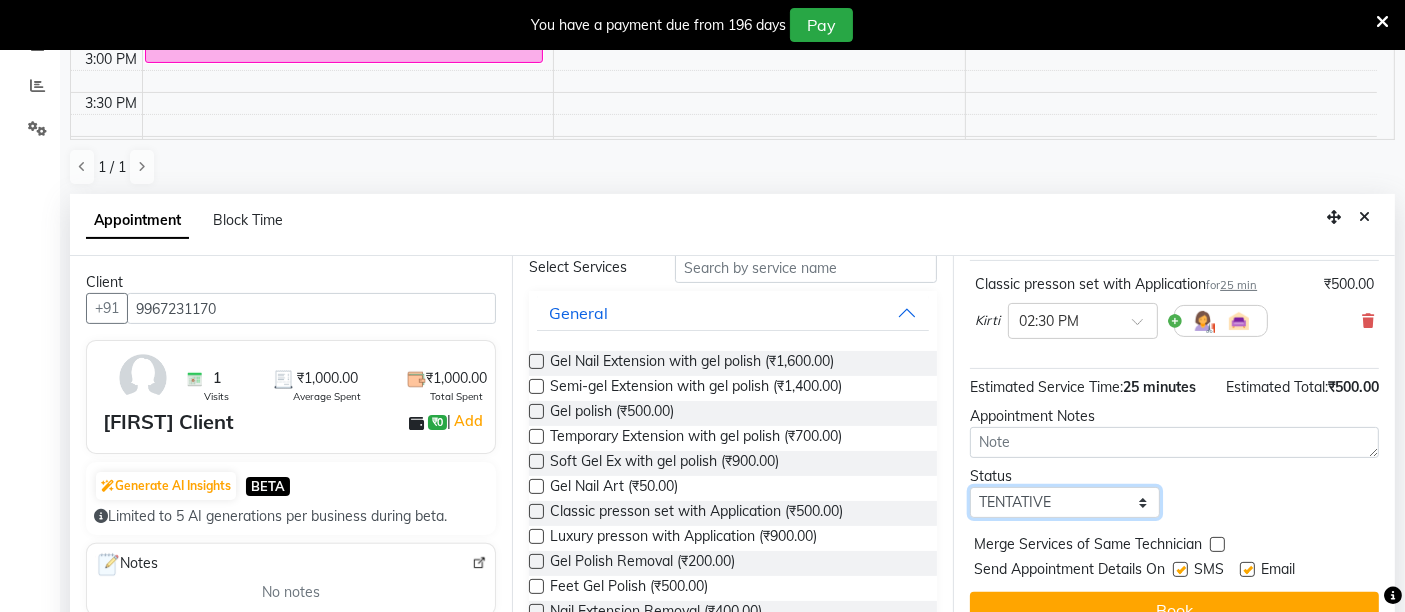 click on "Select TENTATIVE CONFIRM UPCOMING" at bounding box center [1064, 502] 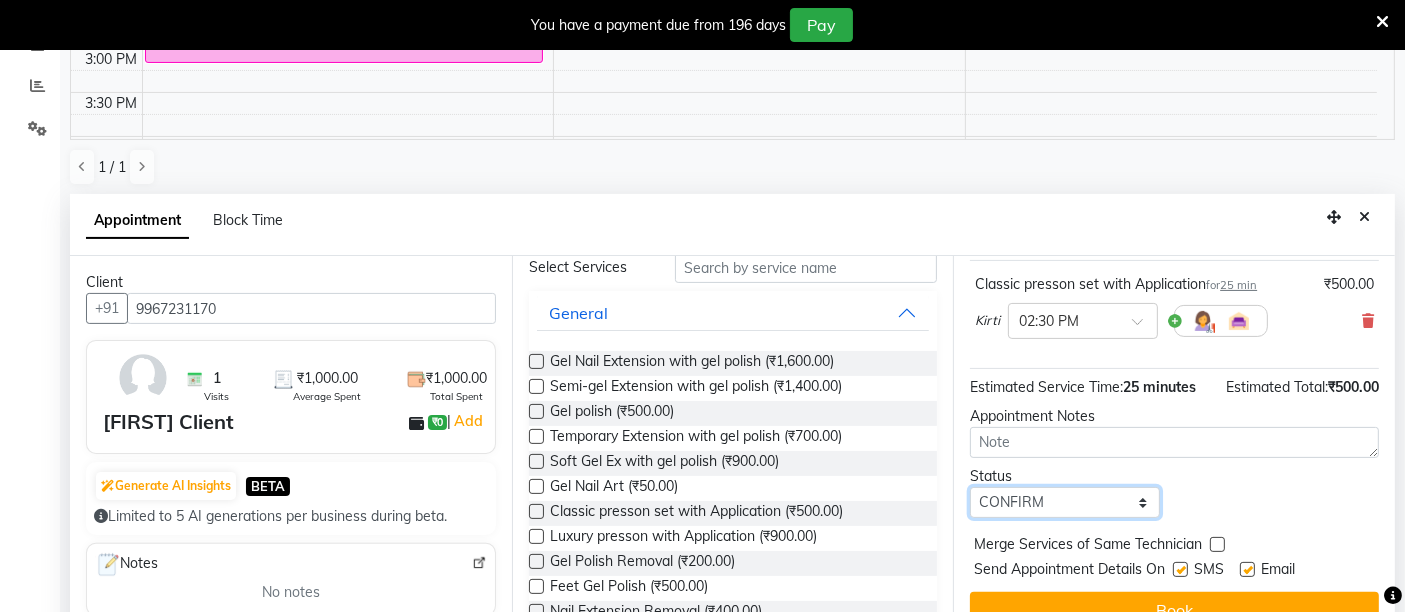 click on "Select TENTATIVE CONFIRM UPCOMING" at bounding box center (1064, 502) 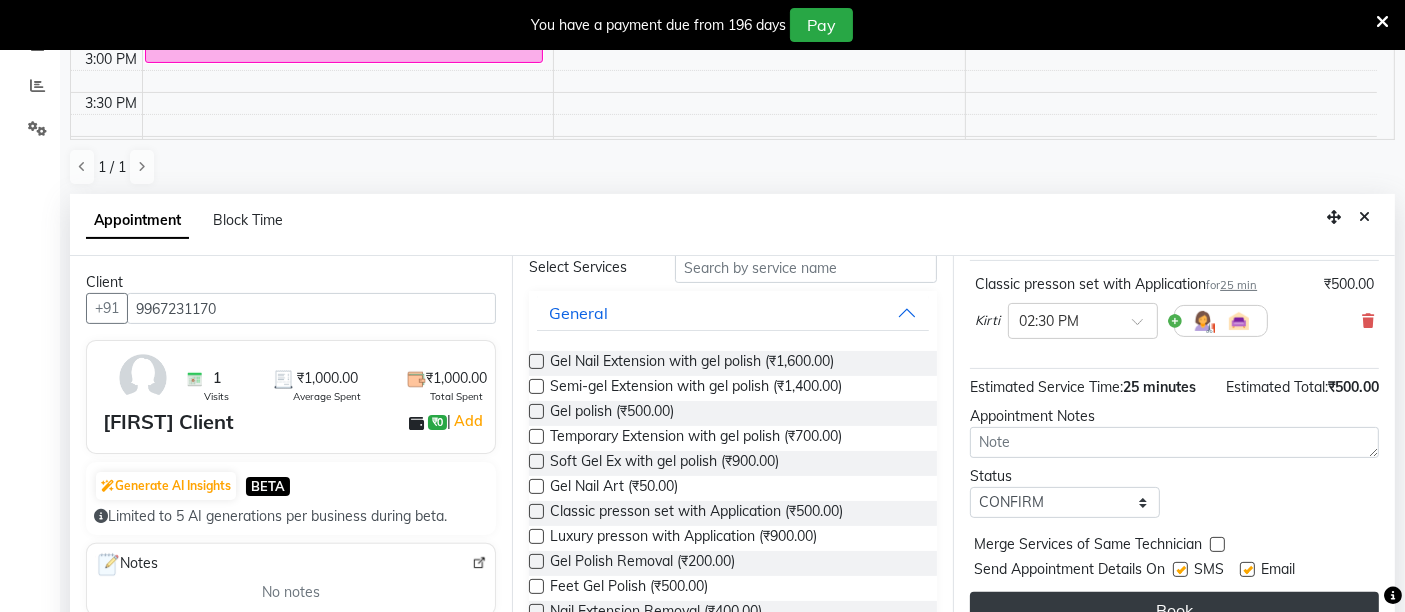 click on "Book" at bounding box center [1174, 610] 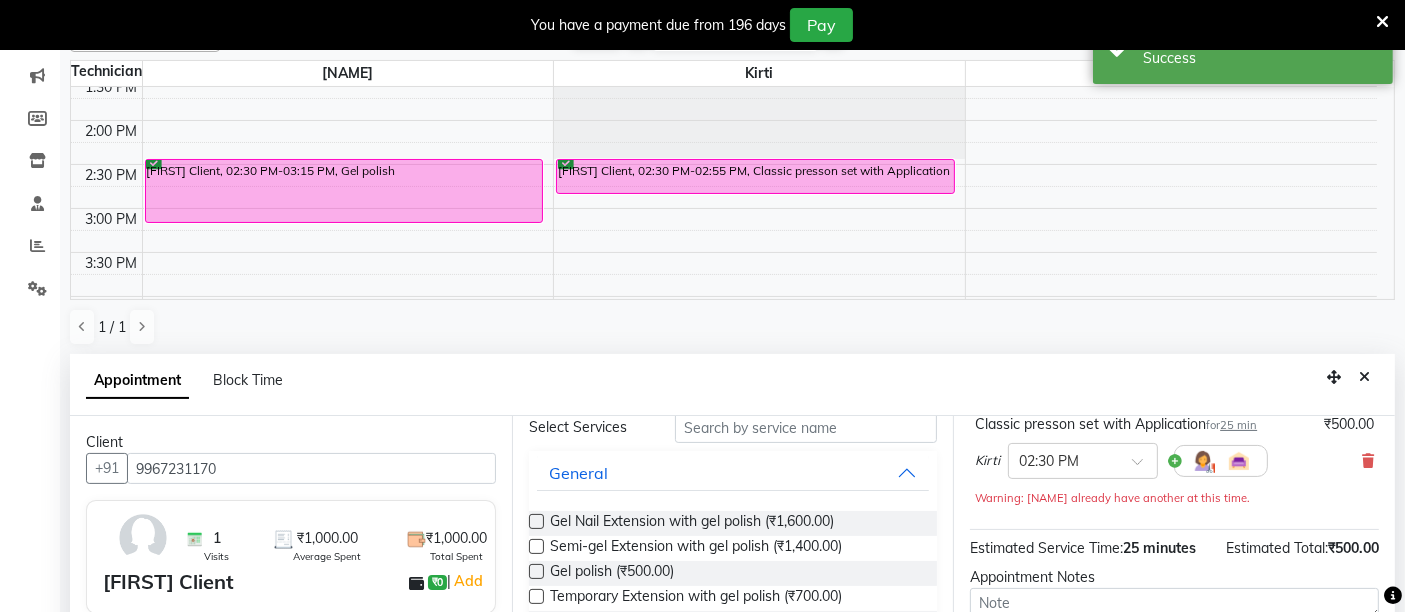 scroll, scrollTop: 283, scrollLeft: 0, axis: vertical 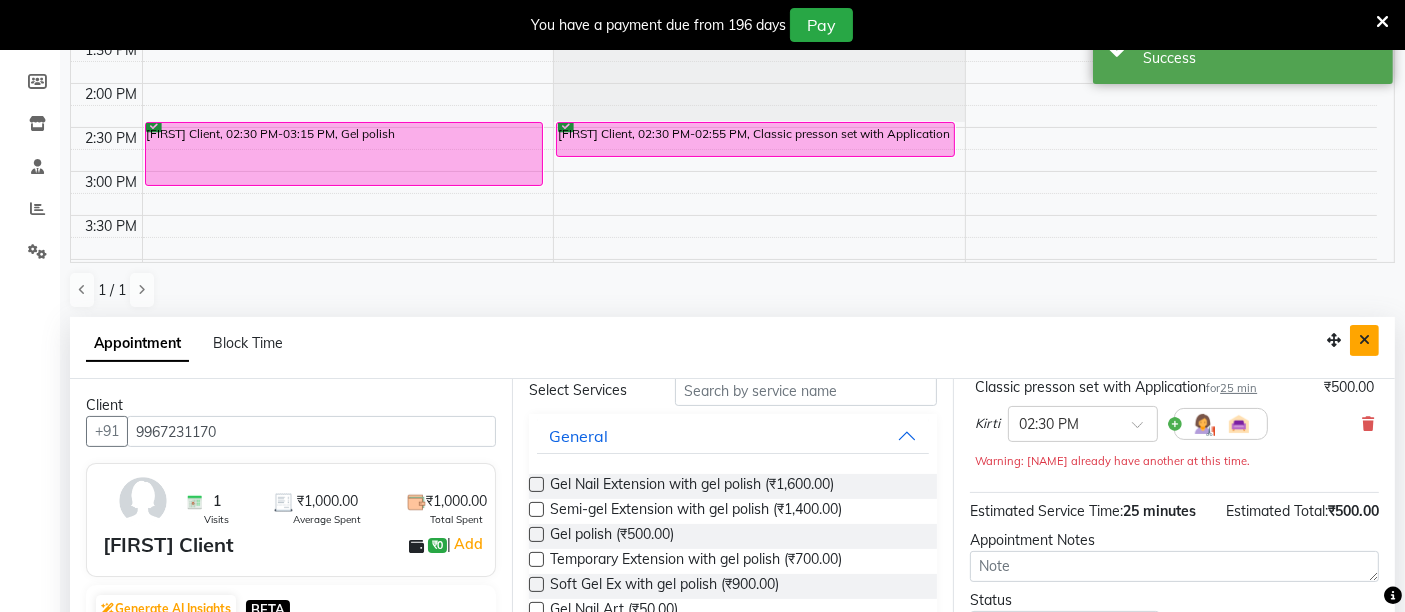 click at bounding box center [1364, 340] 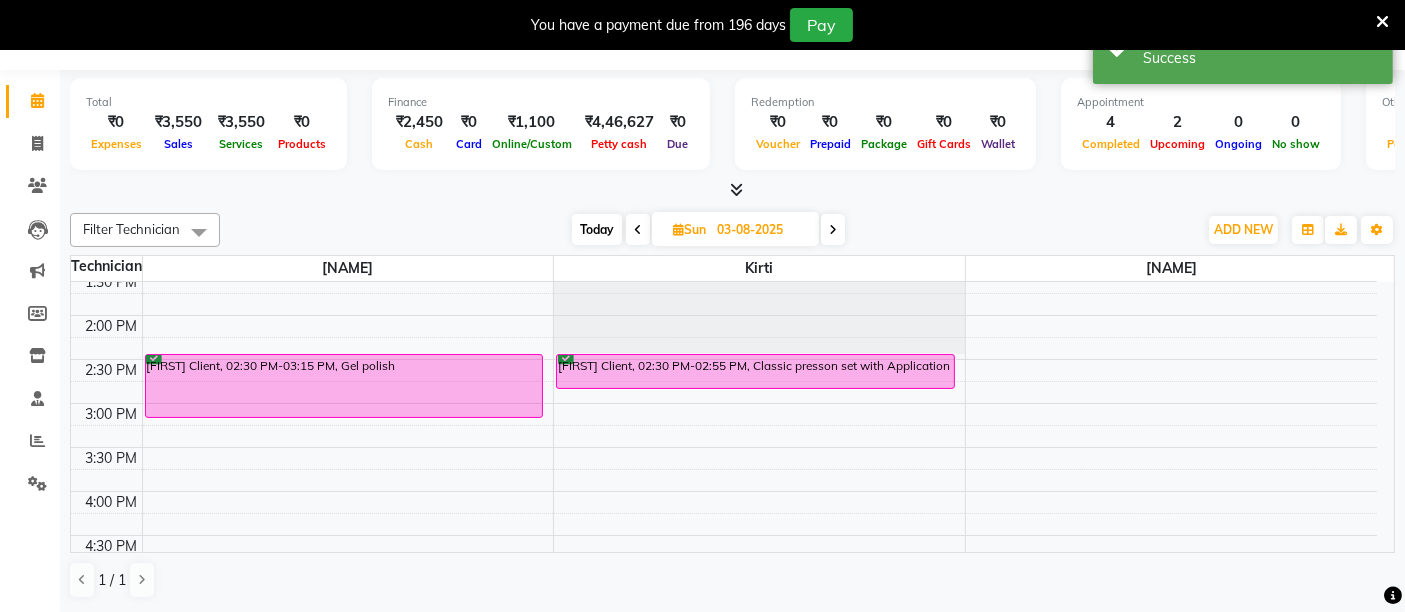scroll, scrollTop: 49, scrollLeft: 0, axis: vertical 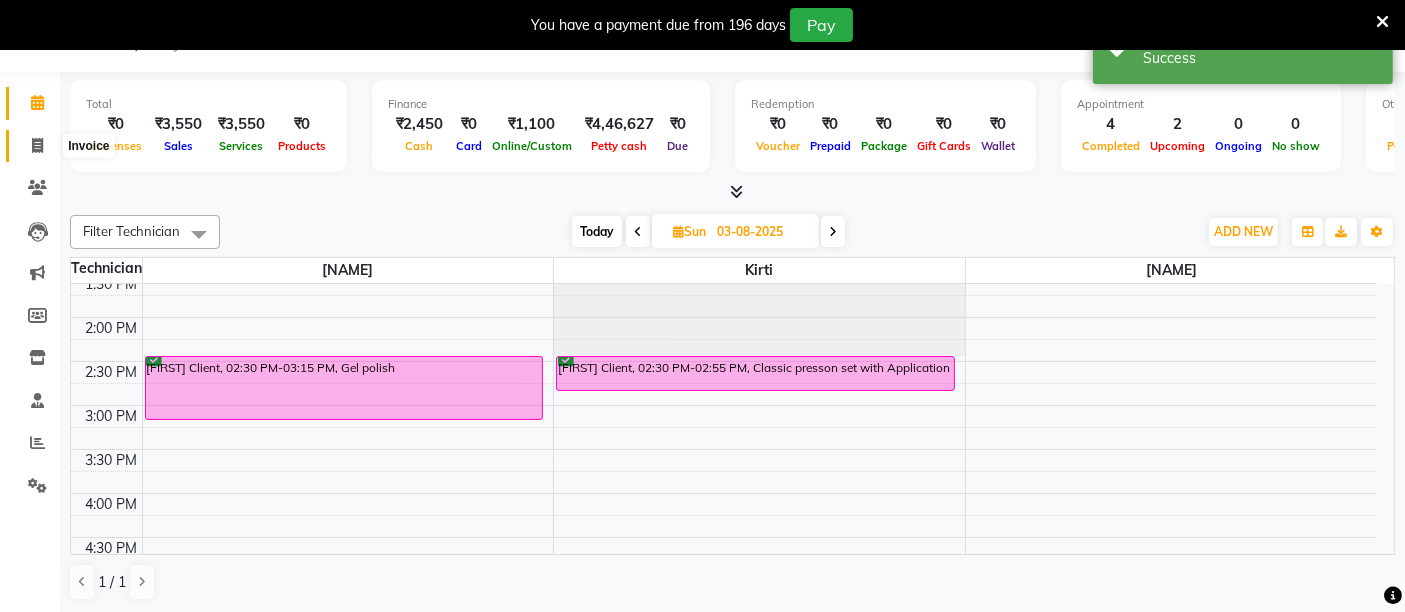 click 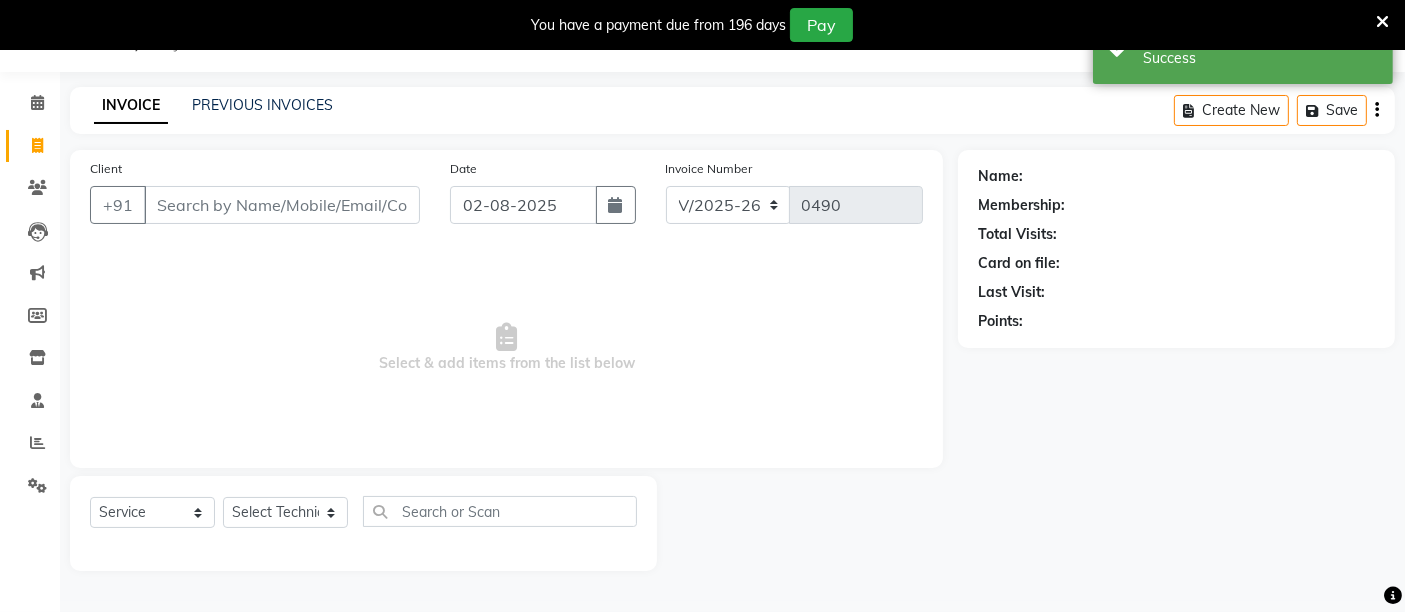 scroll, scrollTop: 48, scrollLeft: 0, axis: vertical 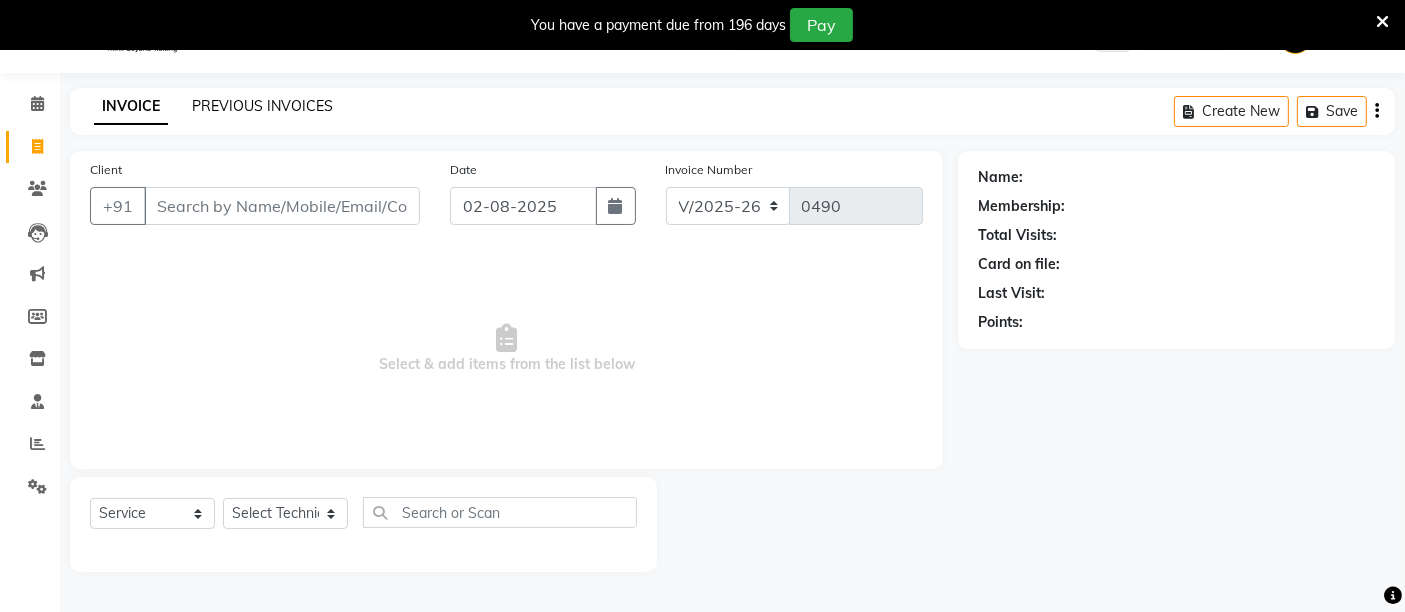click on "PREVIOUS INVOICES" 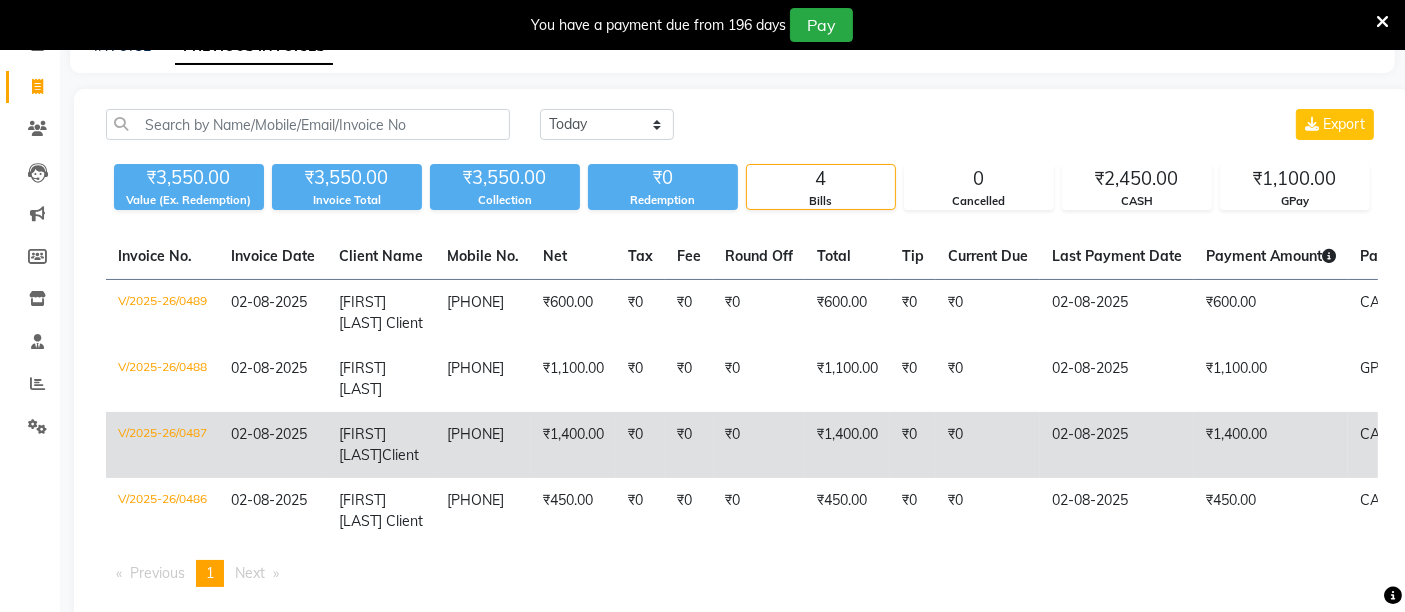 scroll, scrollTop: 104, scrollLeft: 0, axis: vertical 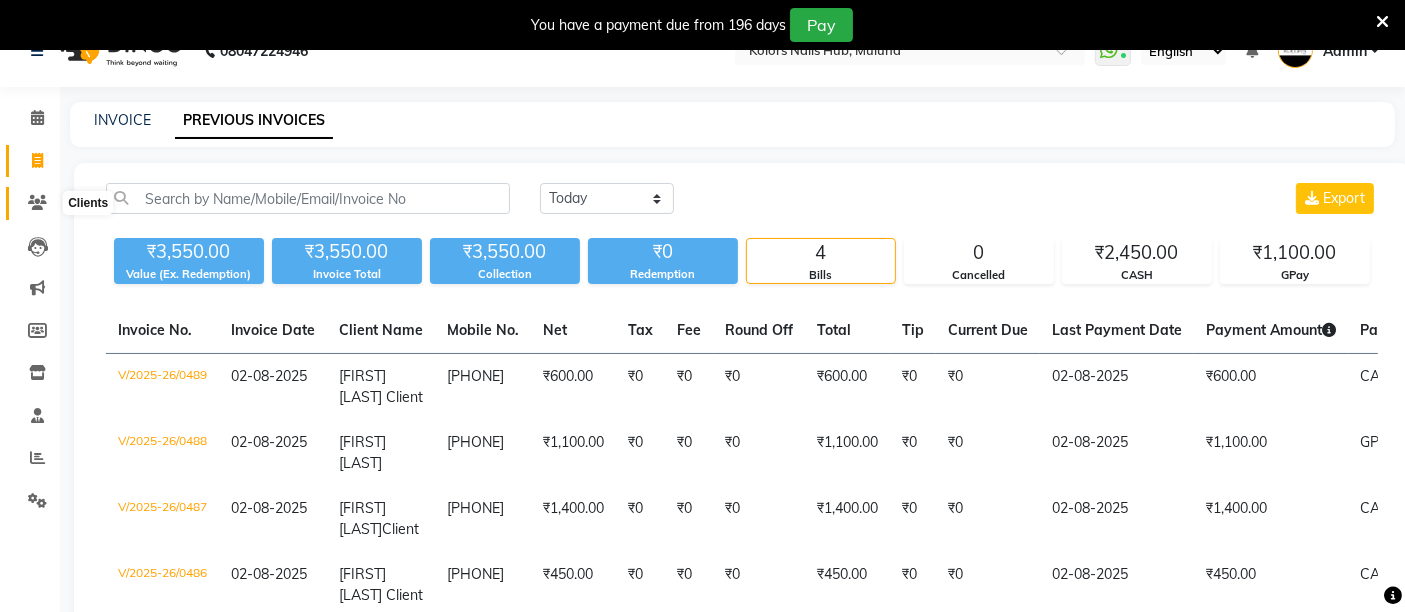 click 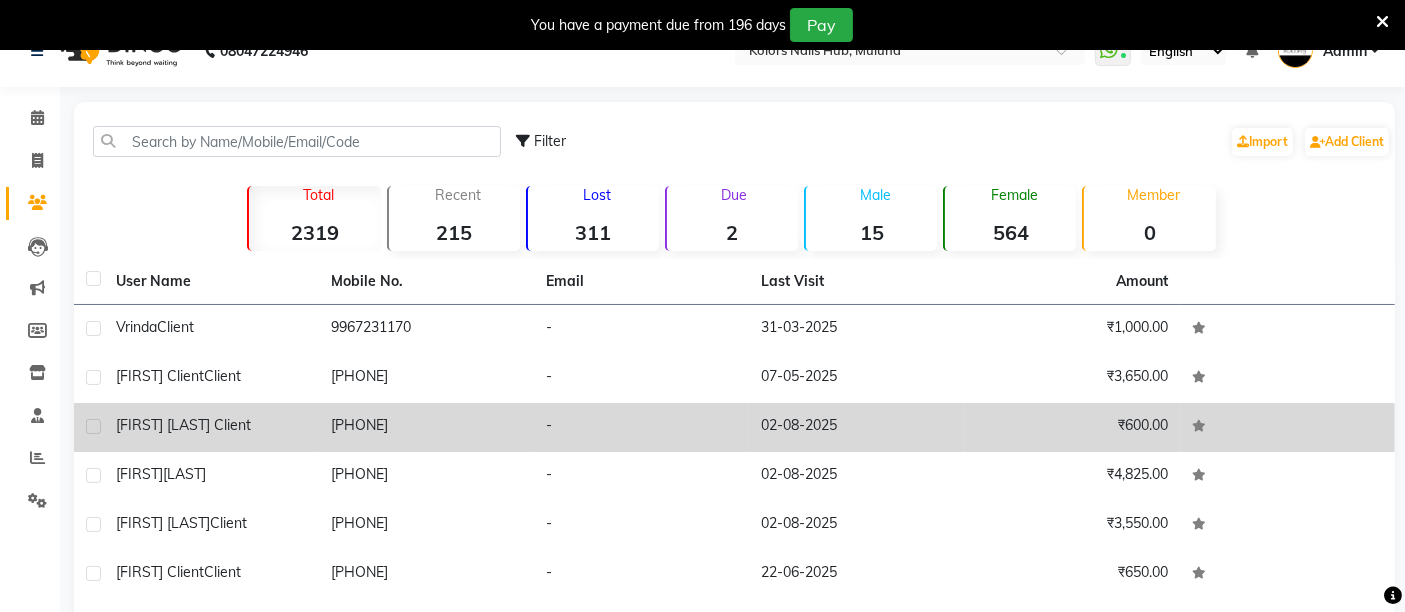 click on "[PHONE]" 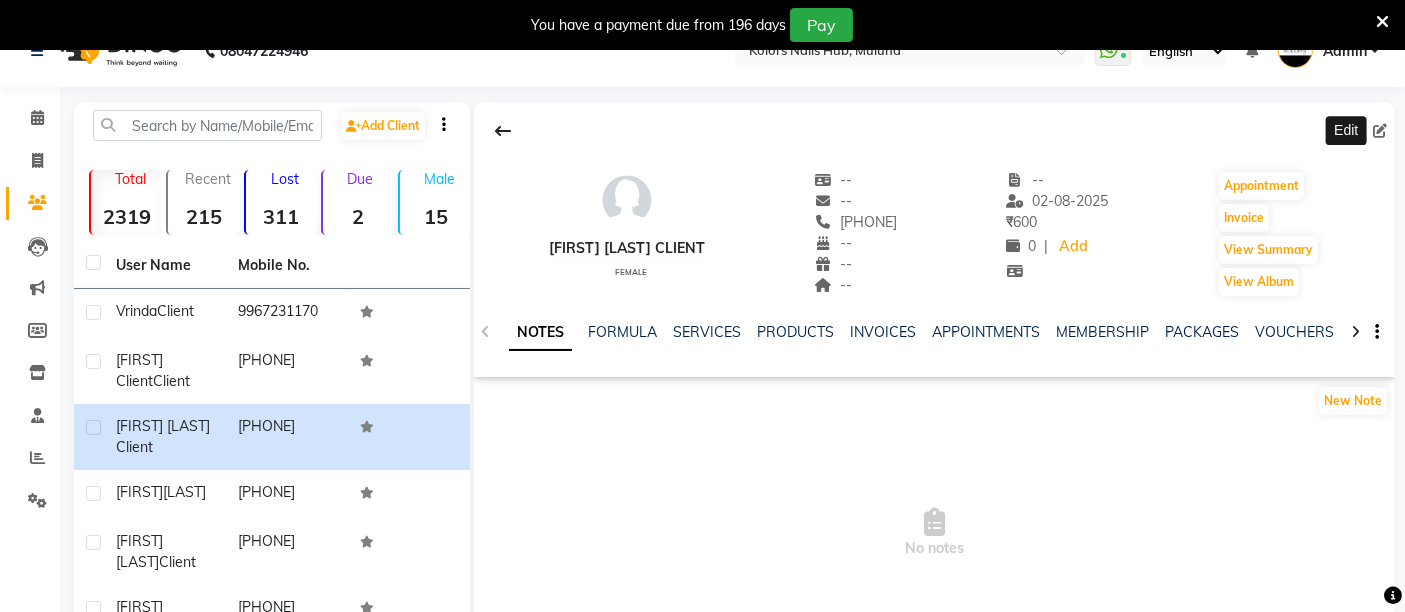 click 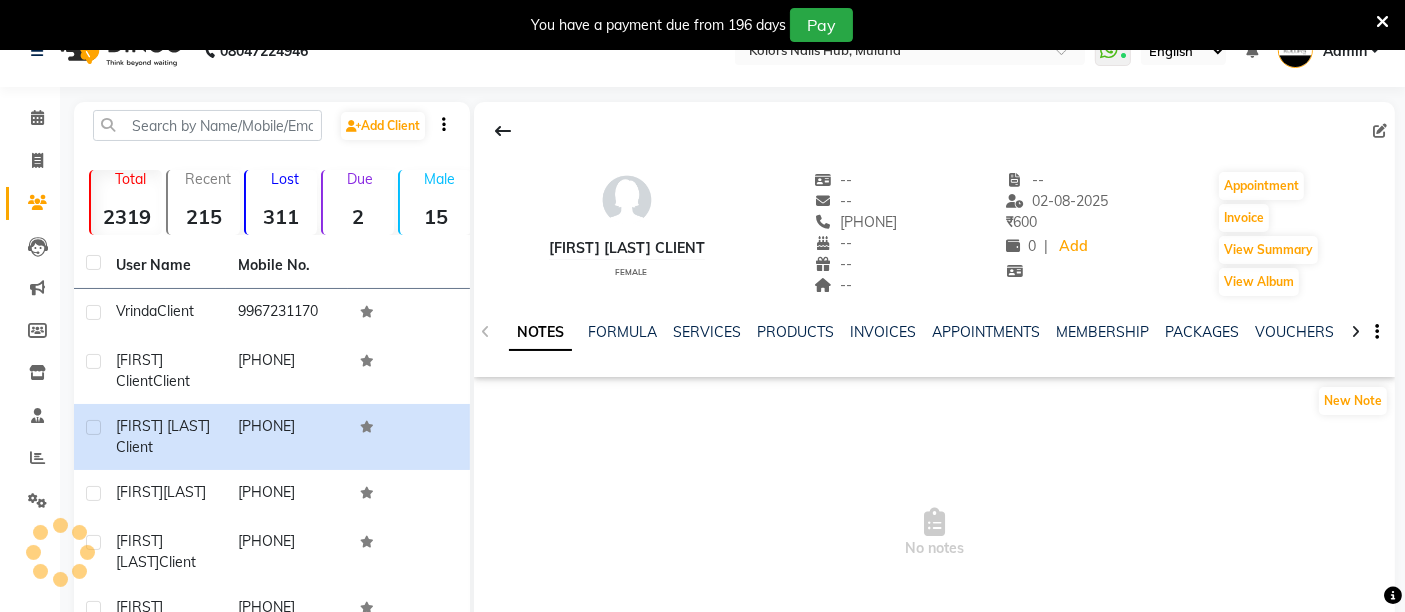 select on "female" 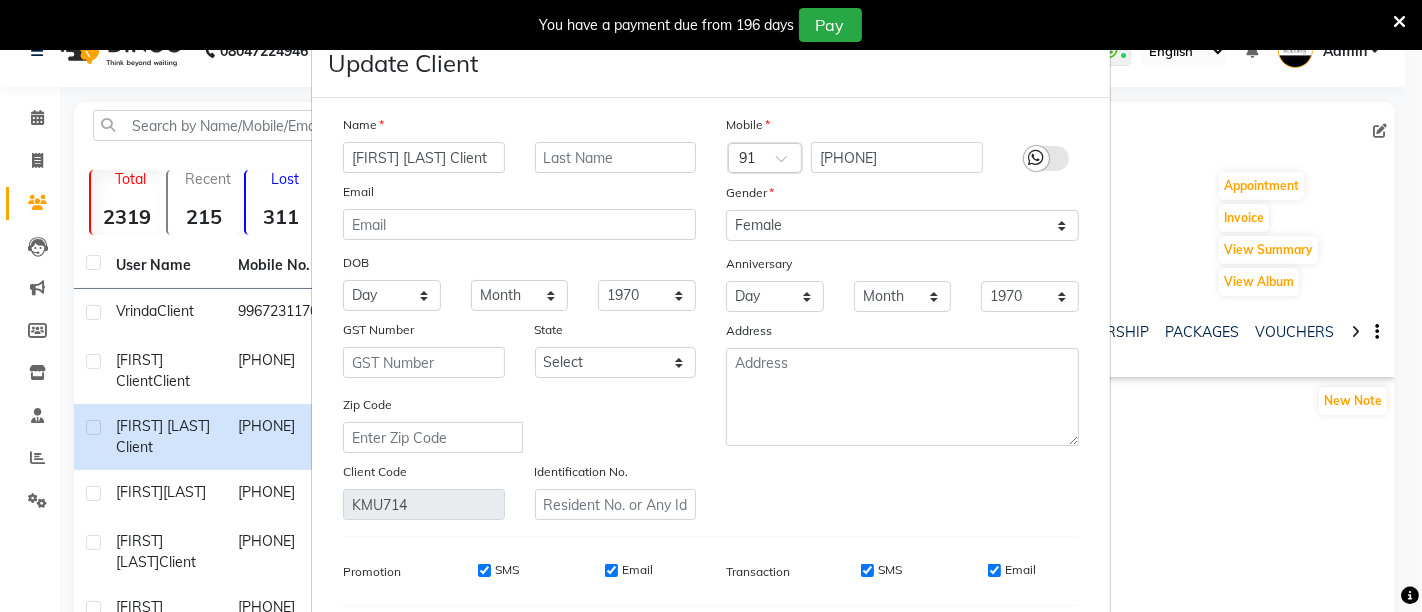 click at bounding box center (1046, 158) 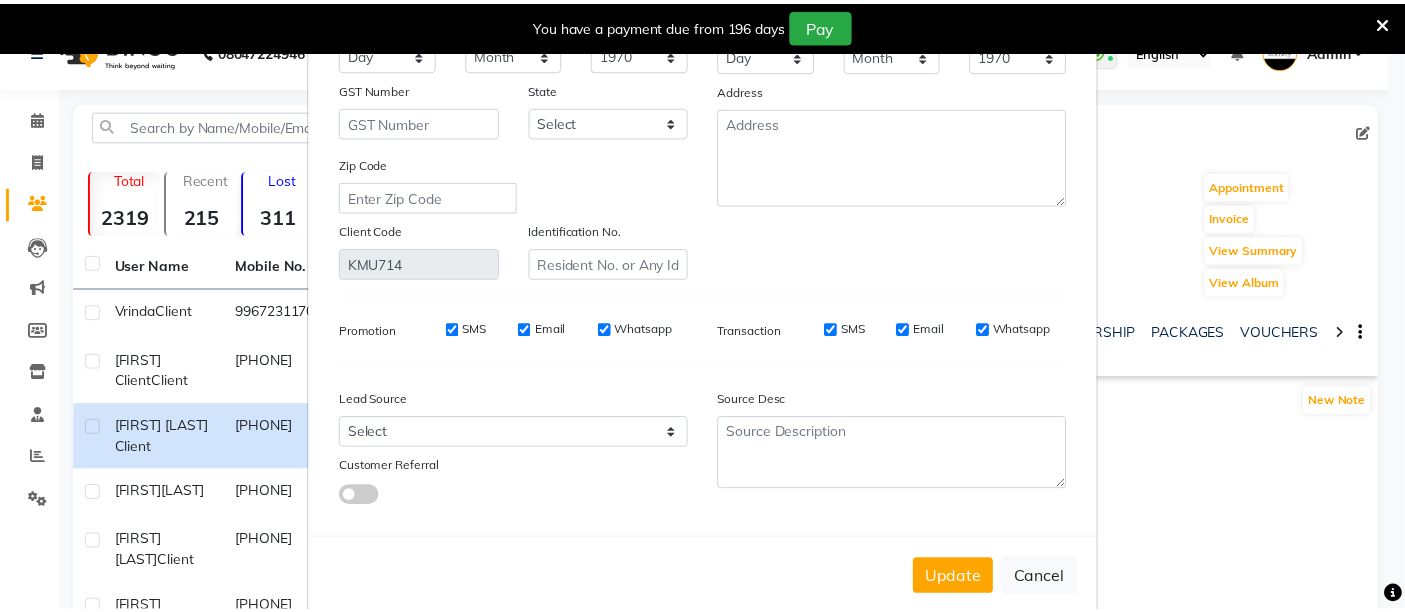 scroll, scrollTop: 274, scrollLeft: 0, axis: vertical 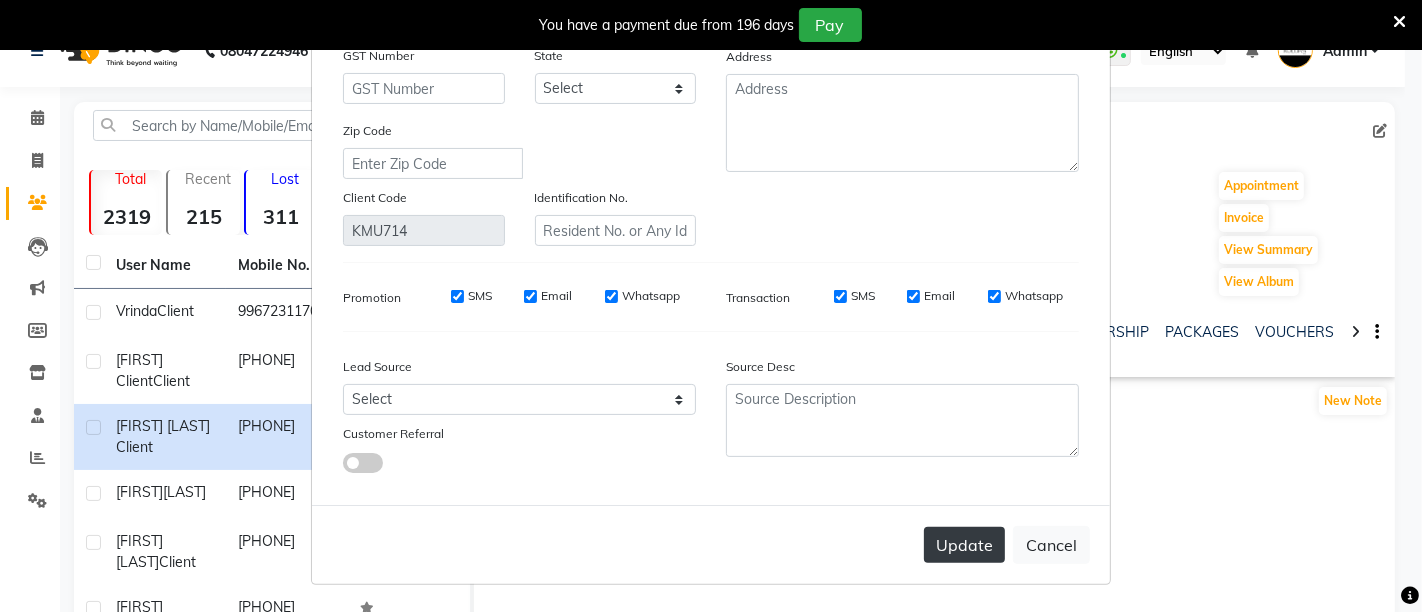 click on "Update" at bounding box center (964, 545) 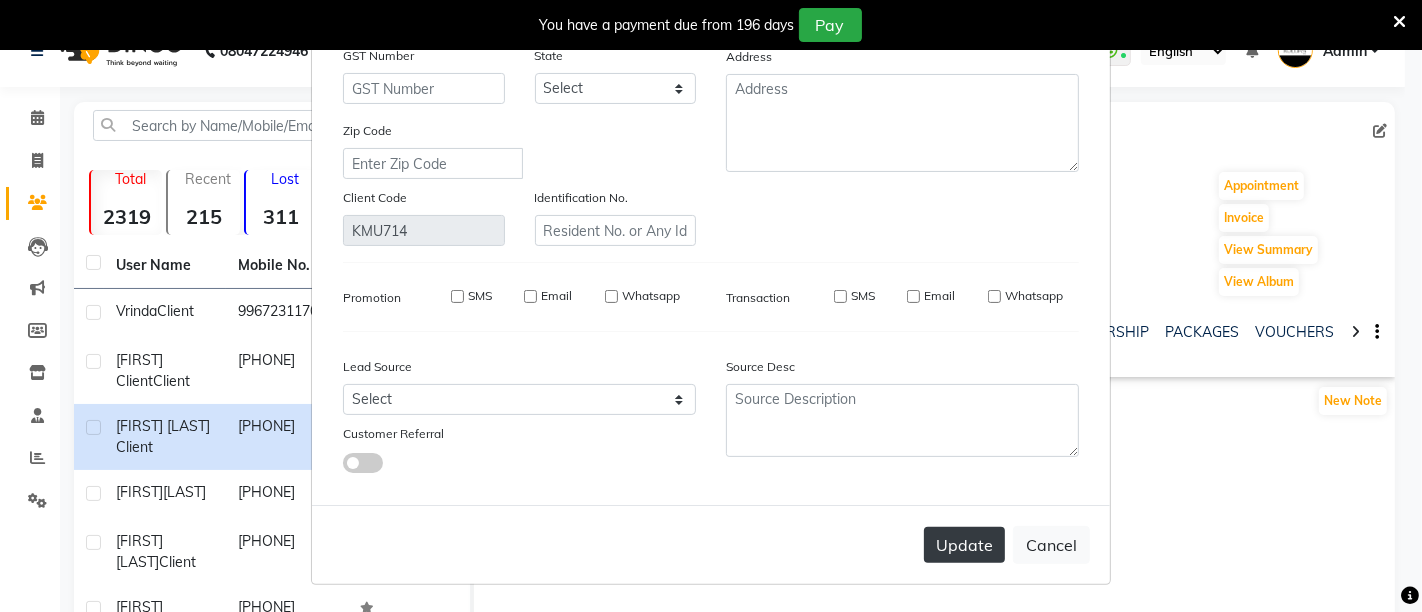 type 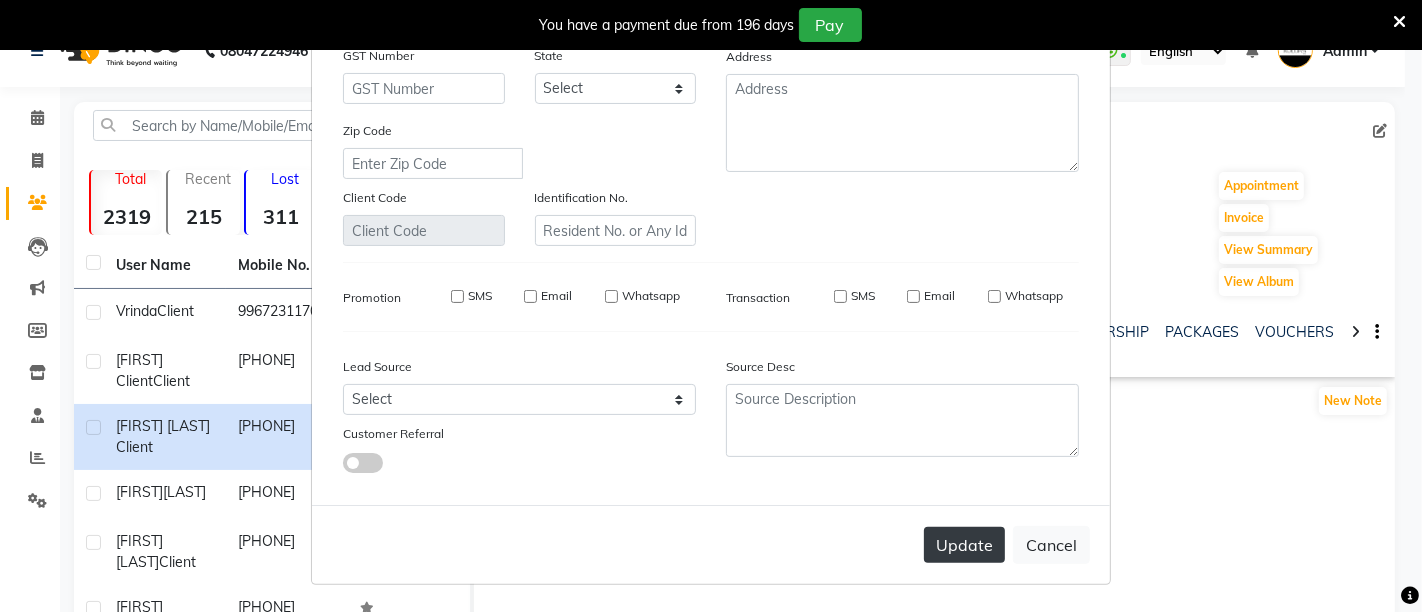 checkbox on "false" 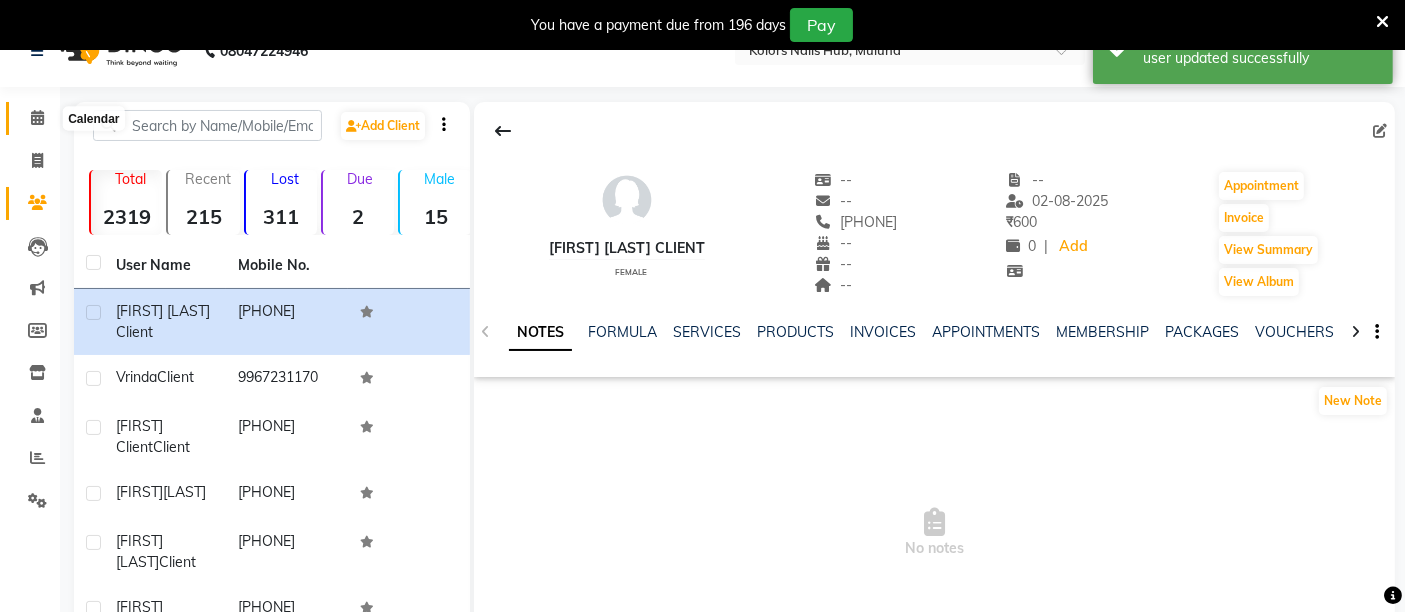 click 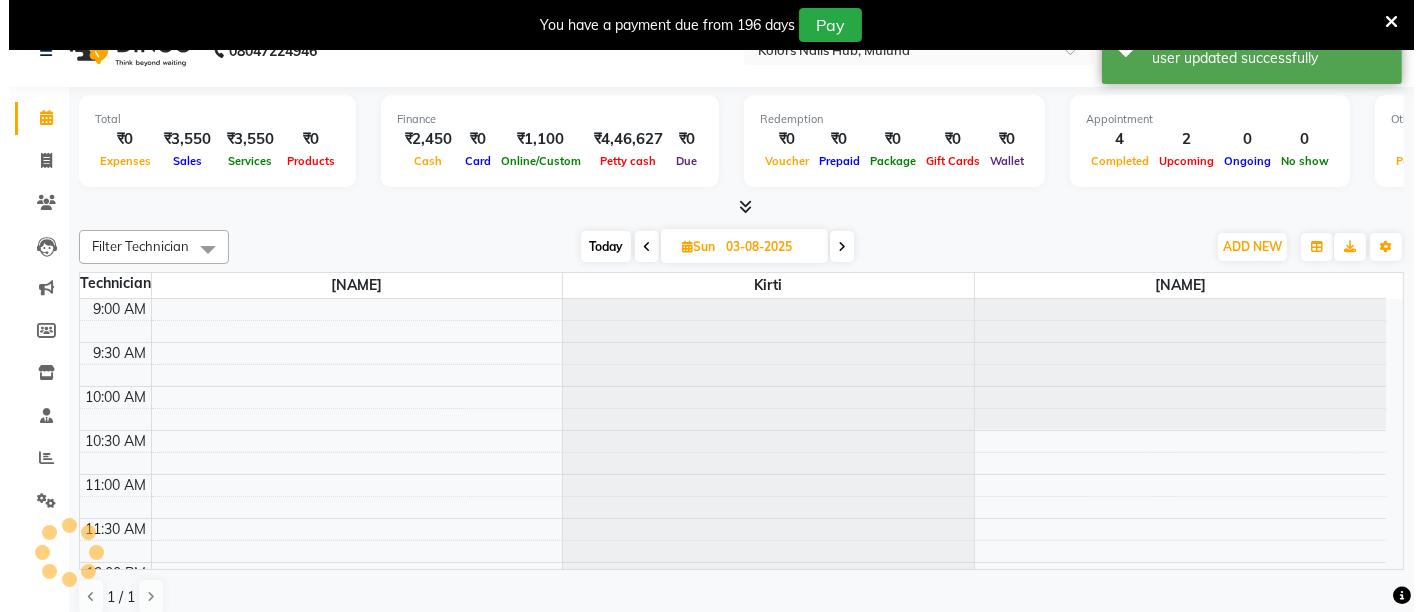 scroll, scrollTop: 0, scrollLeft: 0, axis: both 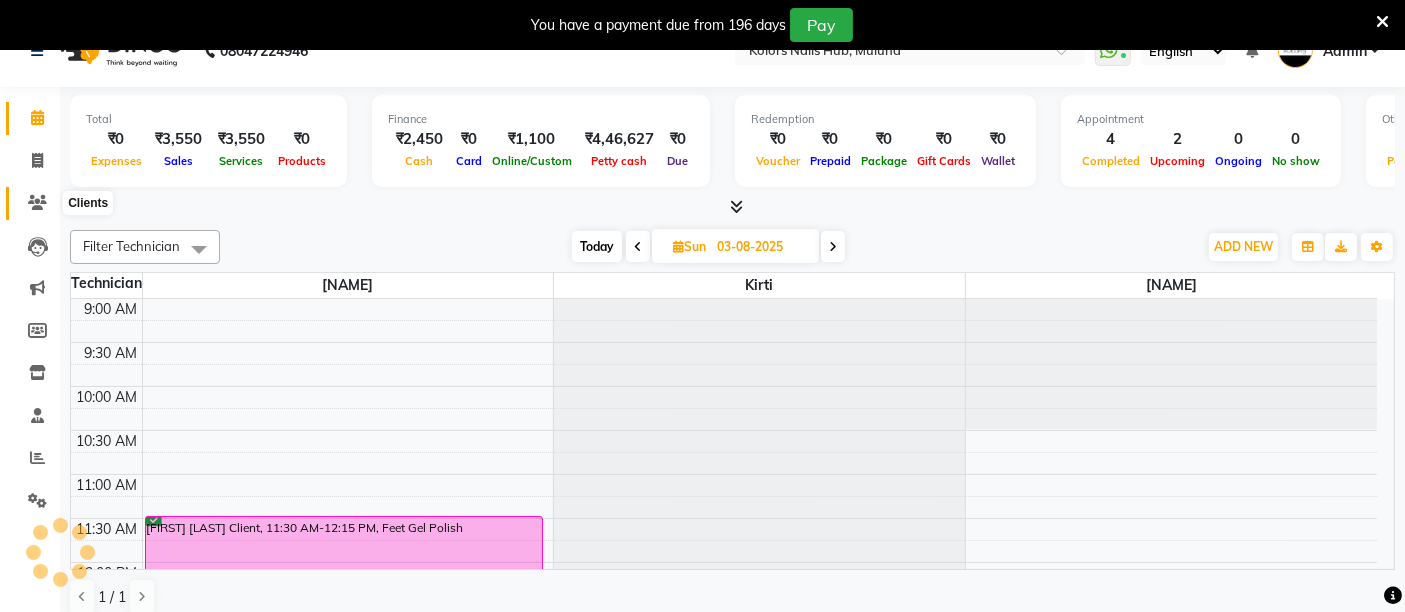click 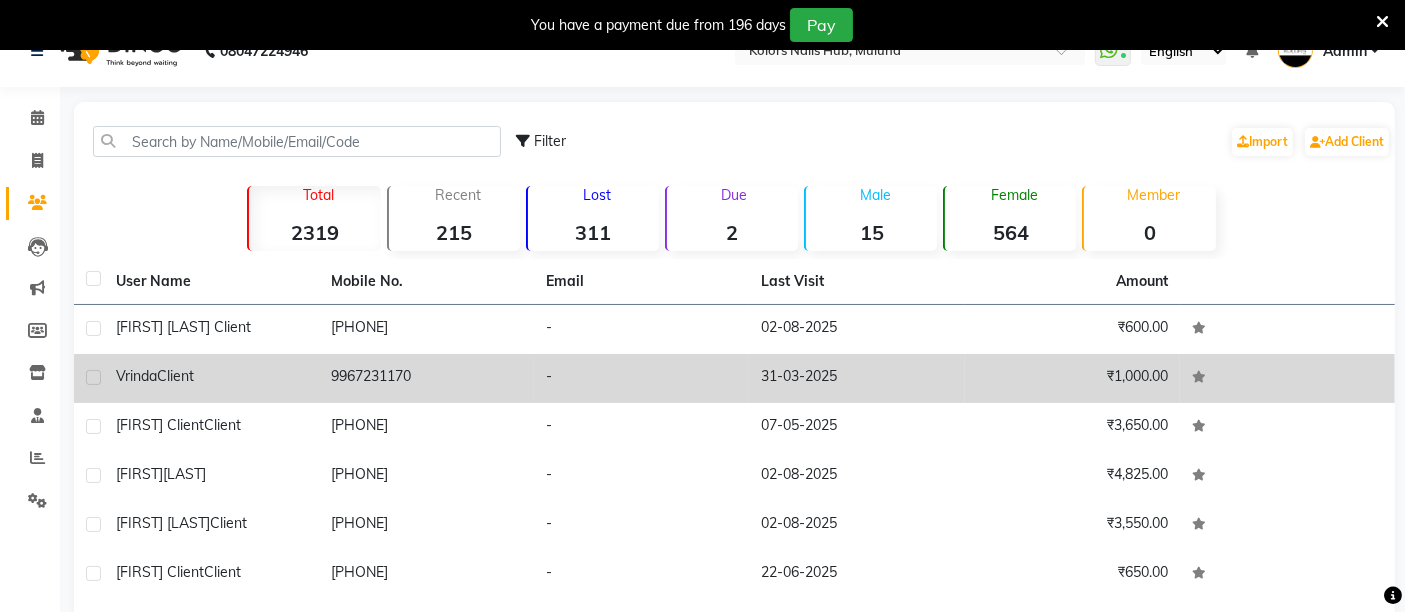 click on "[FIRST]  Client" 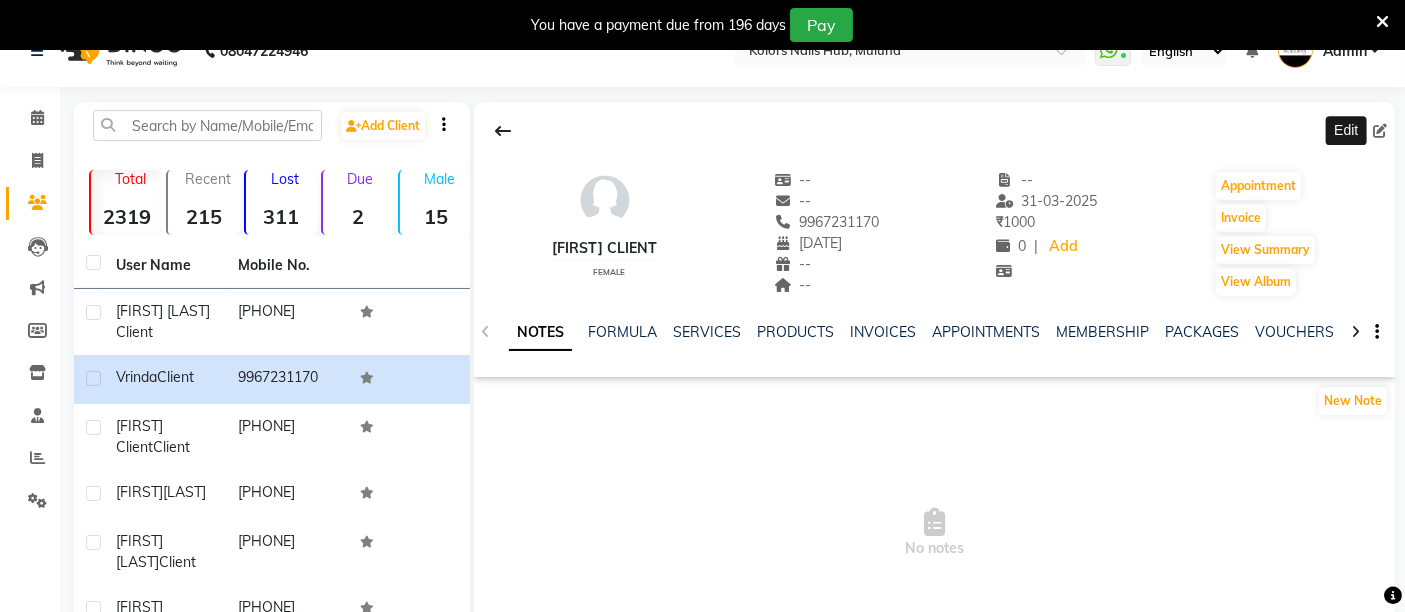 click 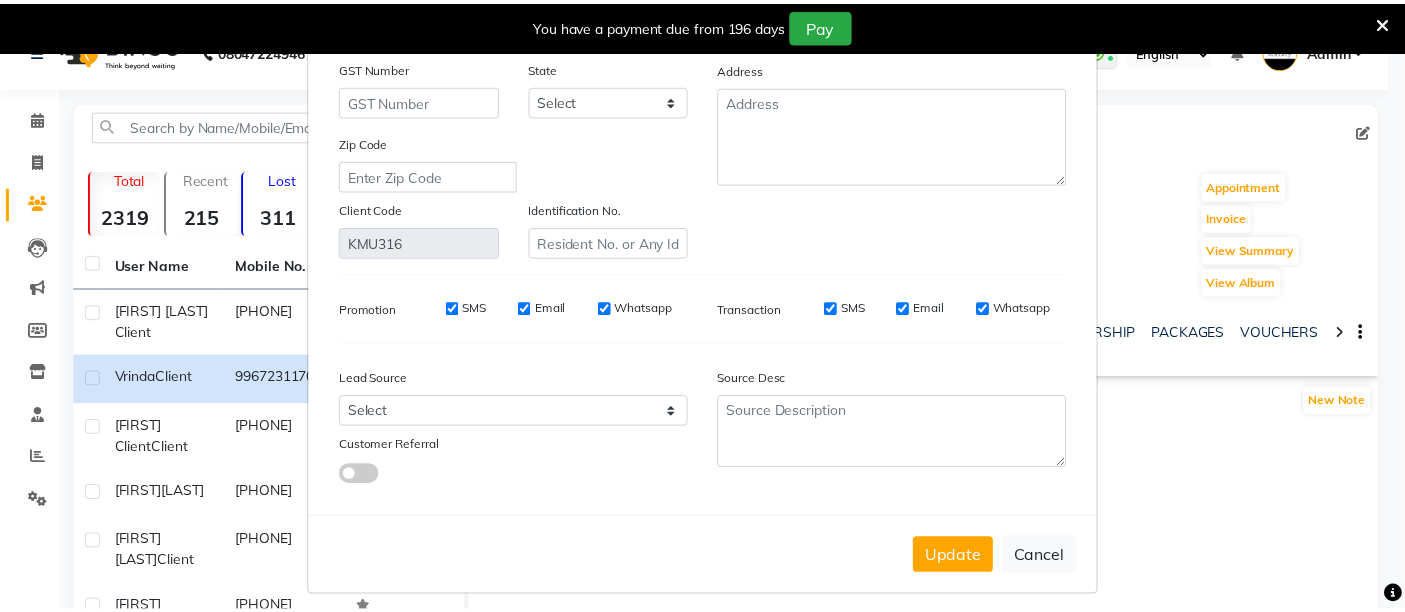scroll, scrollTop: 274, scrollLeft: 0, axis: vertical 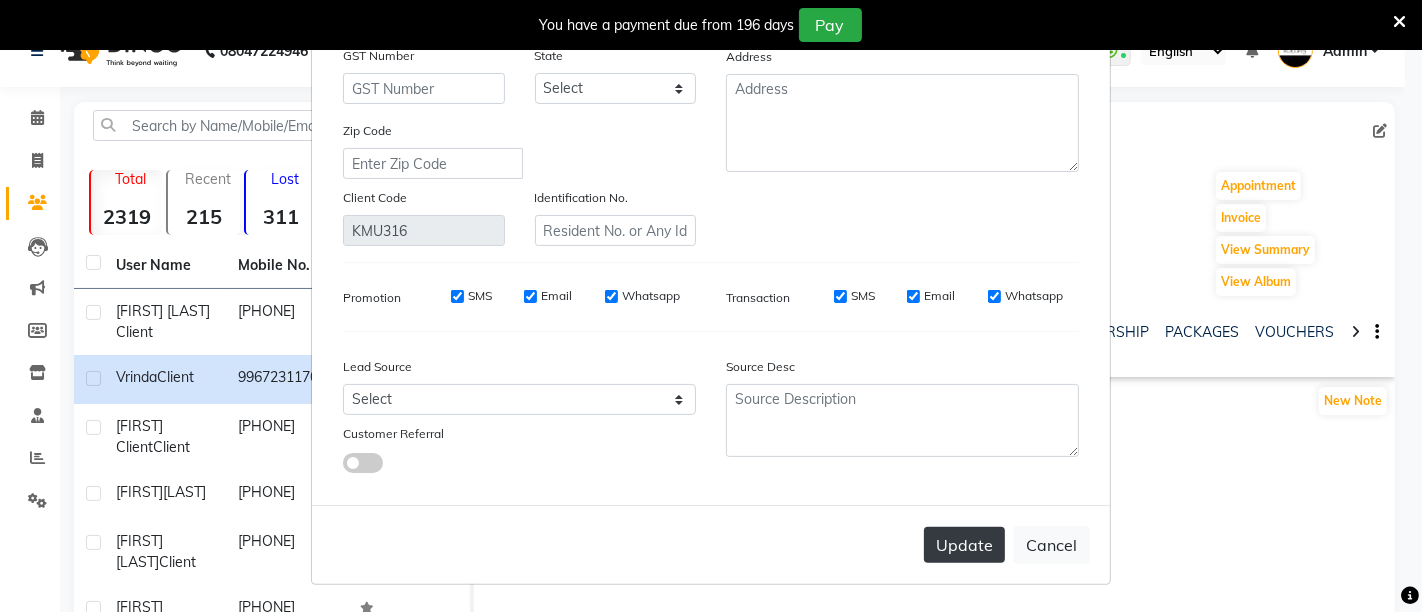 type on "Vidya" 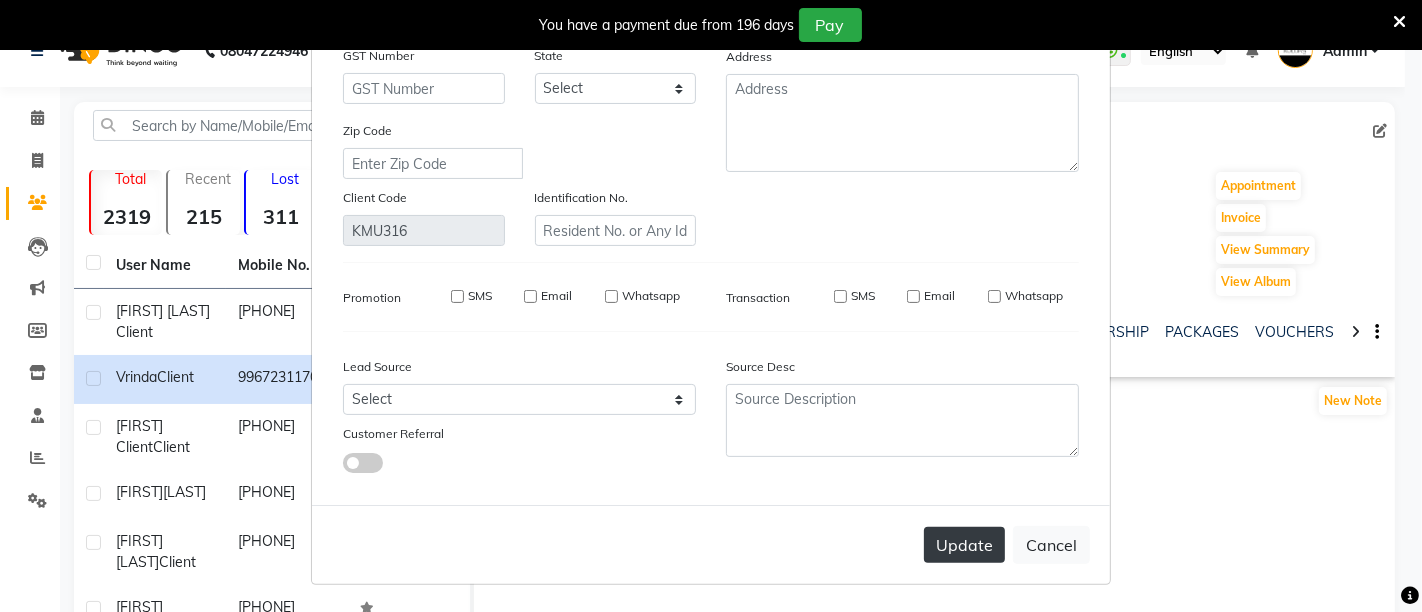 type 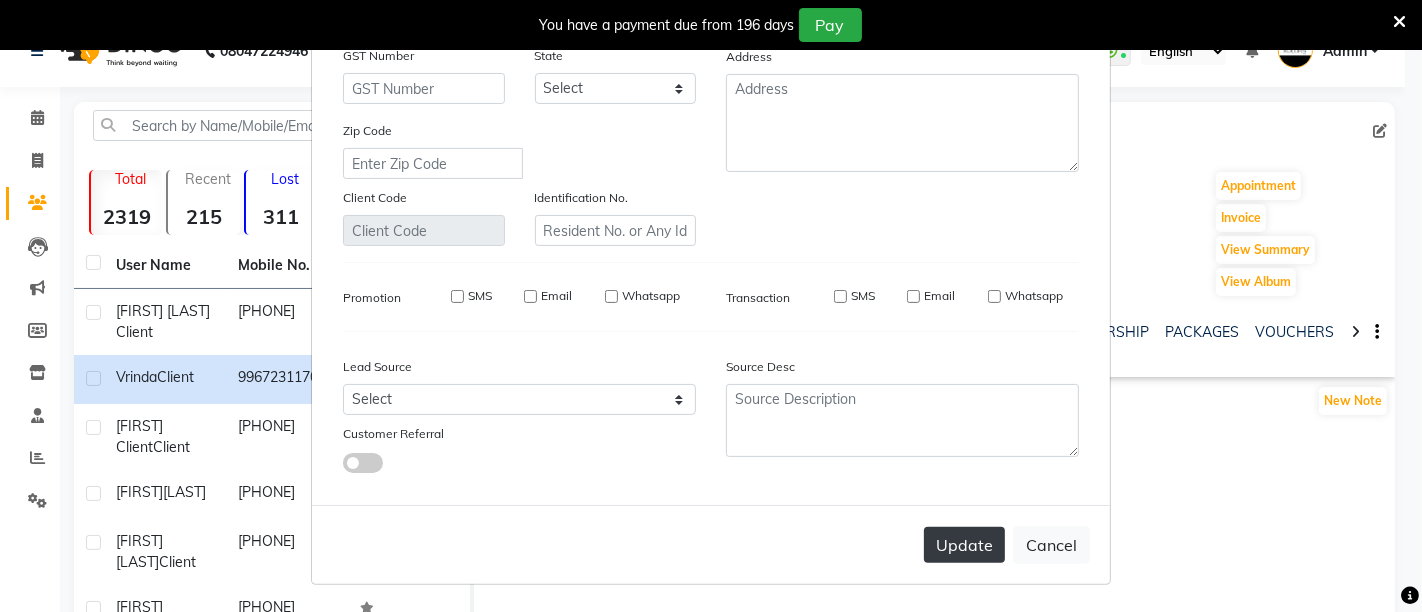 select 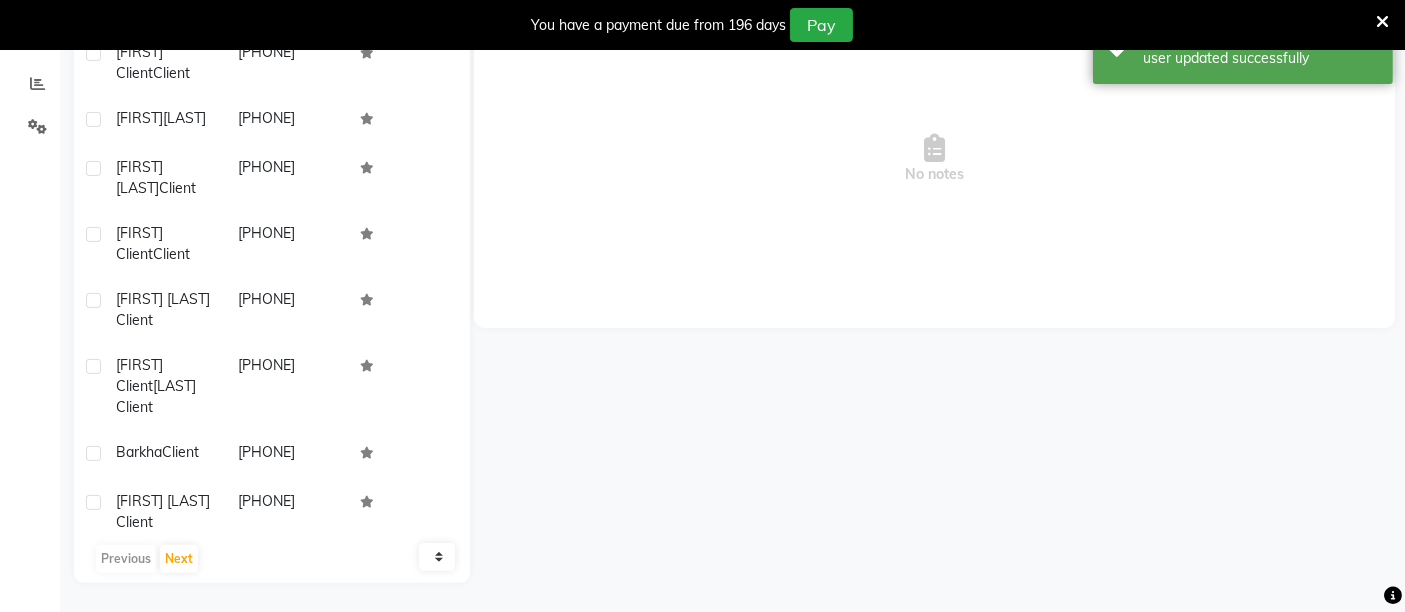 scroll, scrollTop: 0, scrollLeft: 0, axis: both 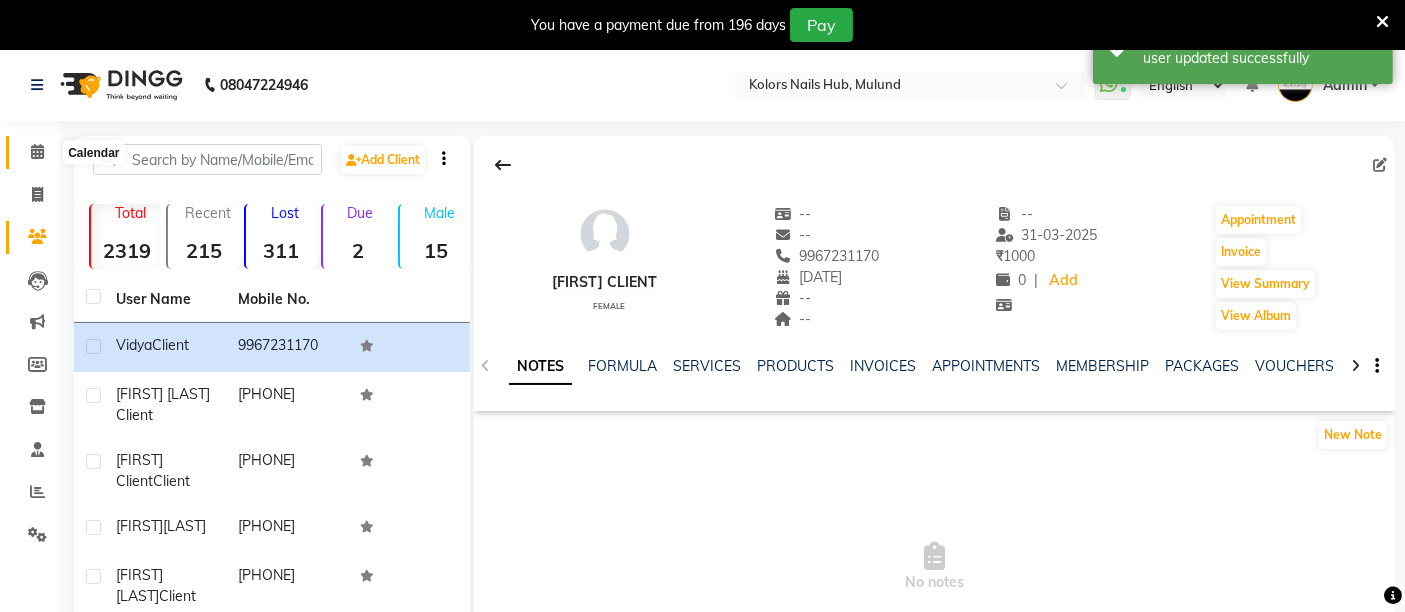 click 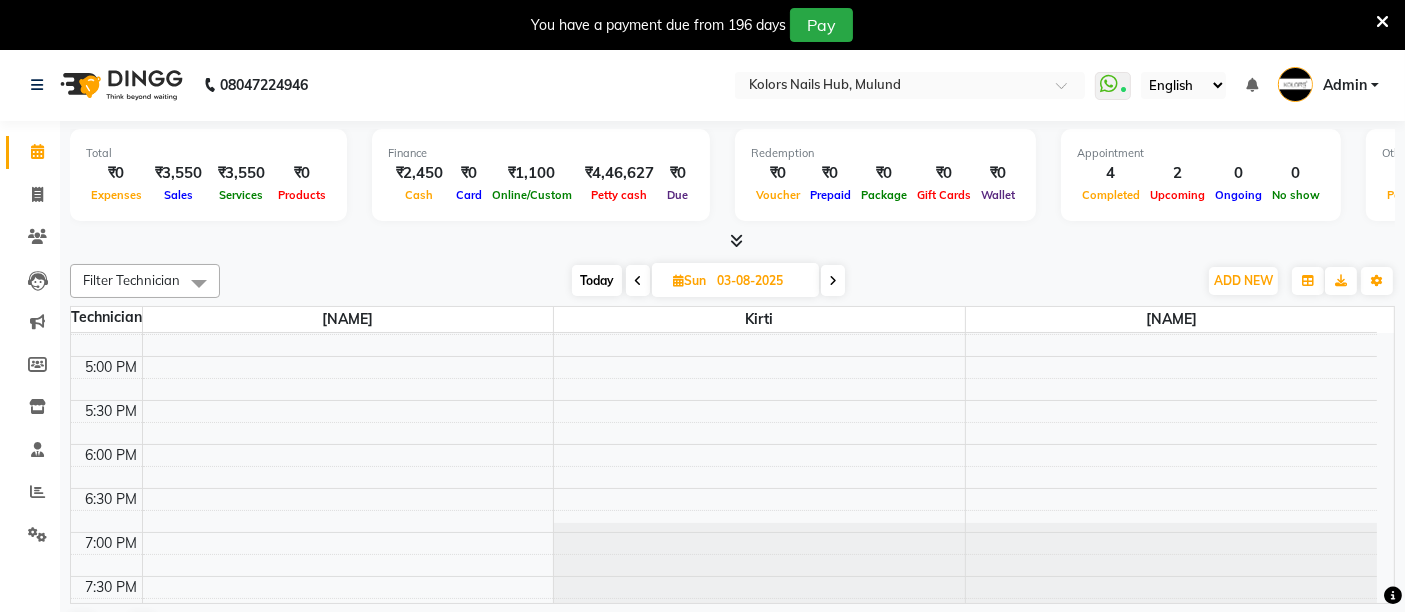 scroll, scrollTop: 685, scrollLeft: 0, axis: vertical 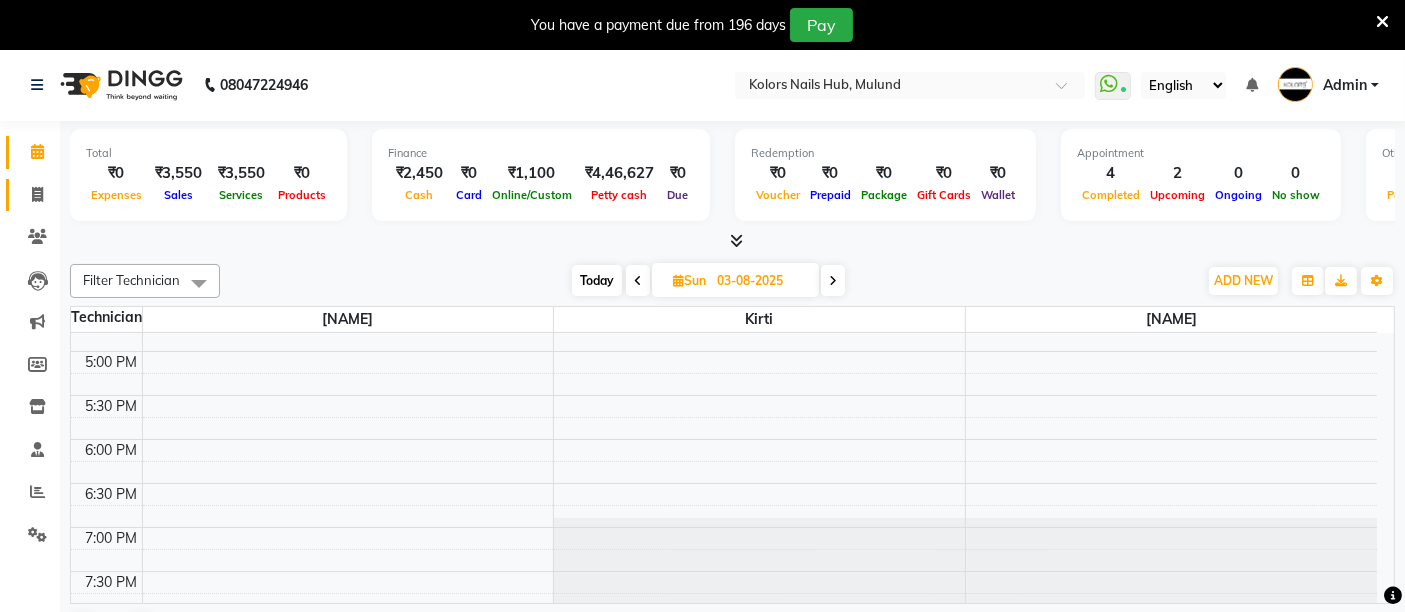 click 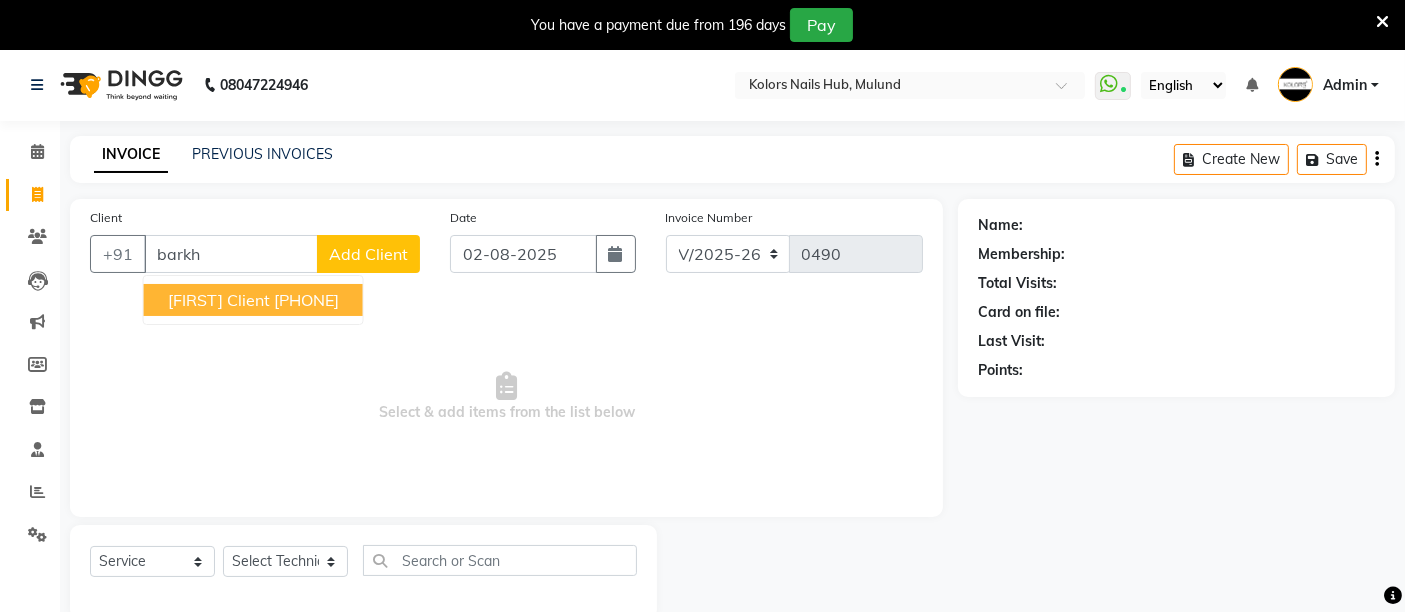 click on "[PHONE]" at bounding box center [306, 300] 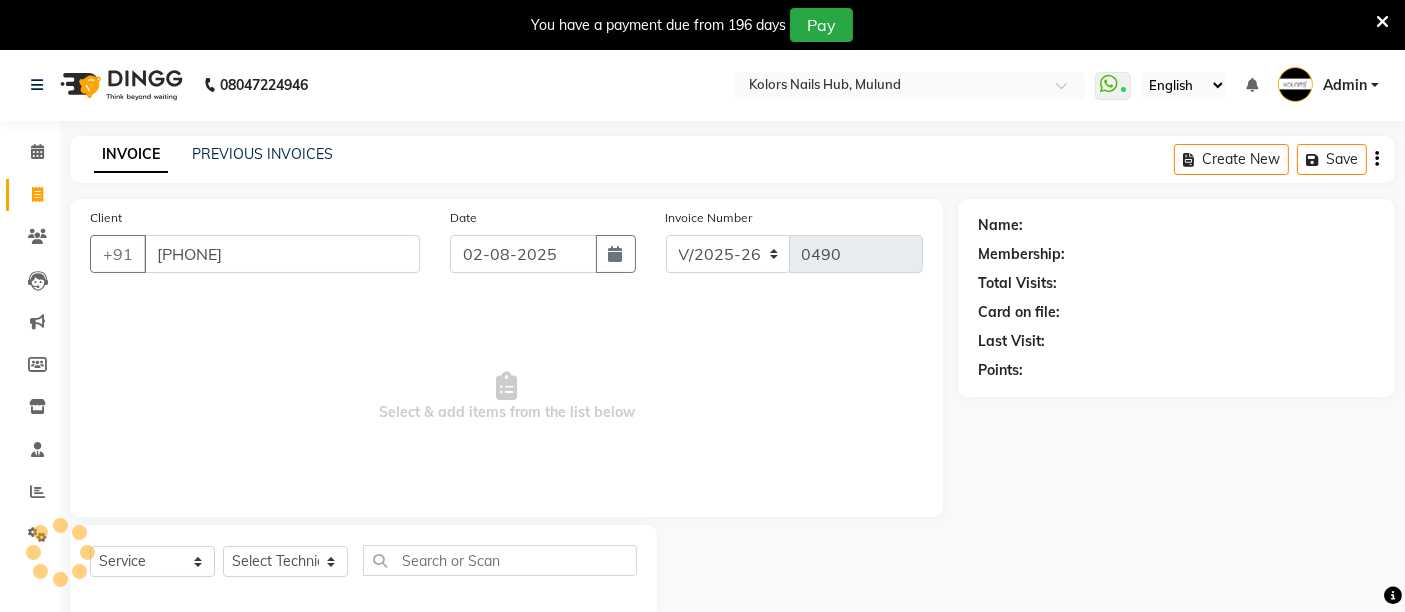 type on "[PHONE]" 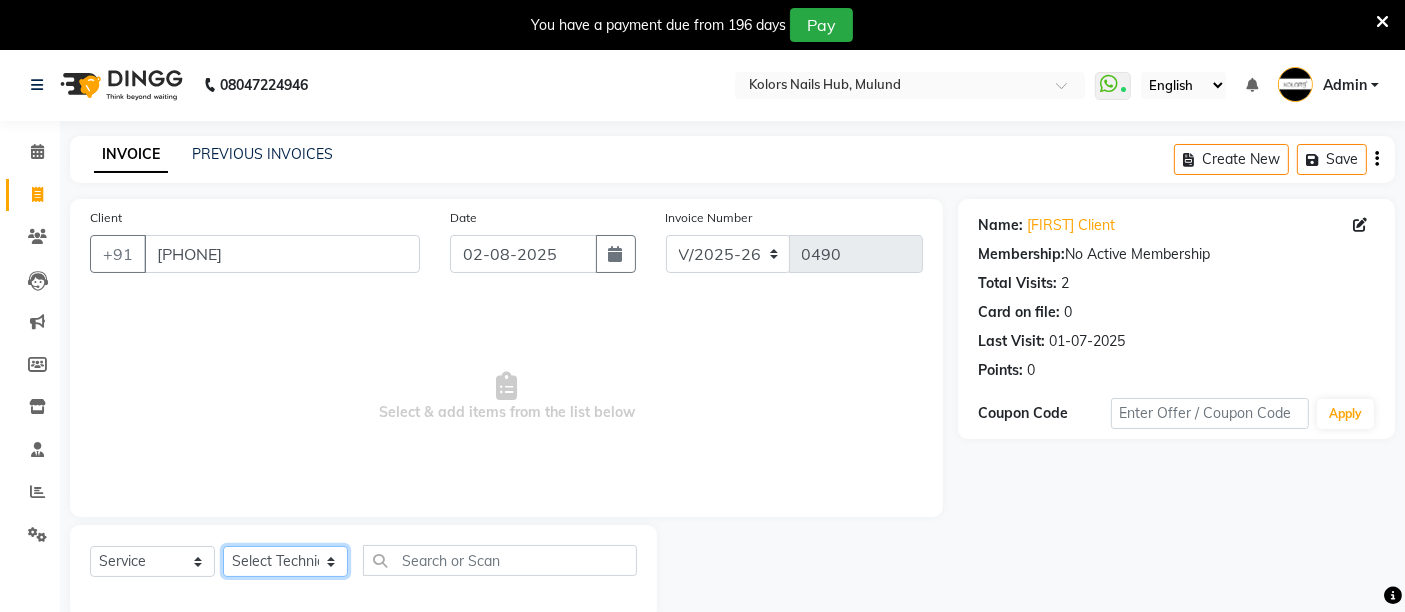 click on "Select Technician [NAME] [NAME]  [NAME]" 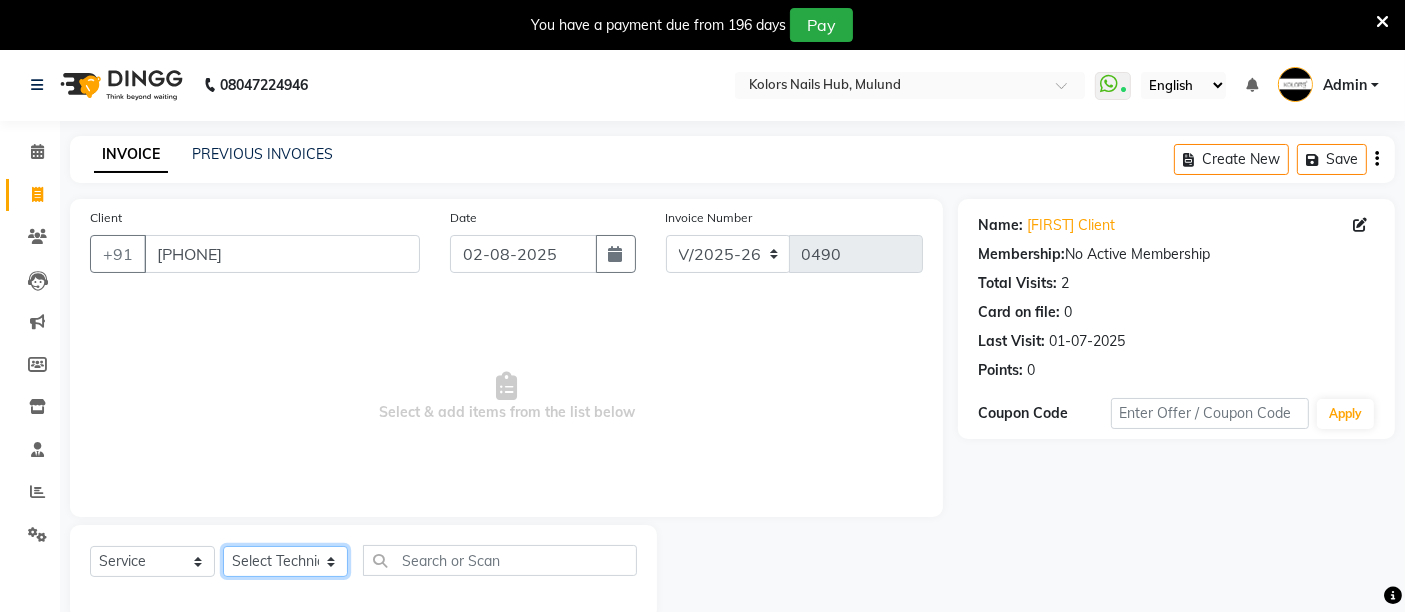 select on "59814" 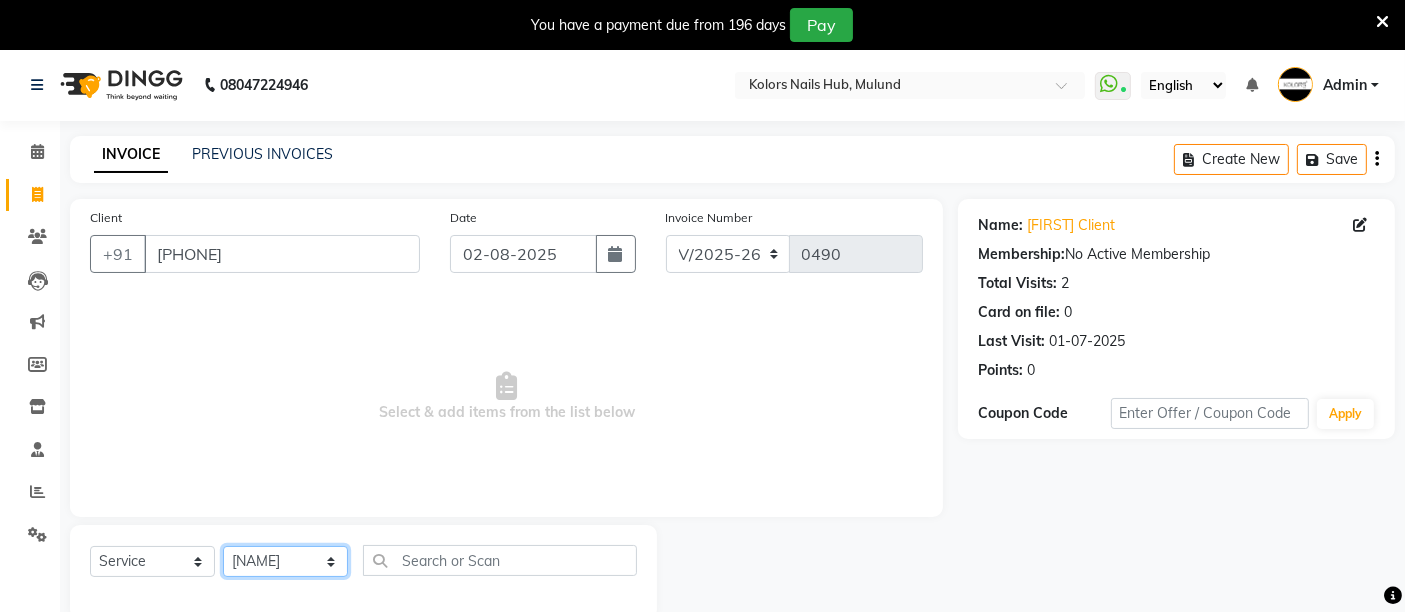 click on "Select Technician [NAME] [NAME]  [NAME]" 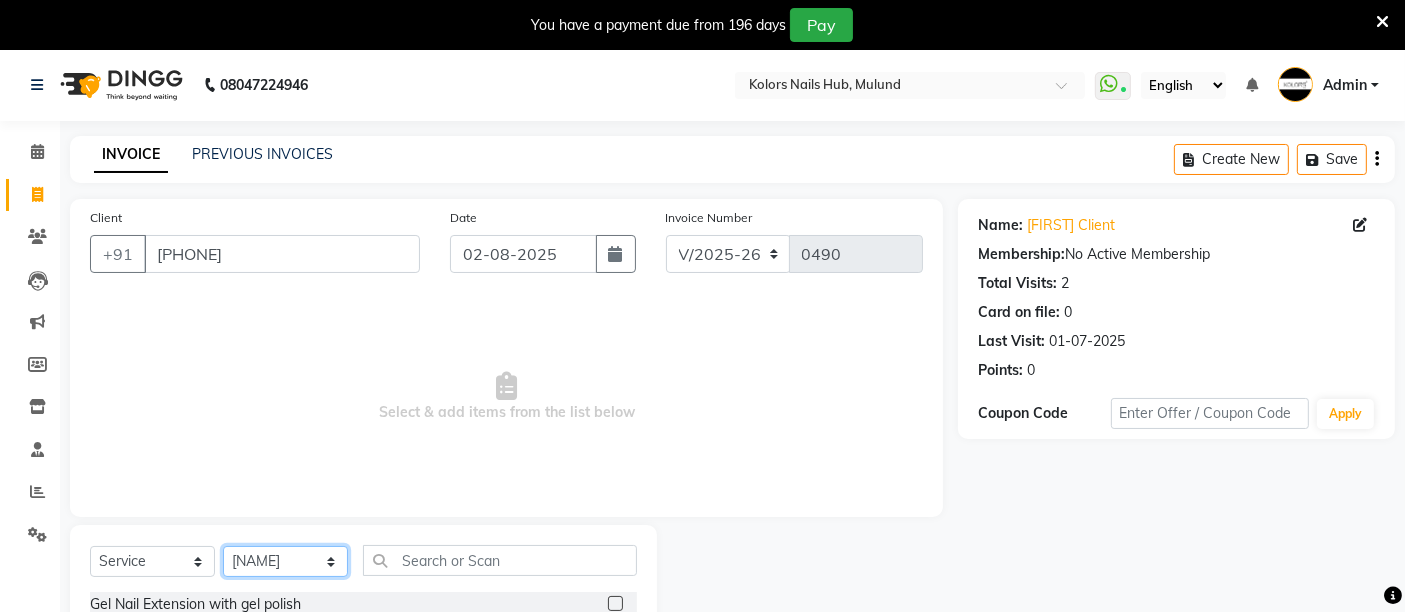 scroll, scrollTop: 237, scrollLeft: 0, axis: vertical 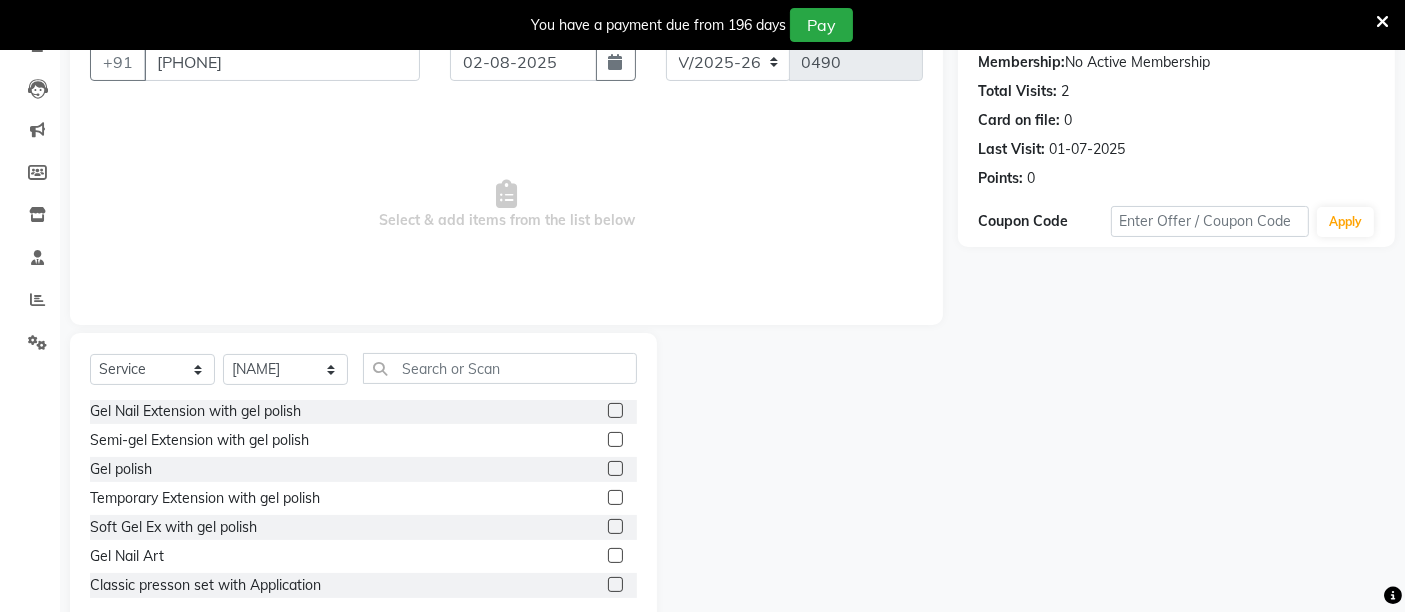 click 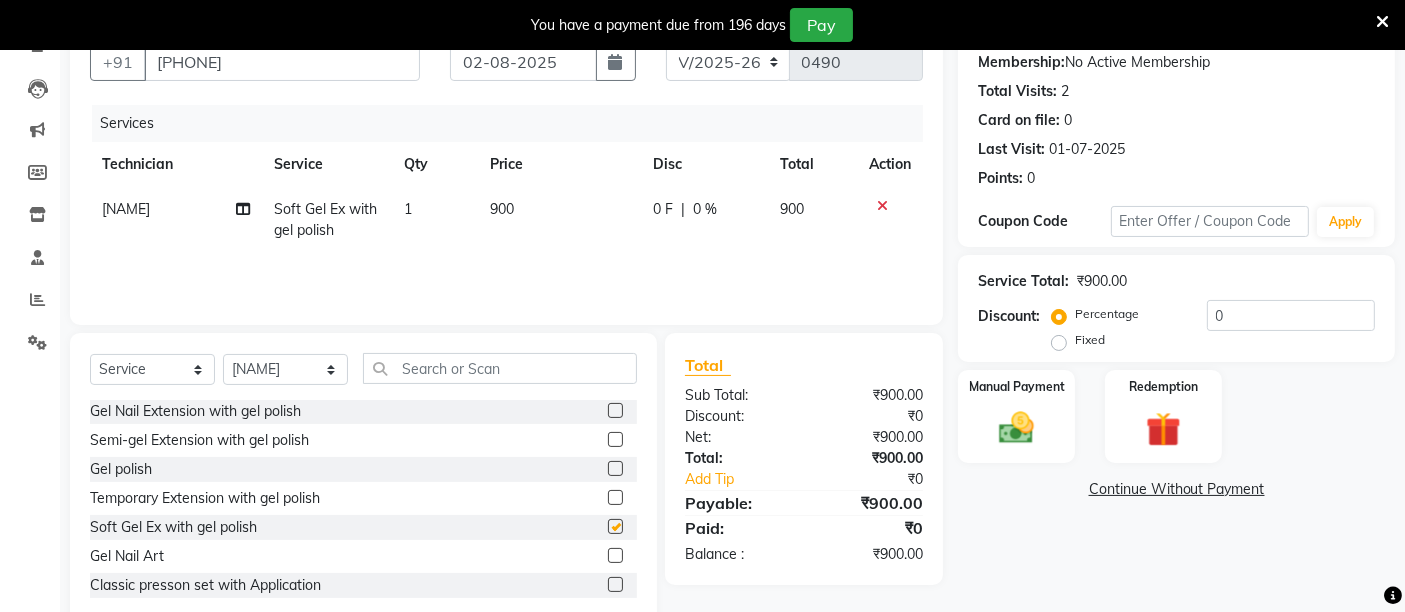 checkbox on "false" 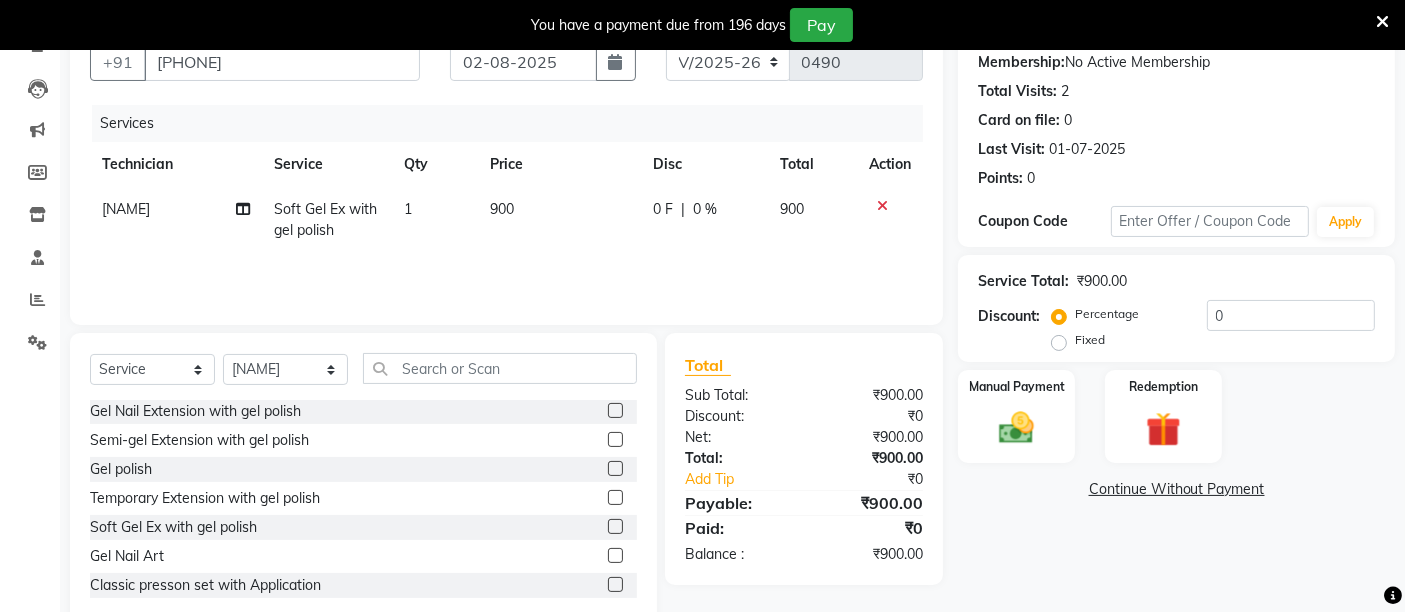 click on "900" 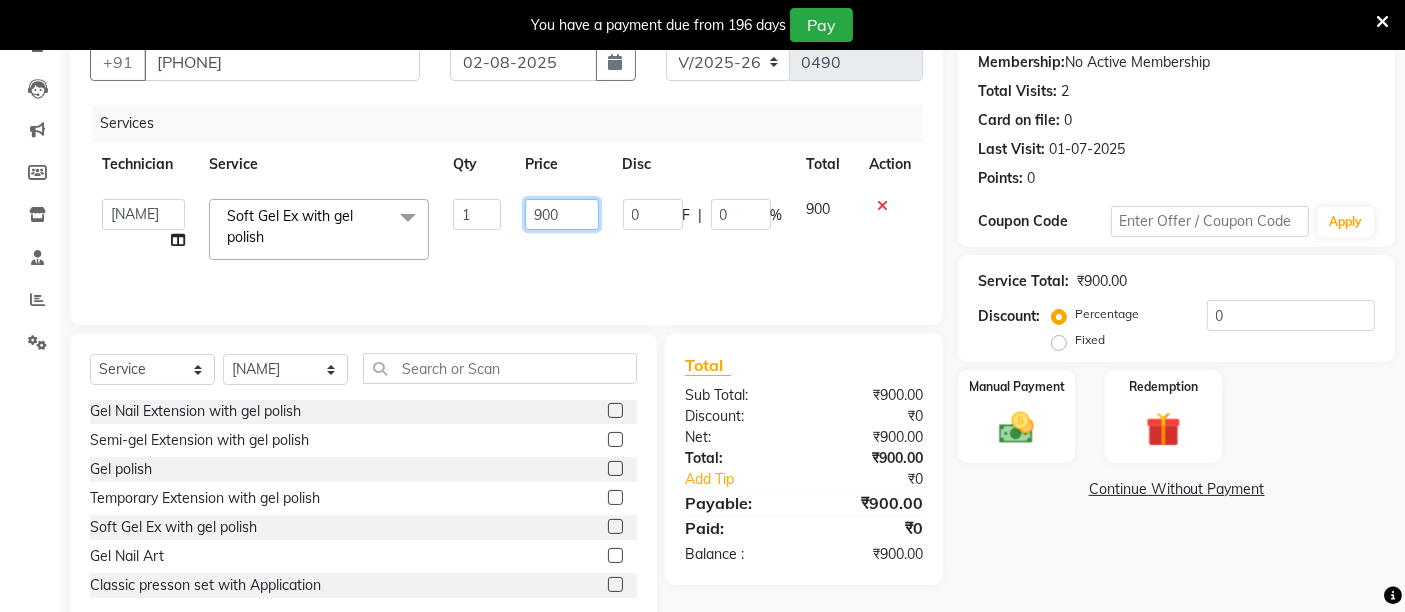 click on "900" 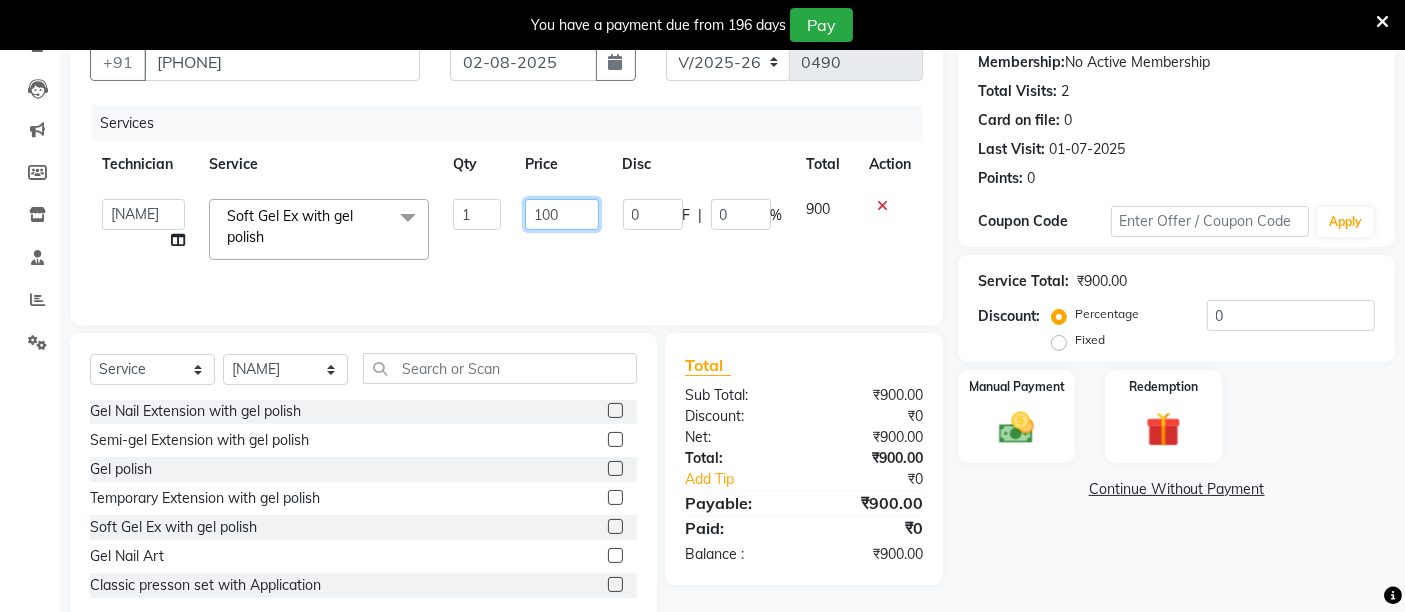 type on "1200" 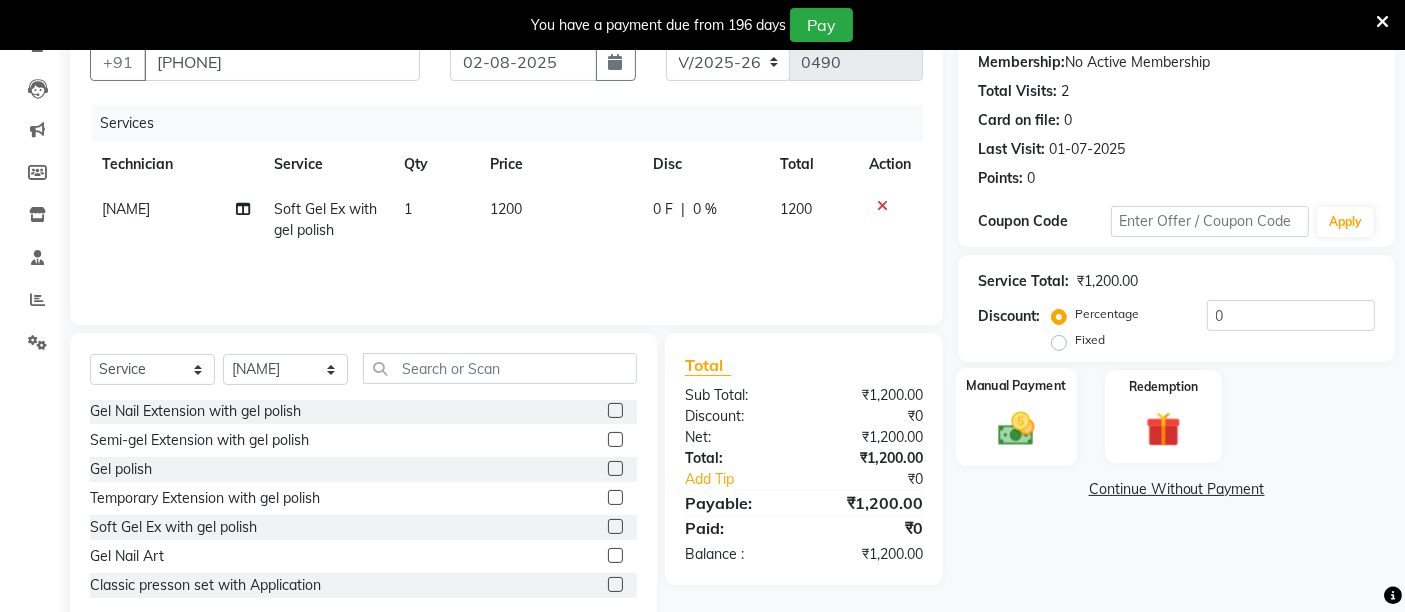 click 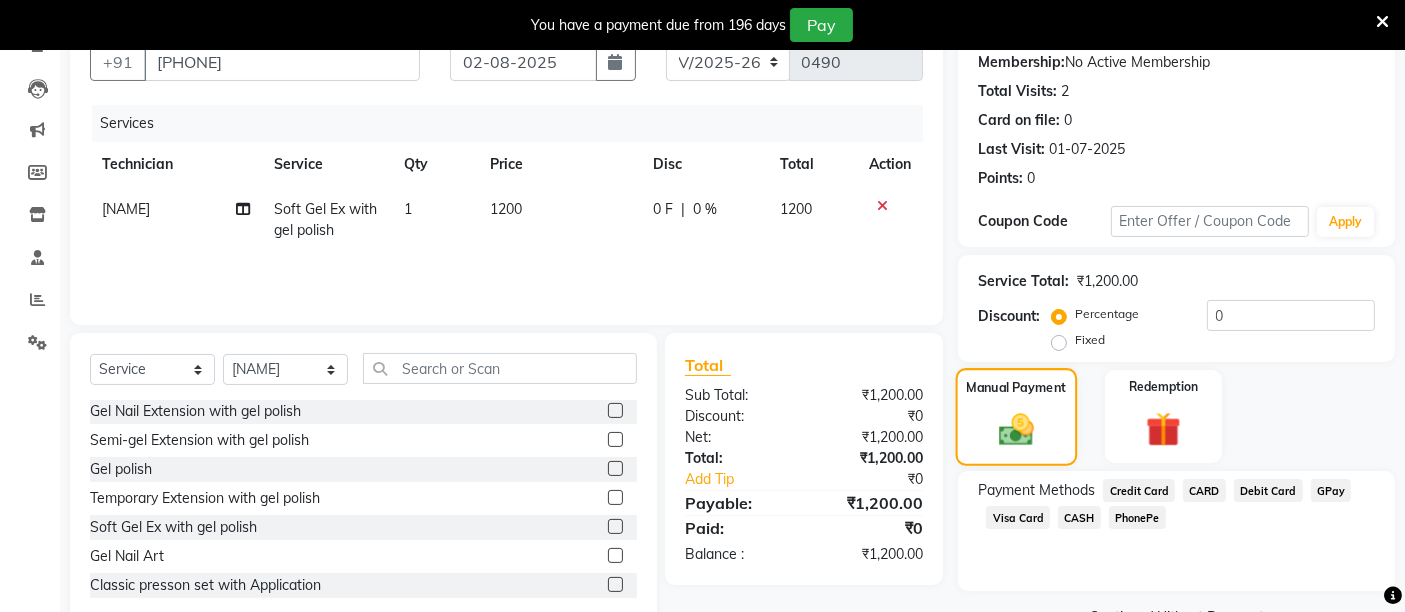 scroll, scrollTop: 241, scrollLeft: 0, axis: vertical 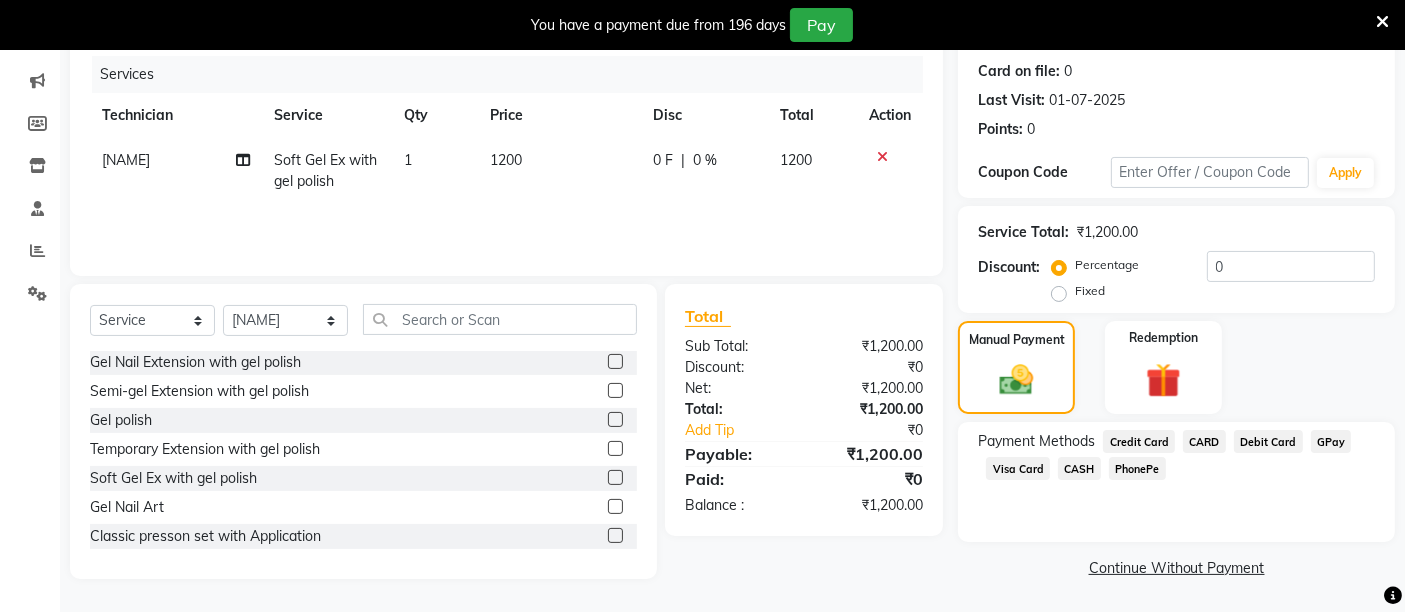 click on "GPay" 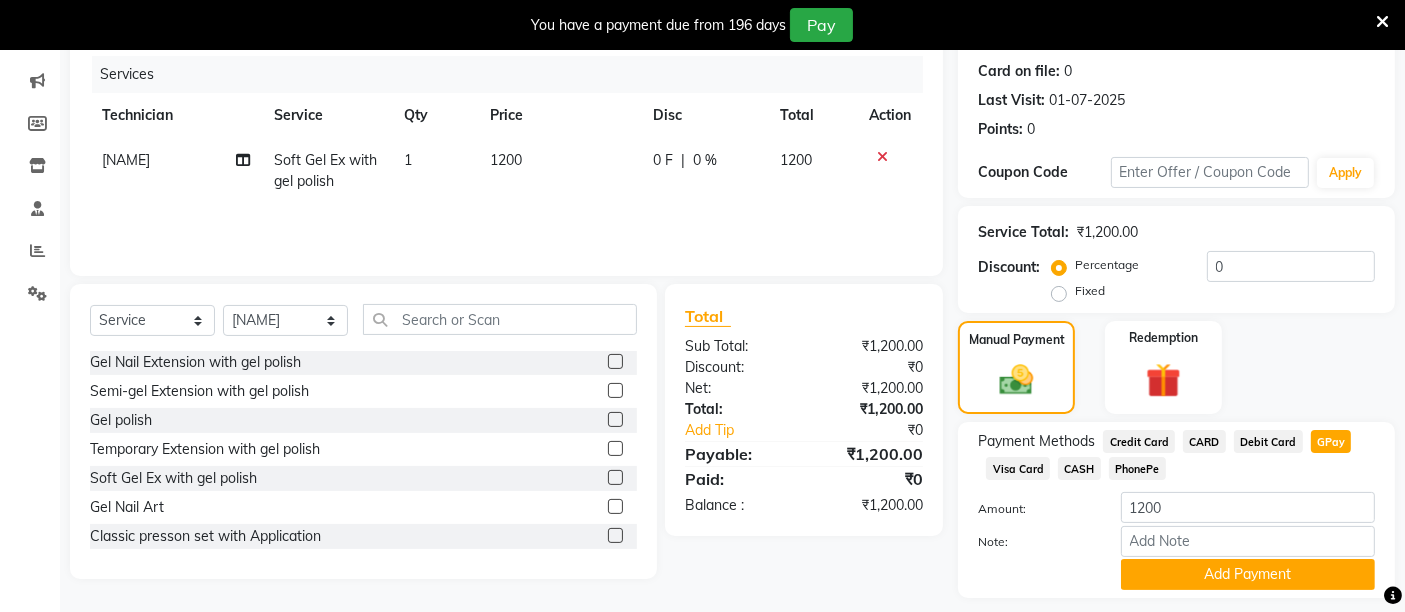 scroll, scrollTop: 297, scrollLeft: 0, axis: vertical 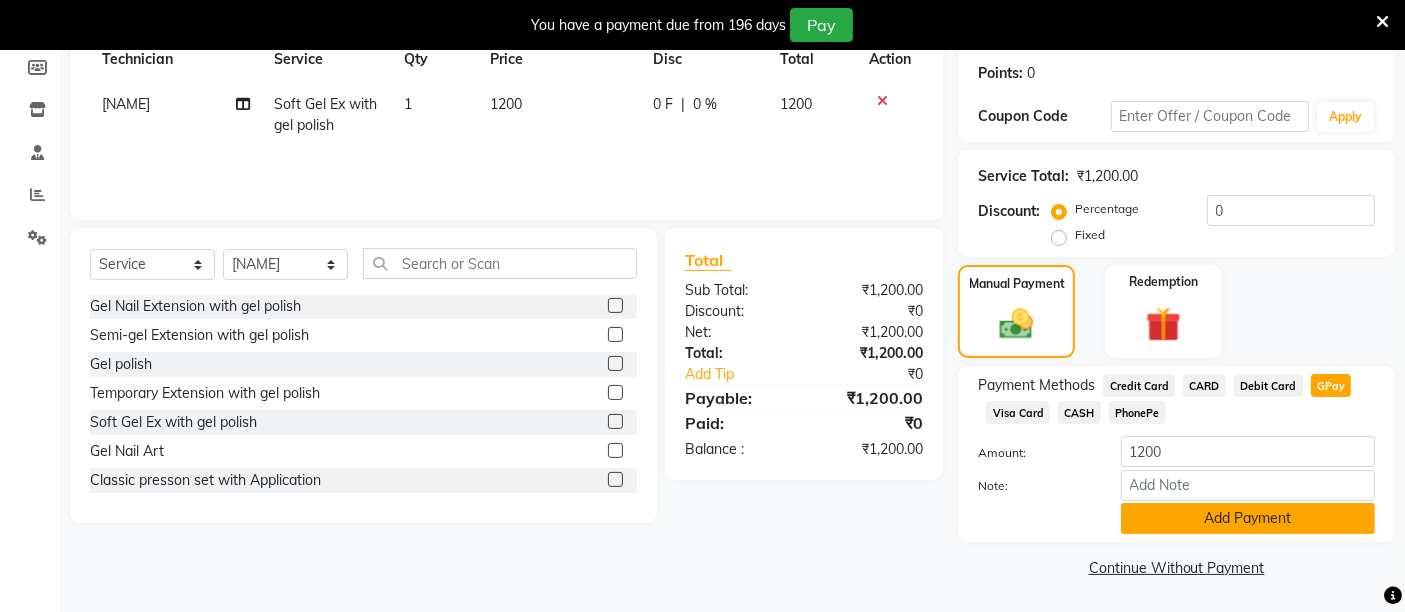 click on "Add Payment" 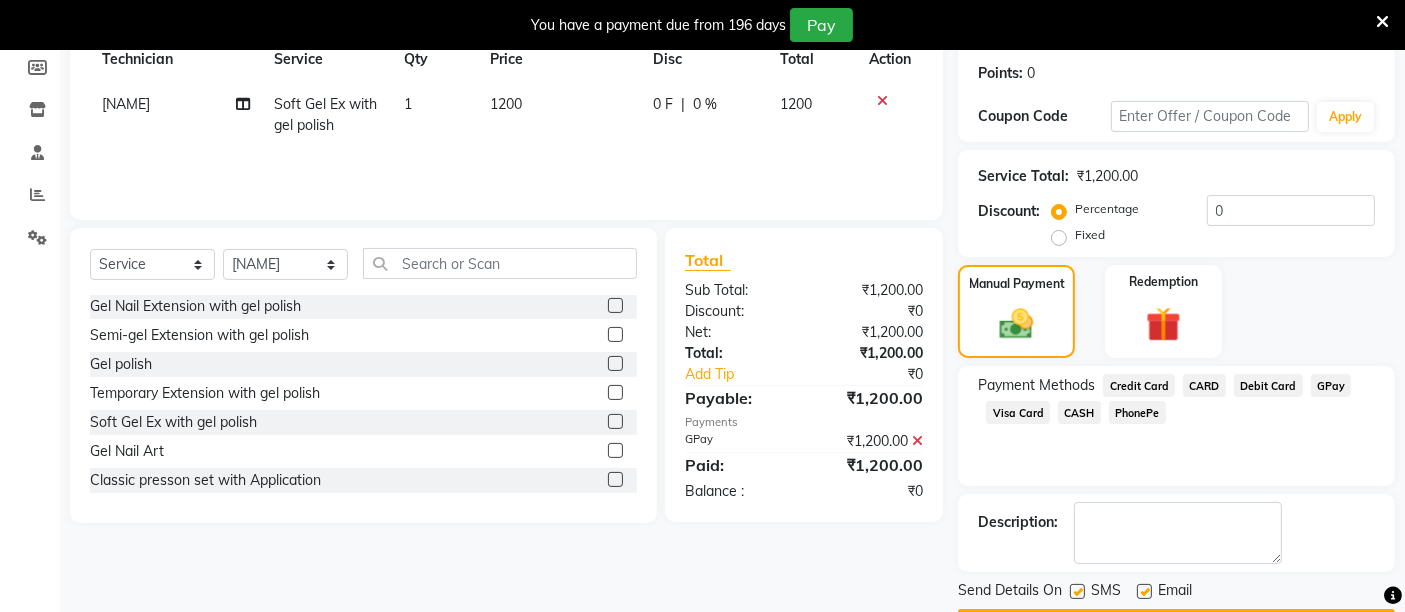 scroll, scrollTop: 353, scrollLeft: 0, axis: vertical 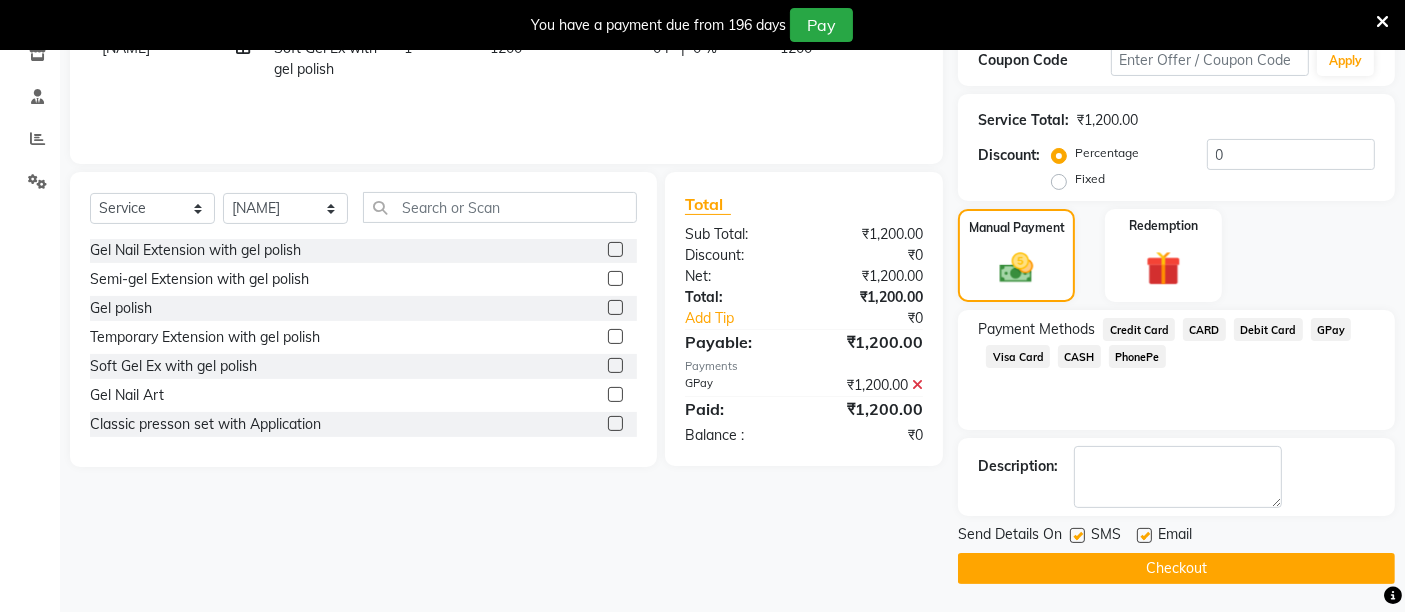 click on "Checkout" 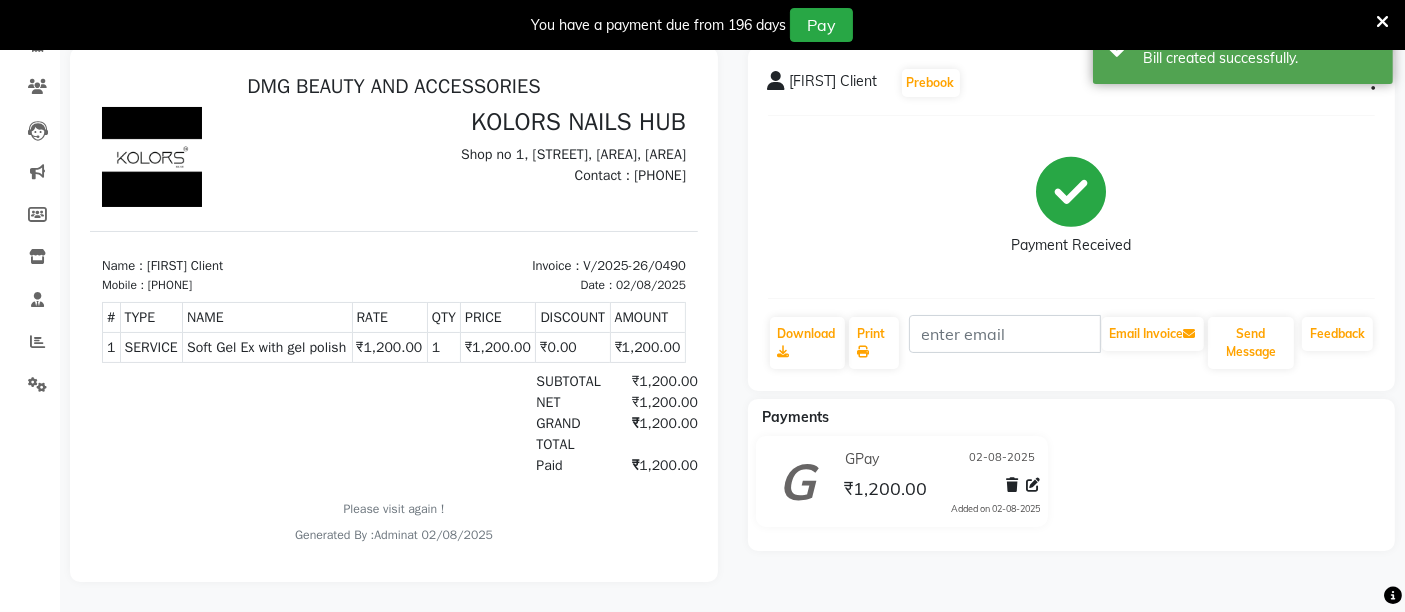 scroll, scrollTop: 0, scrollLeft: 0, axis: both 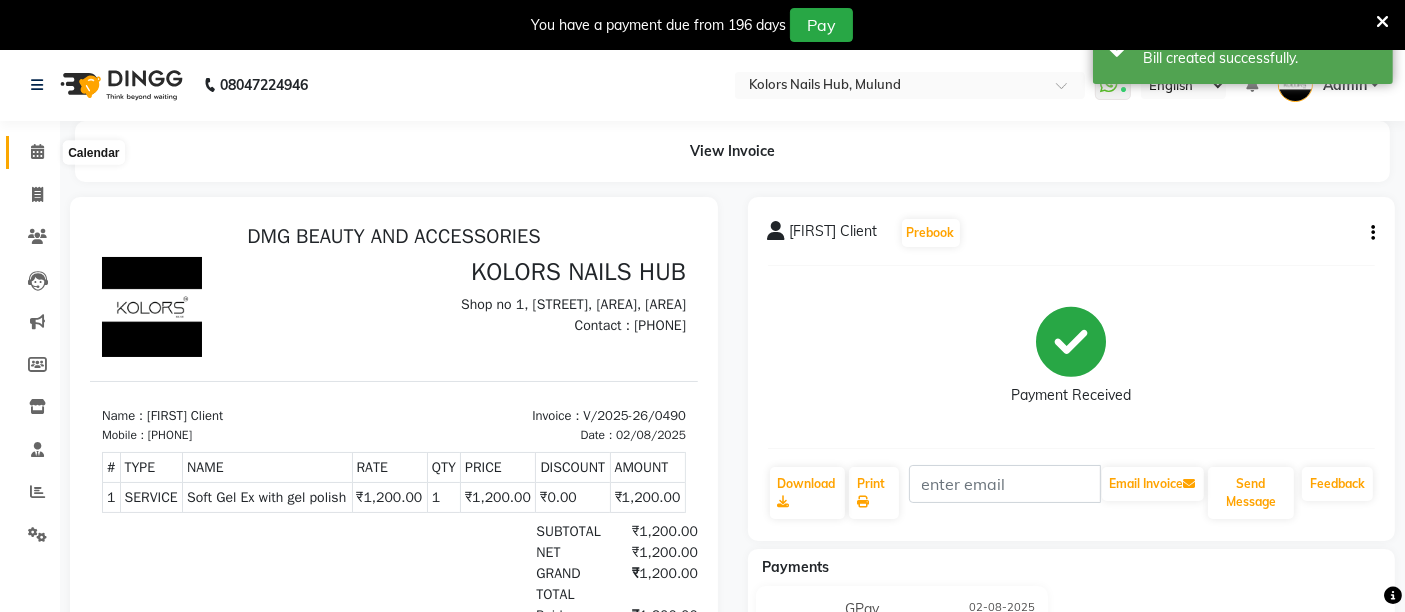 click 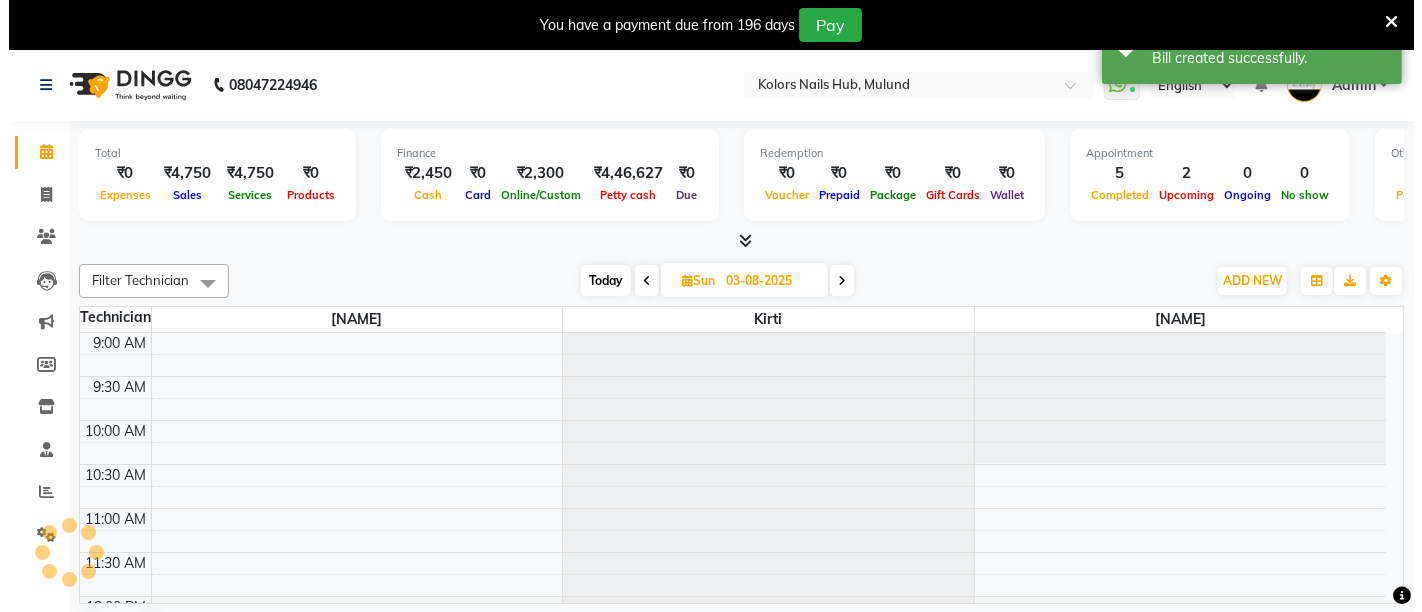 scroll, scrollTop: 647, scrollLeft: 0, axis: vertical 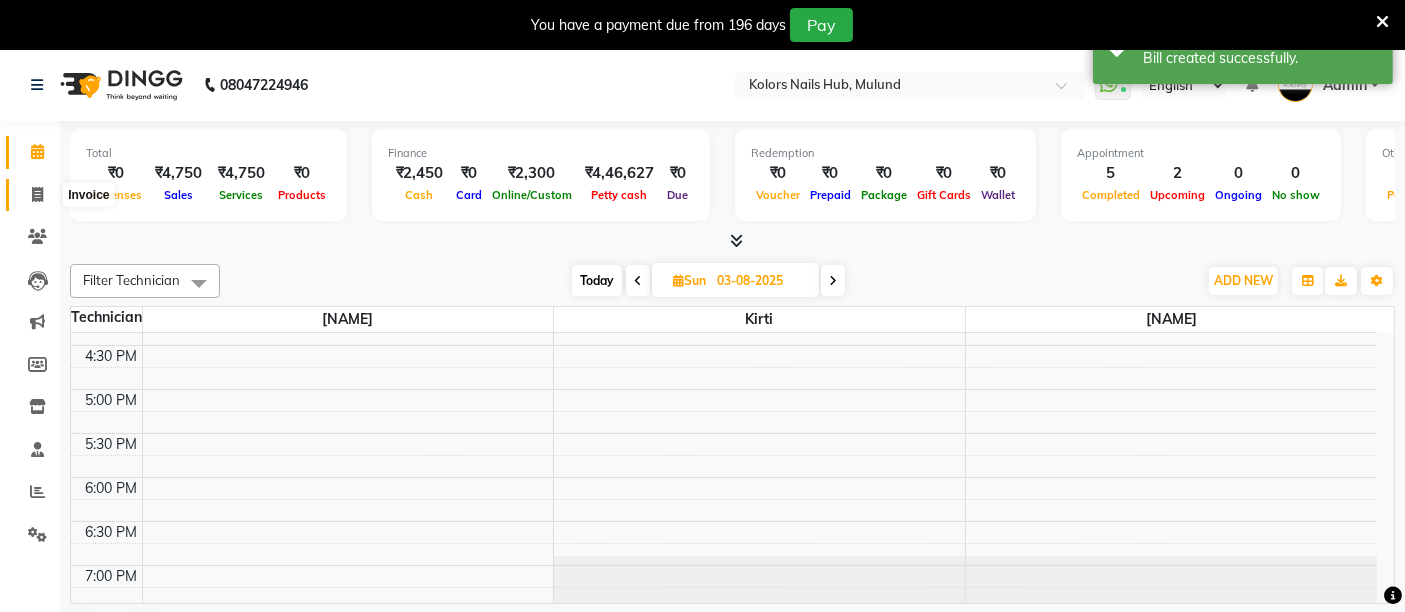 click 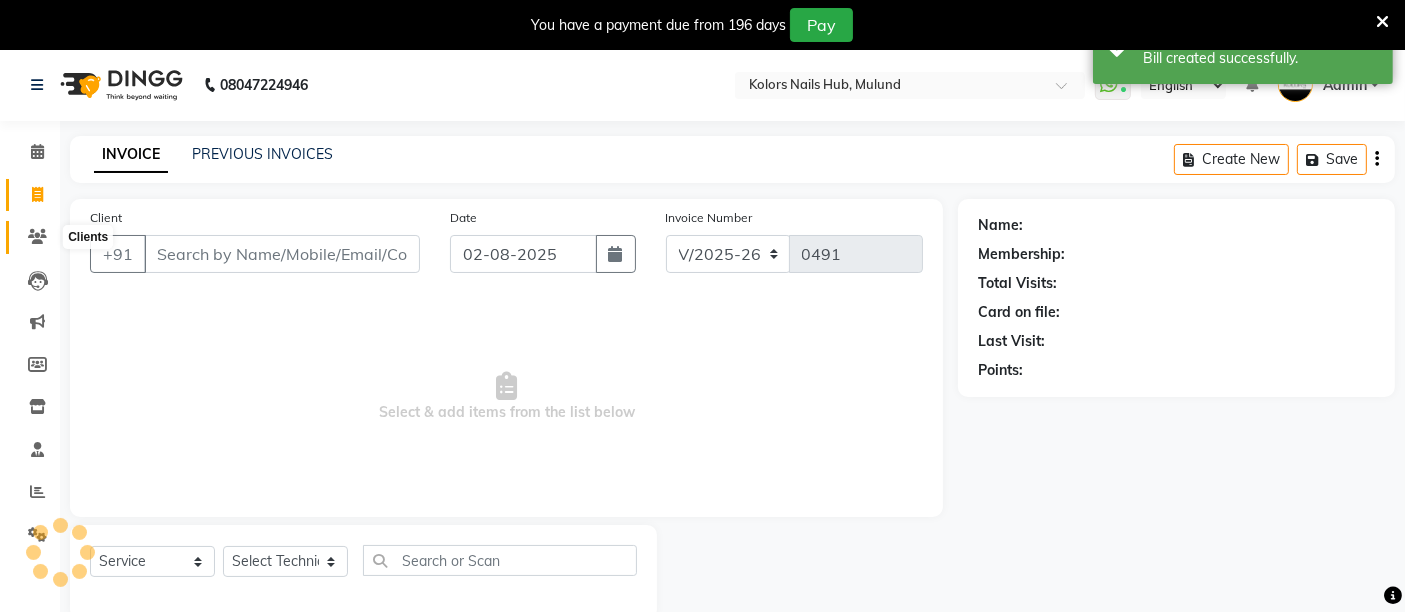 click 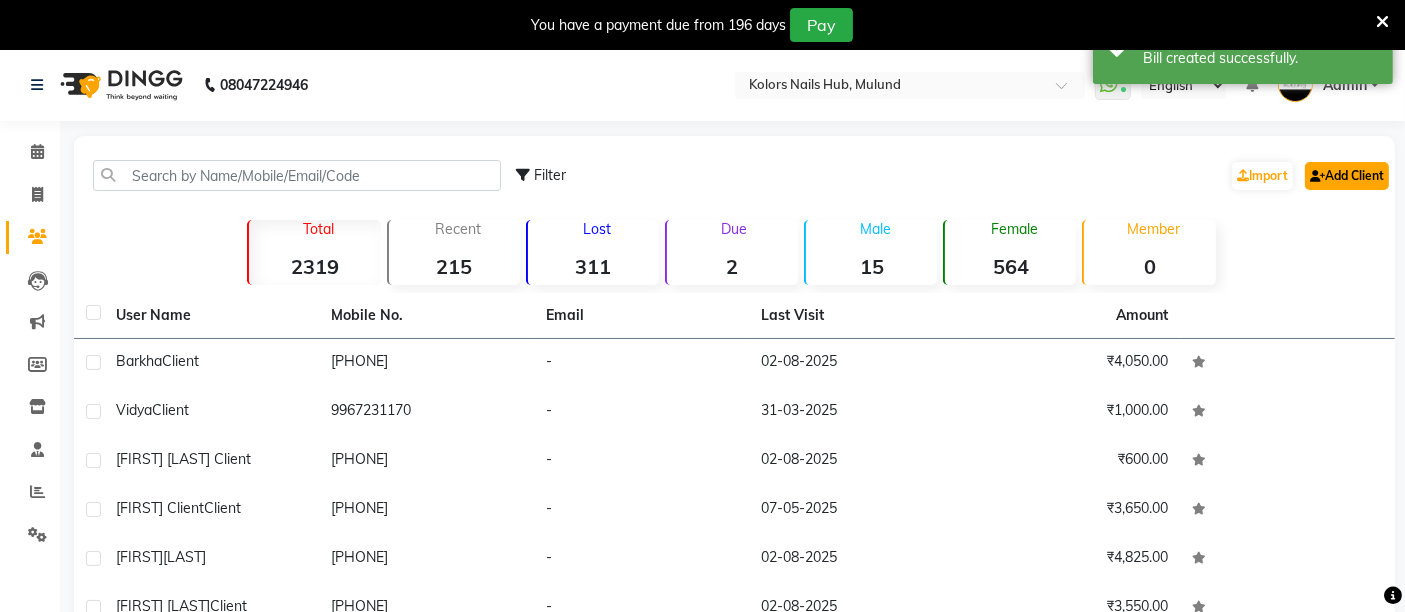 click on "Add Client" 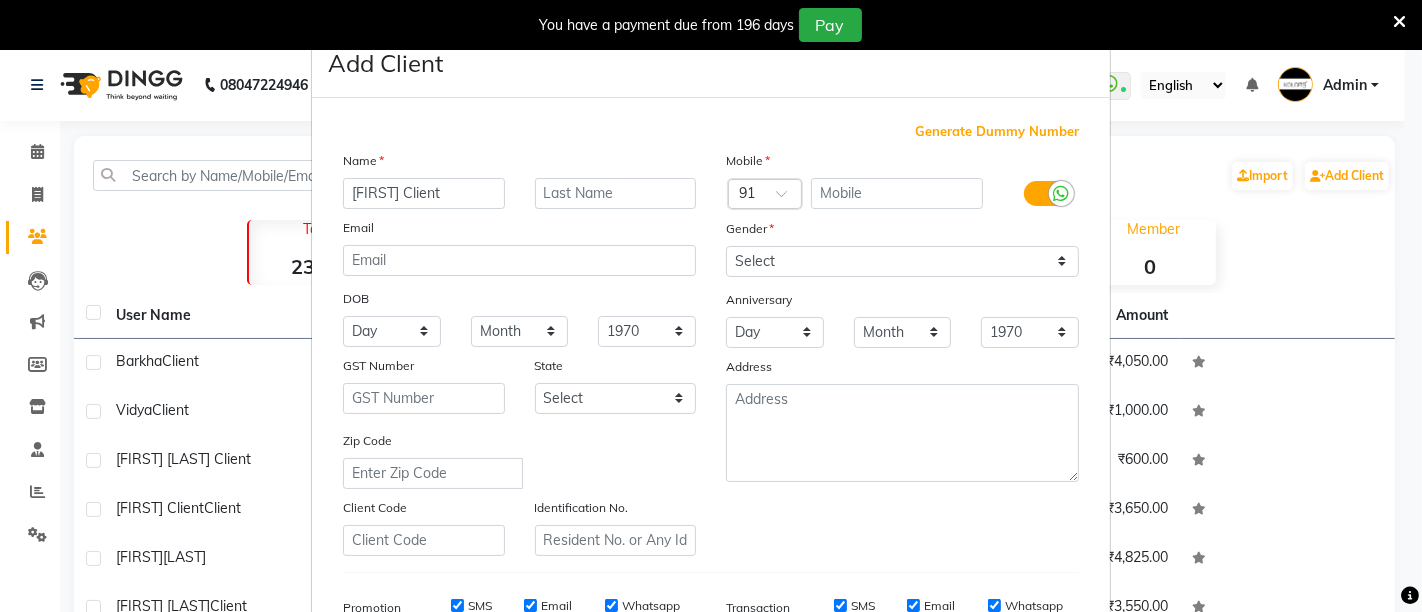 type on "[FIRST] Client" 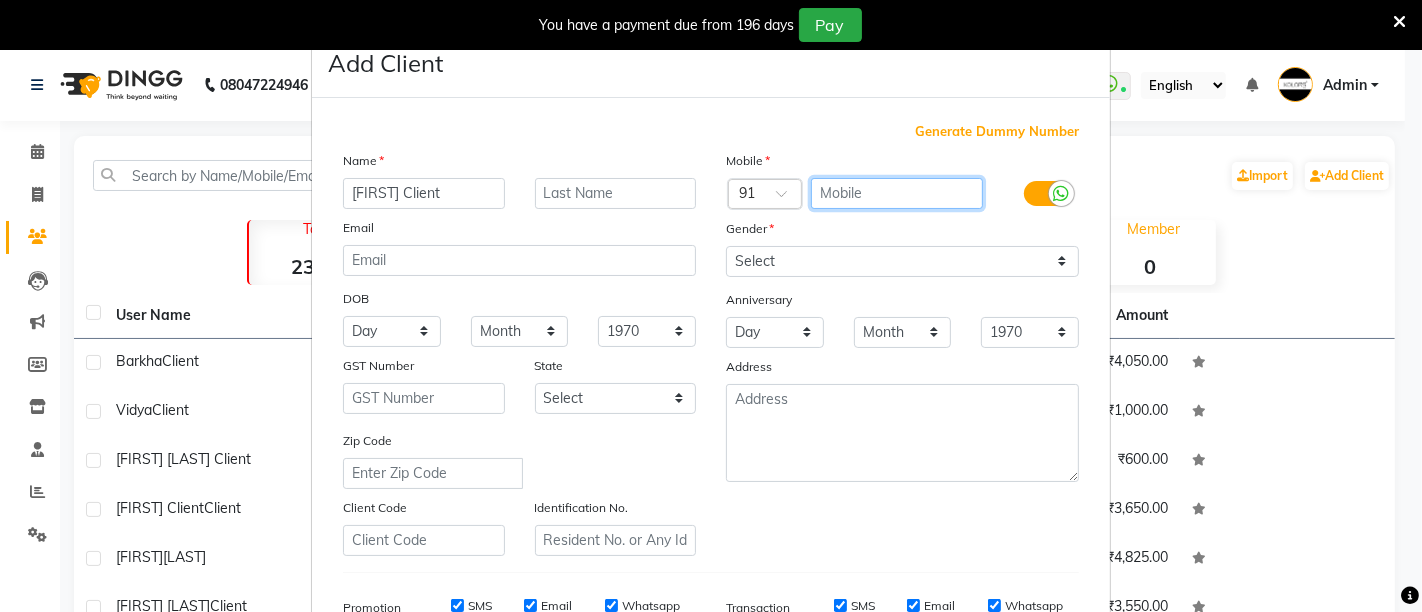 click at bounding box center (897, 193) 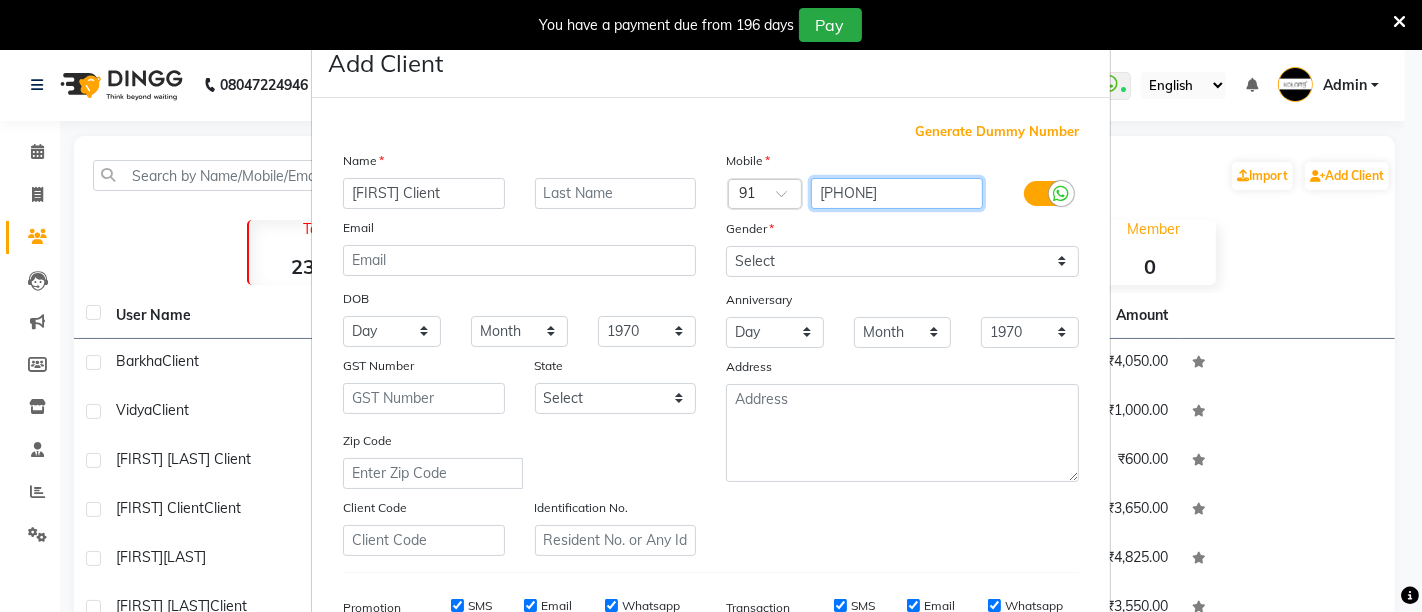 type on "[PHONE]" 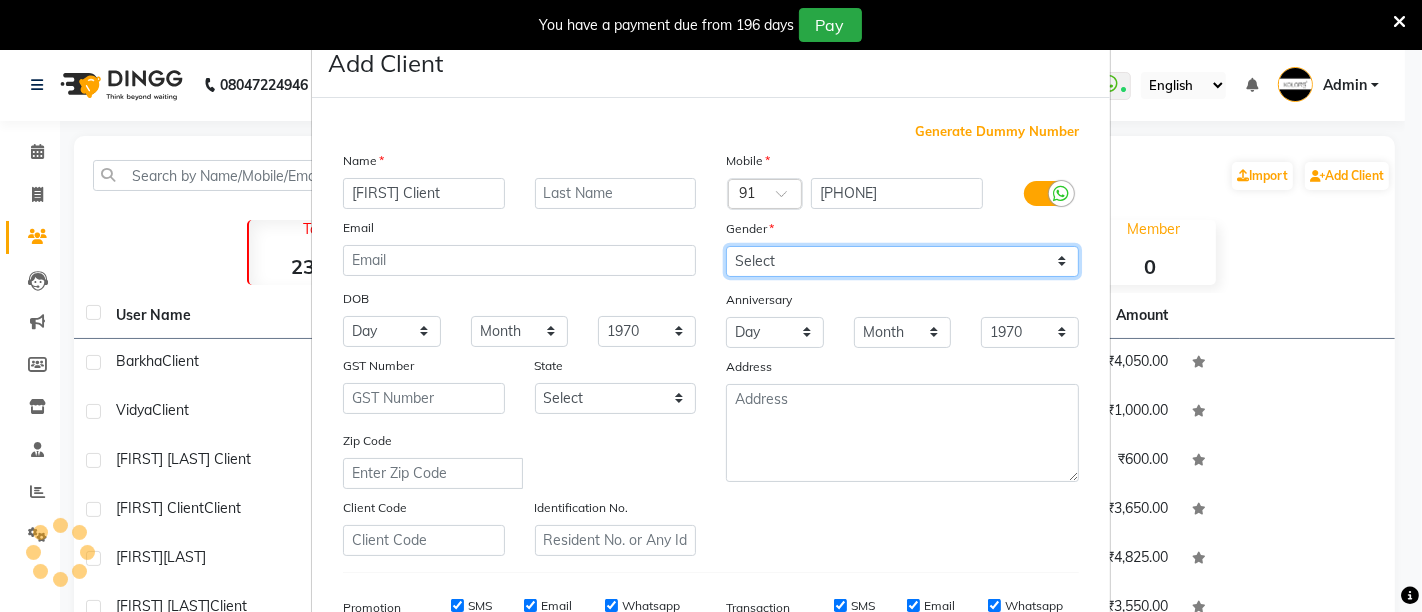 click on "Select Male Female Other Prefer Not To Say" at bounding box center [902, 261] 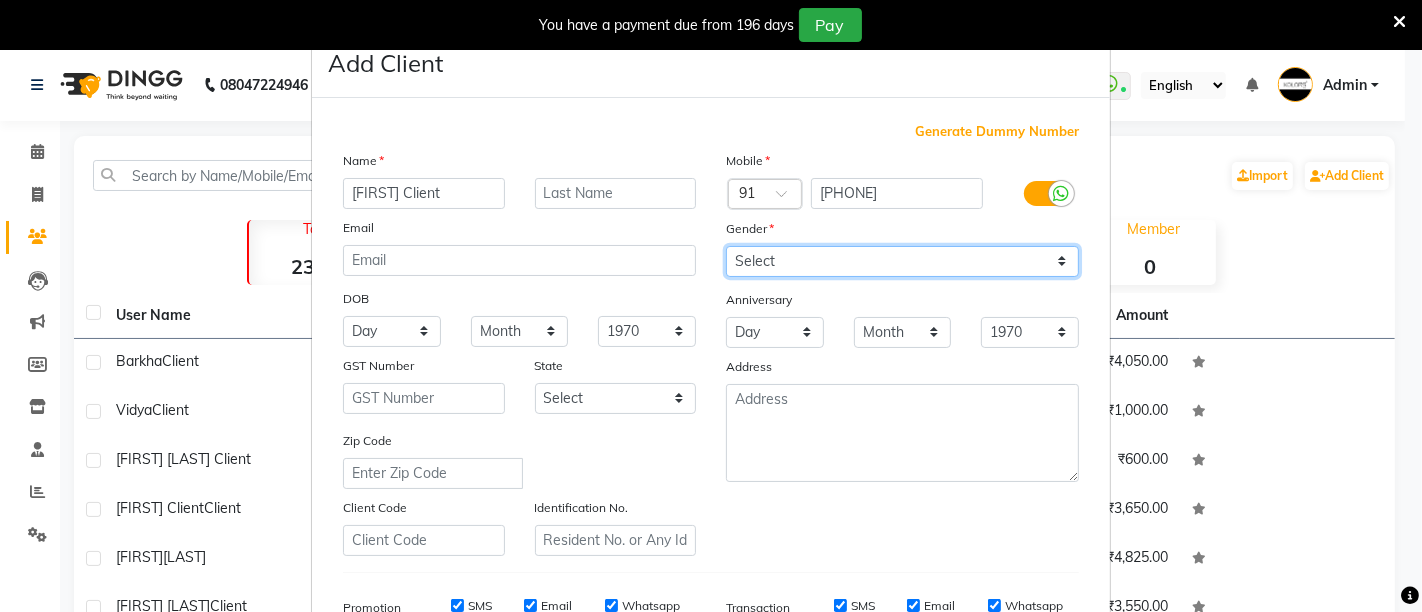 select on "other" 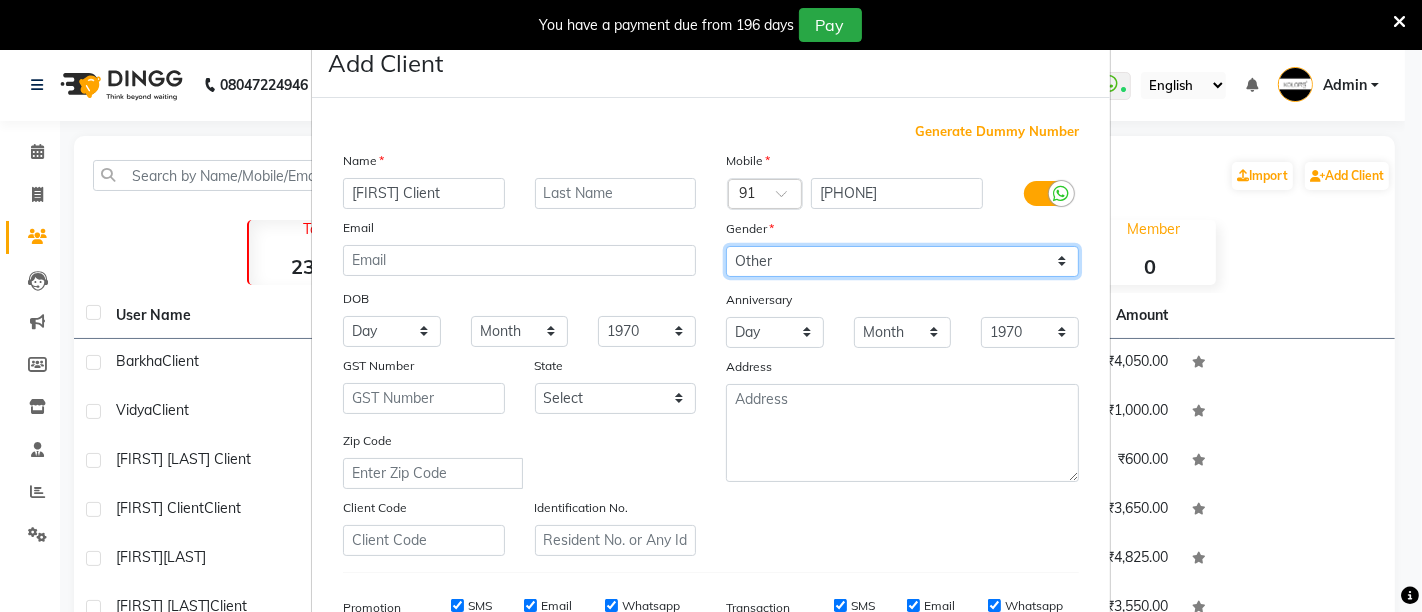 click on "Select Male Female Other Prefer Not To Say" at bounding box center [902, 261] 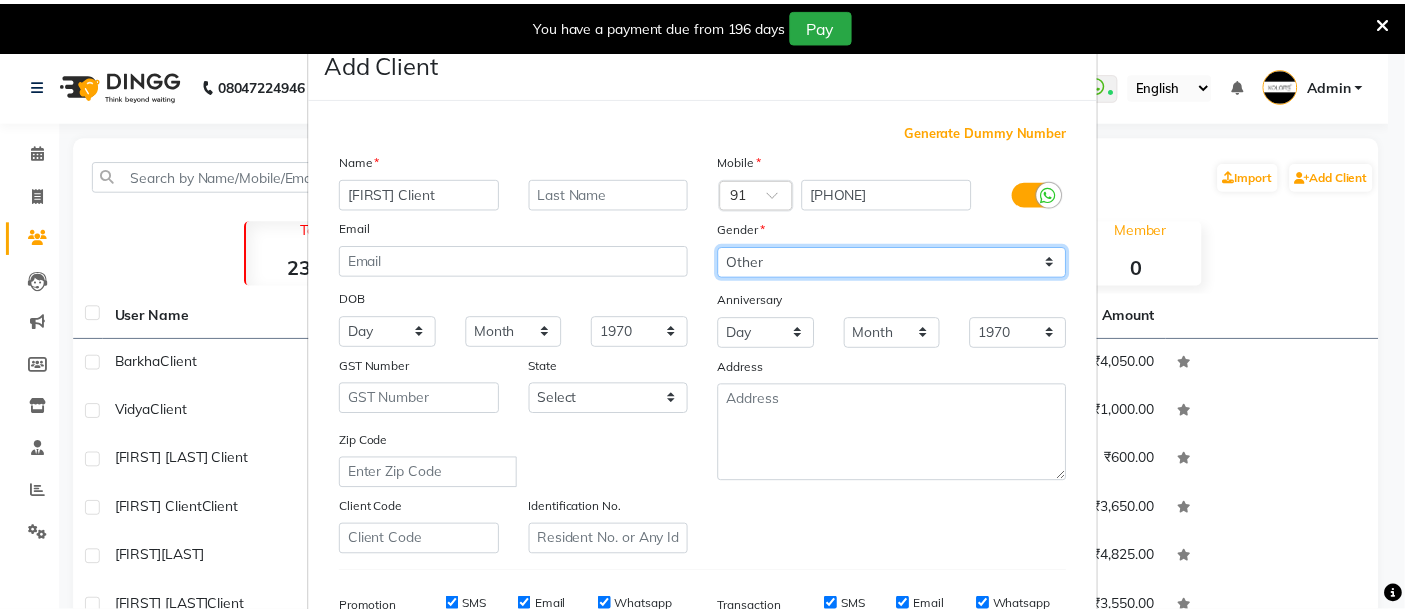 scroll, scrollTop: 309, scrollLeft: 0, axis: vertical 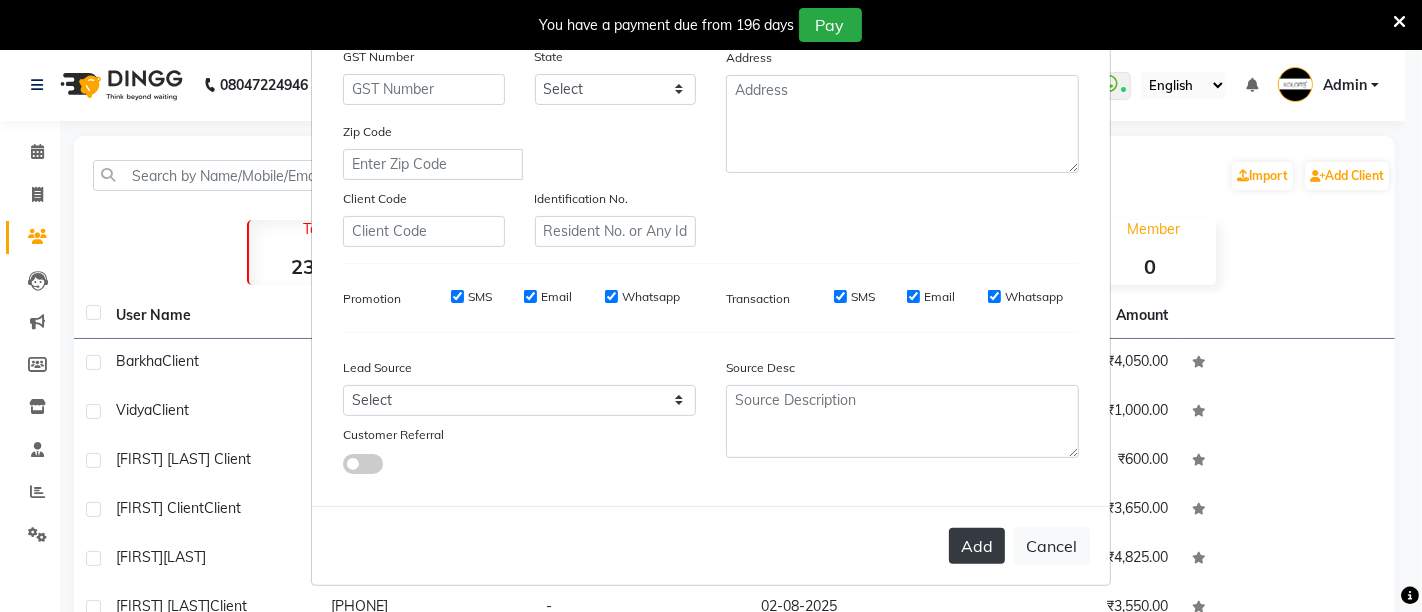 click on "Add" at bounding box center [977, 546] 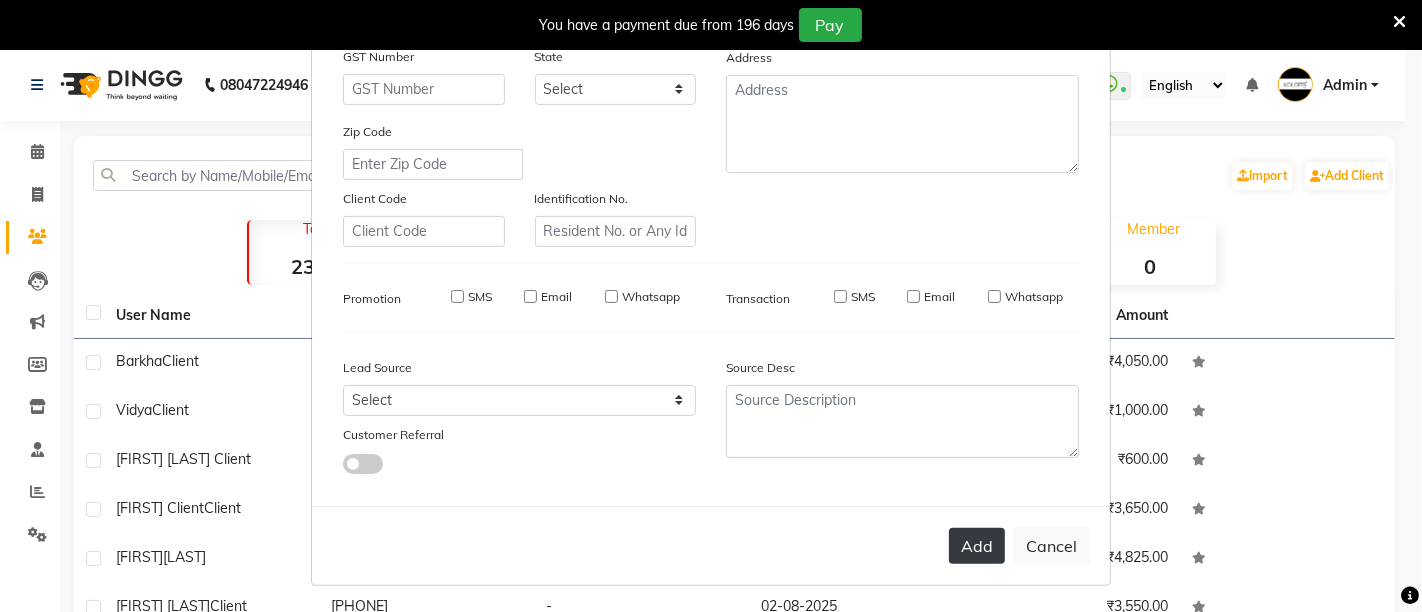 type 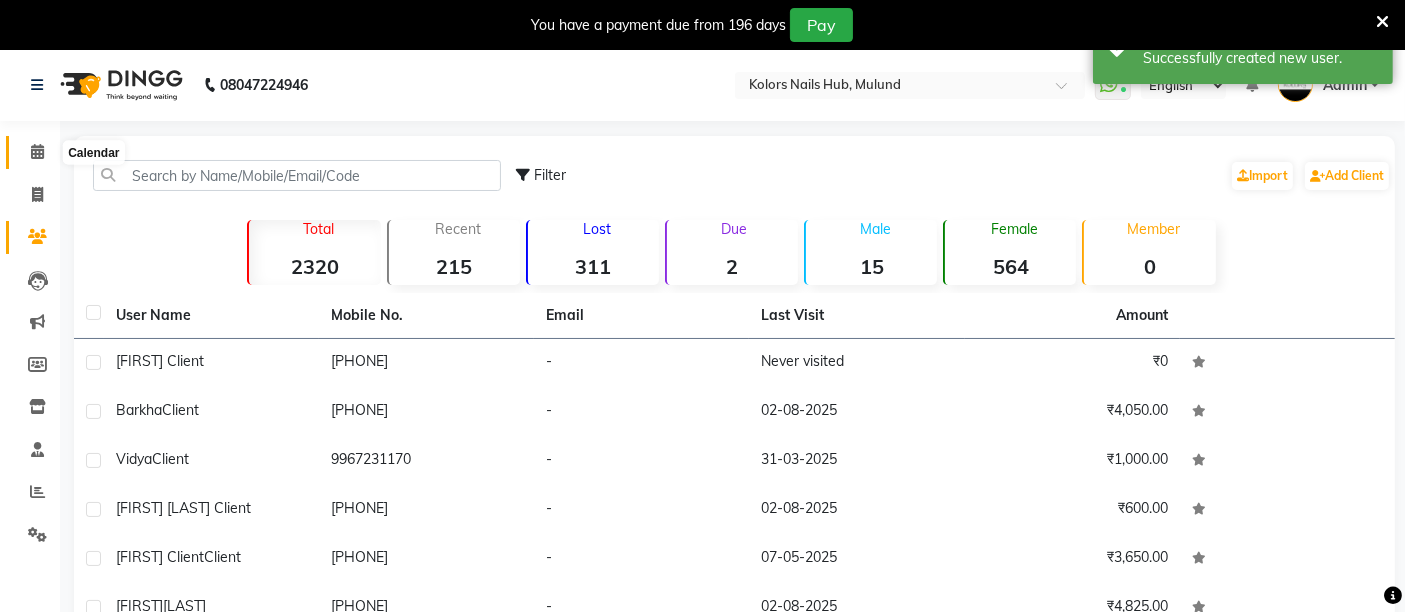 click 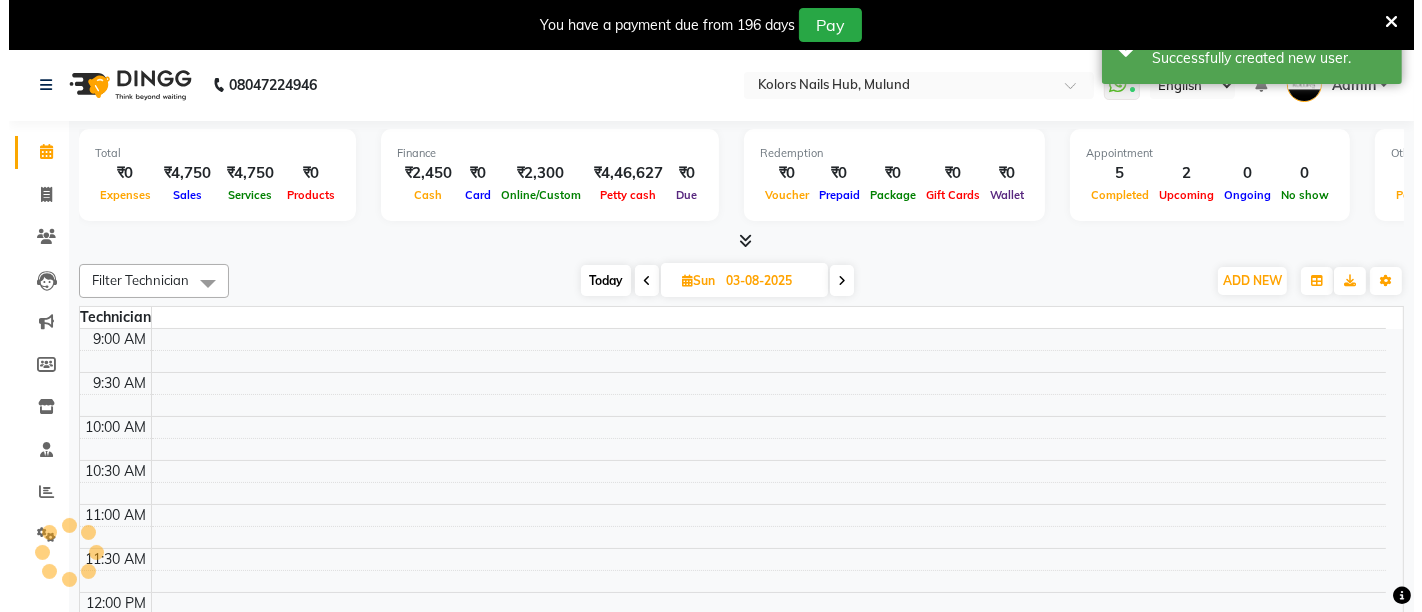 scroll, scrollTop: 647, scrollLeft: 0, axis: vertical 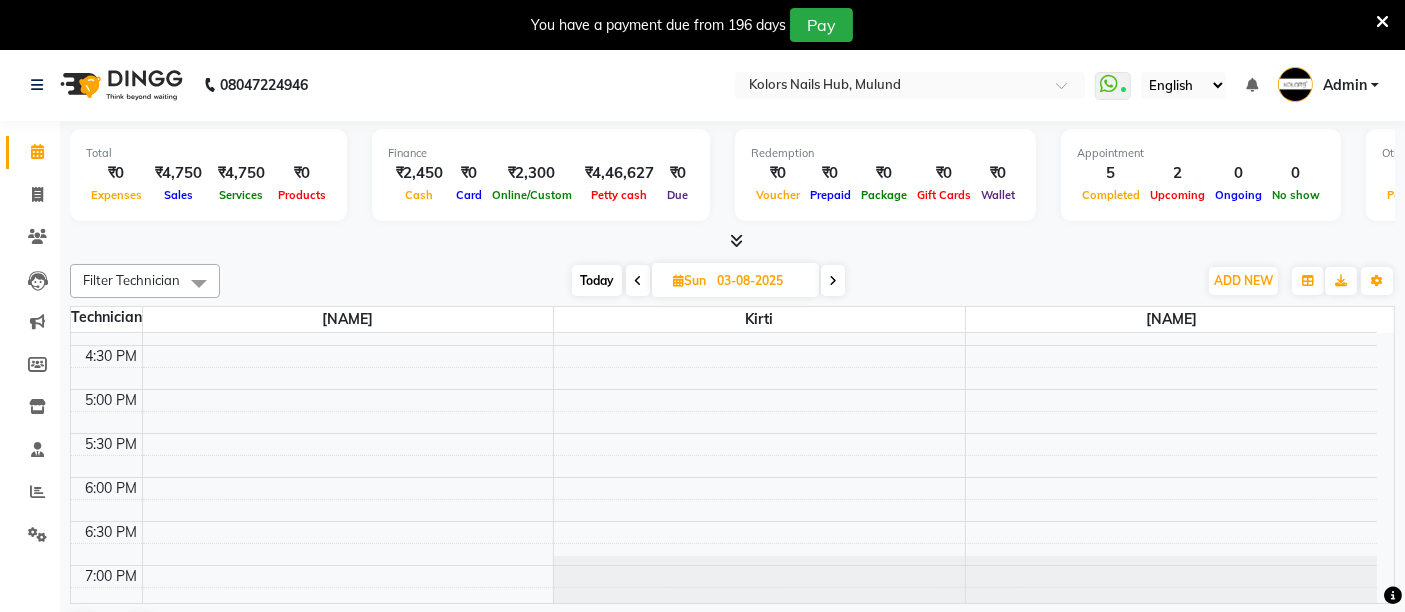 click at bounding box center [736, 240] 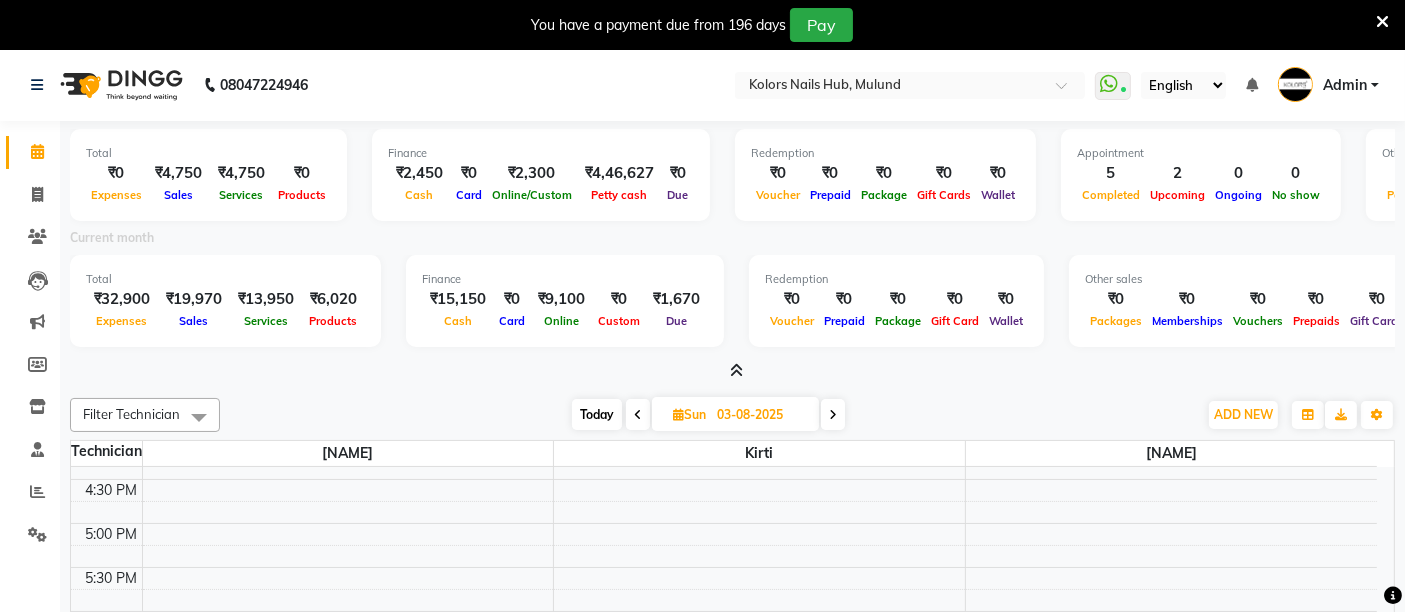 click at bounding box center [736, 370] 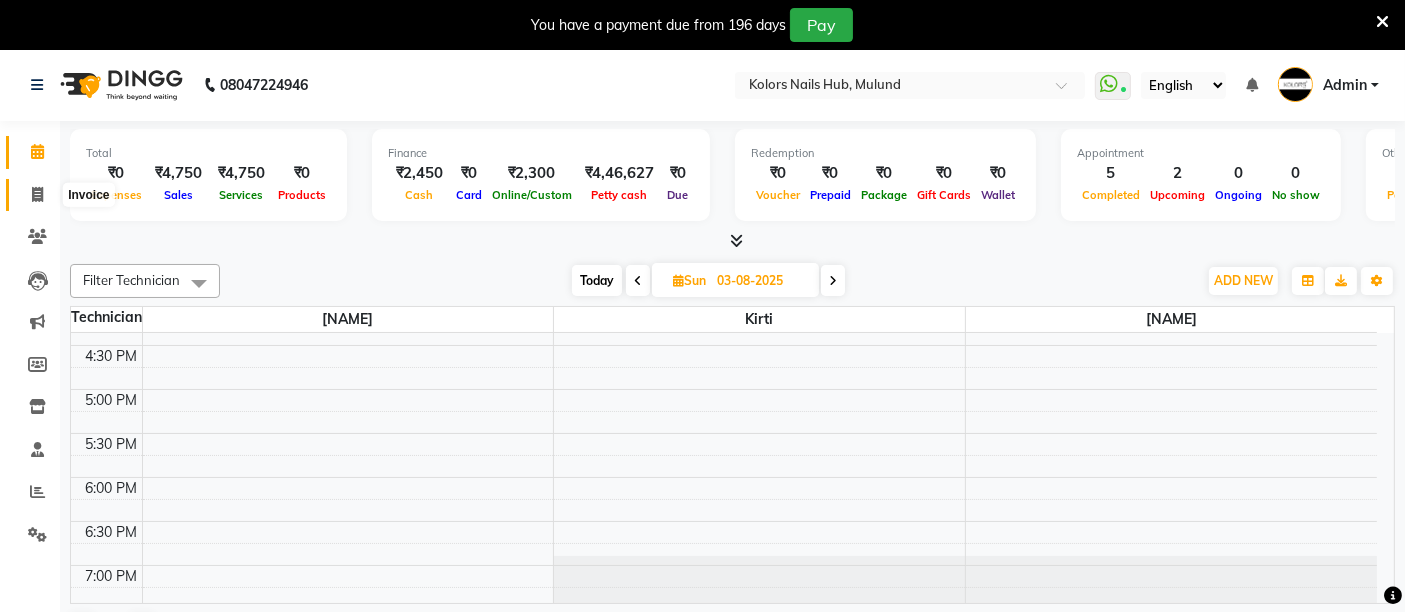 click 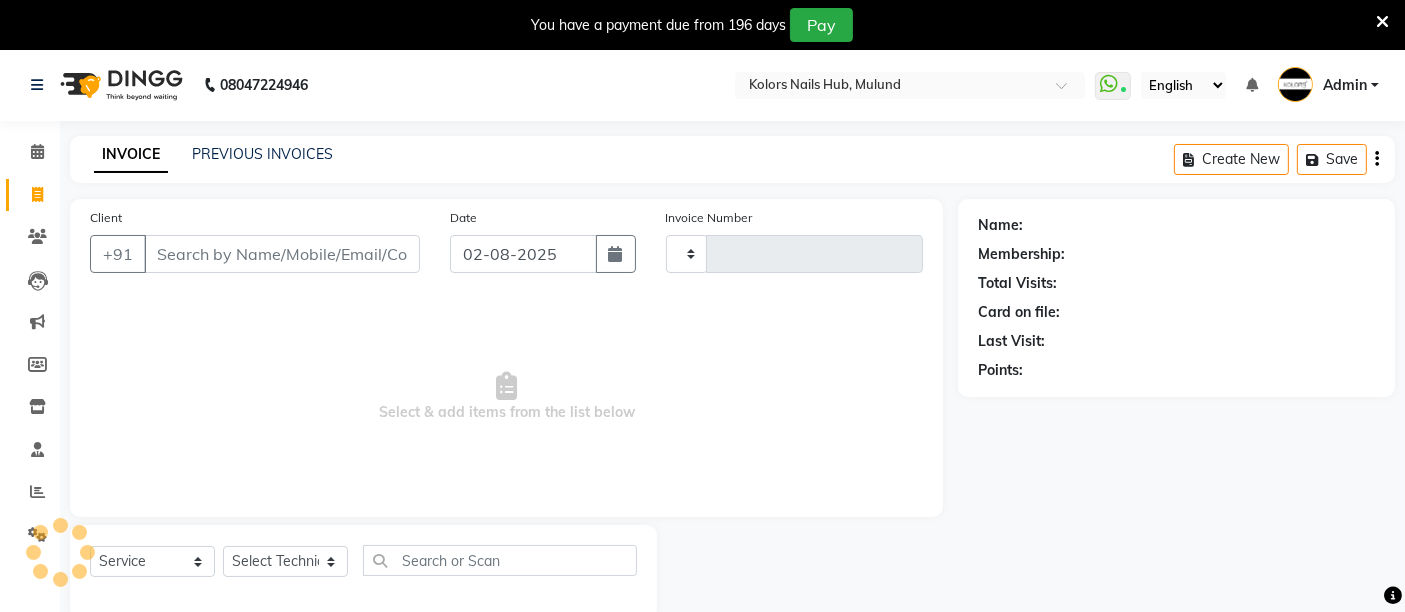 type on "0491" 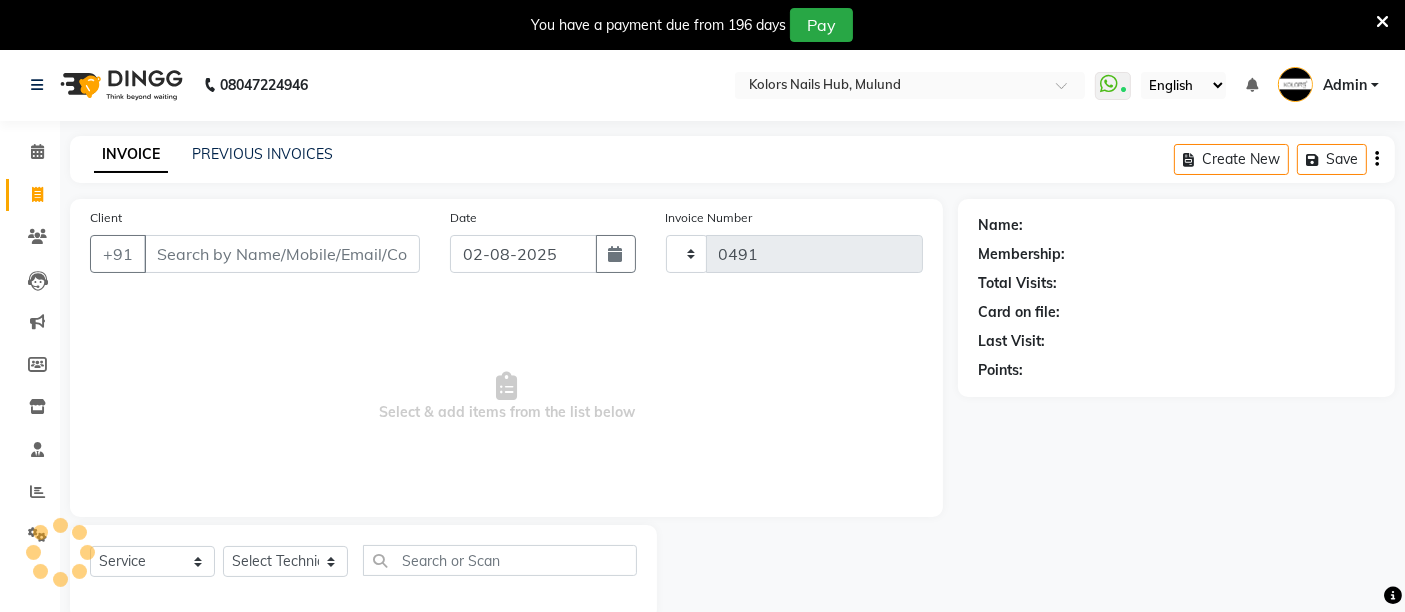 select on "7121" 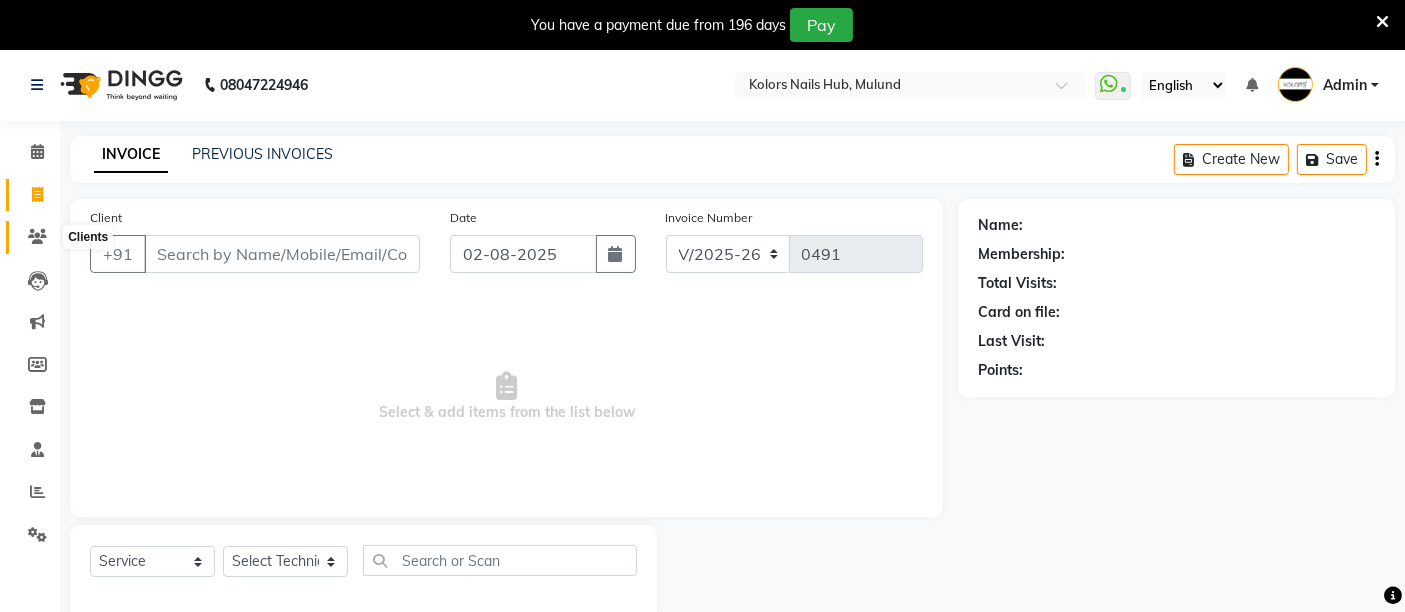 click 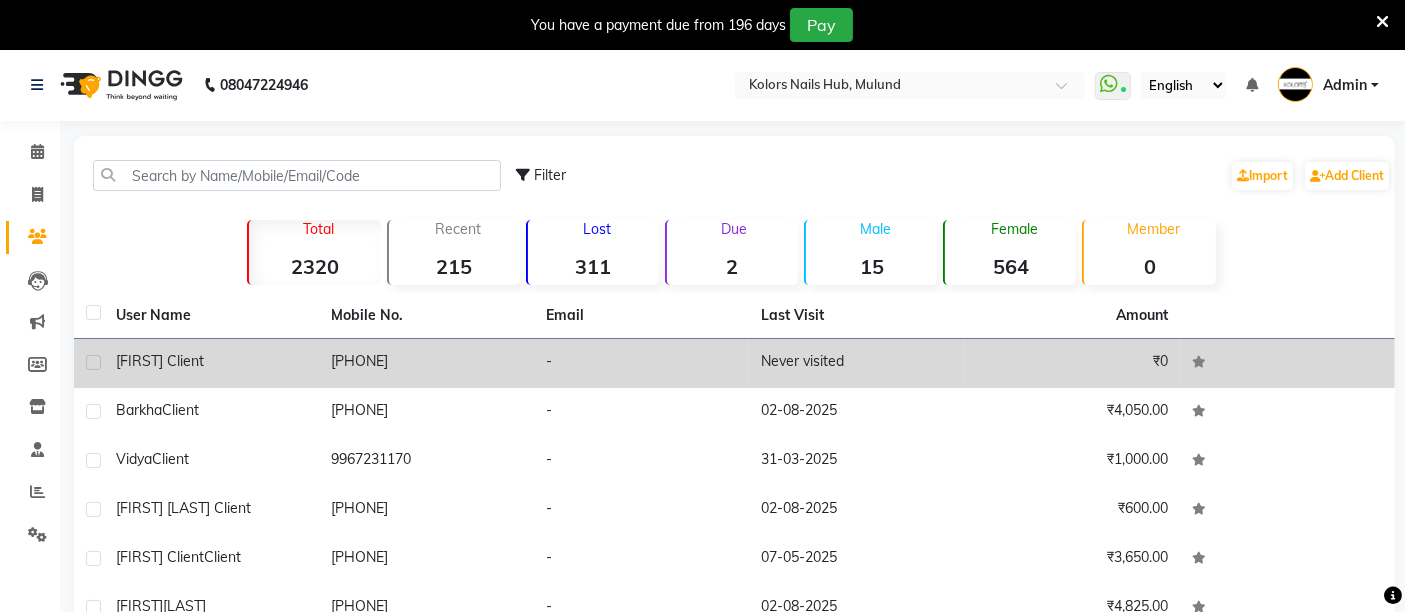 click on "[FIRST] Client" 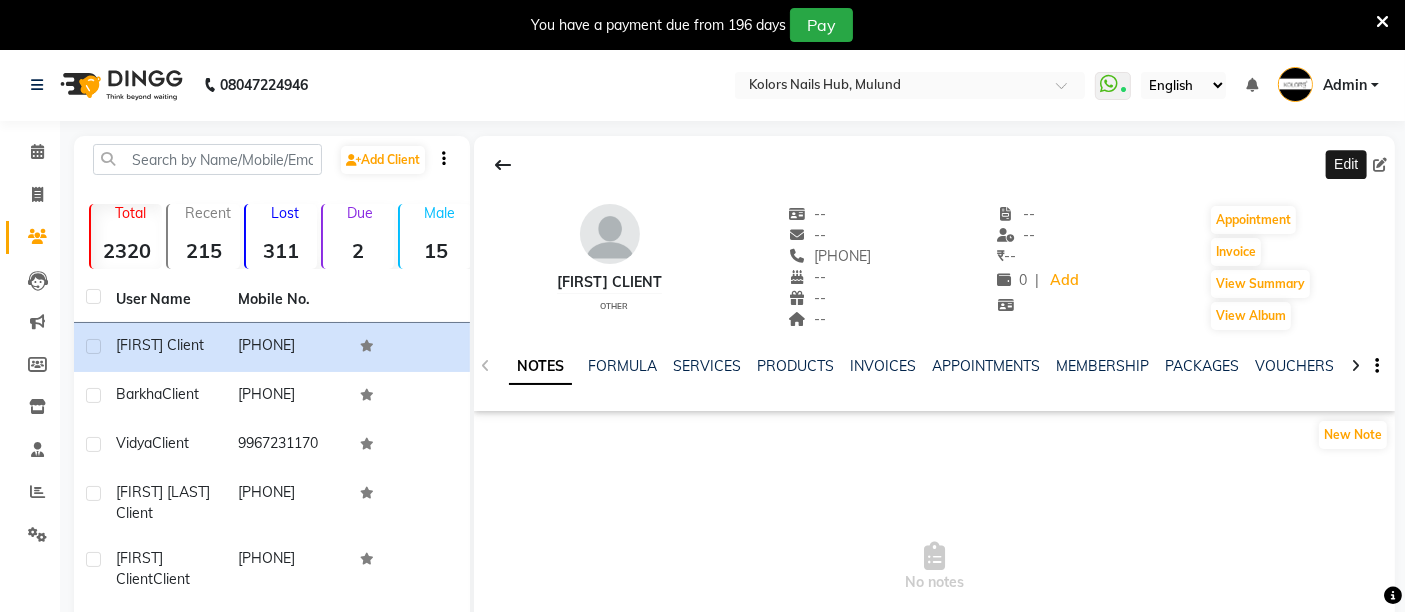 click 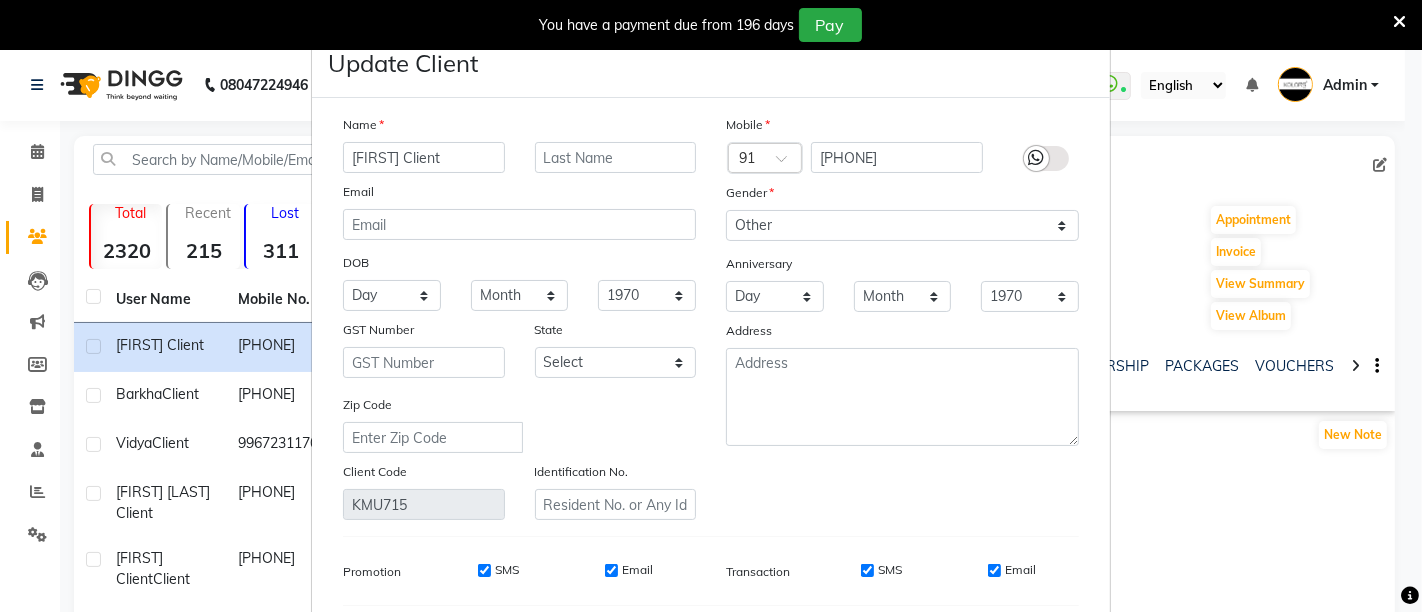 click at bounding box center (1046, 158) 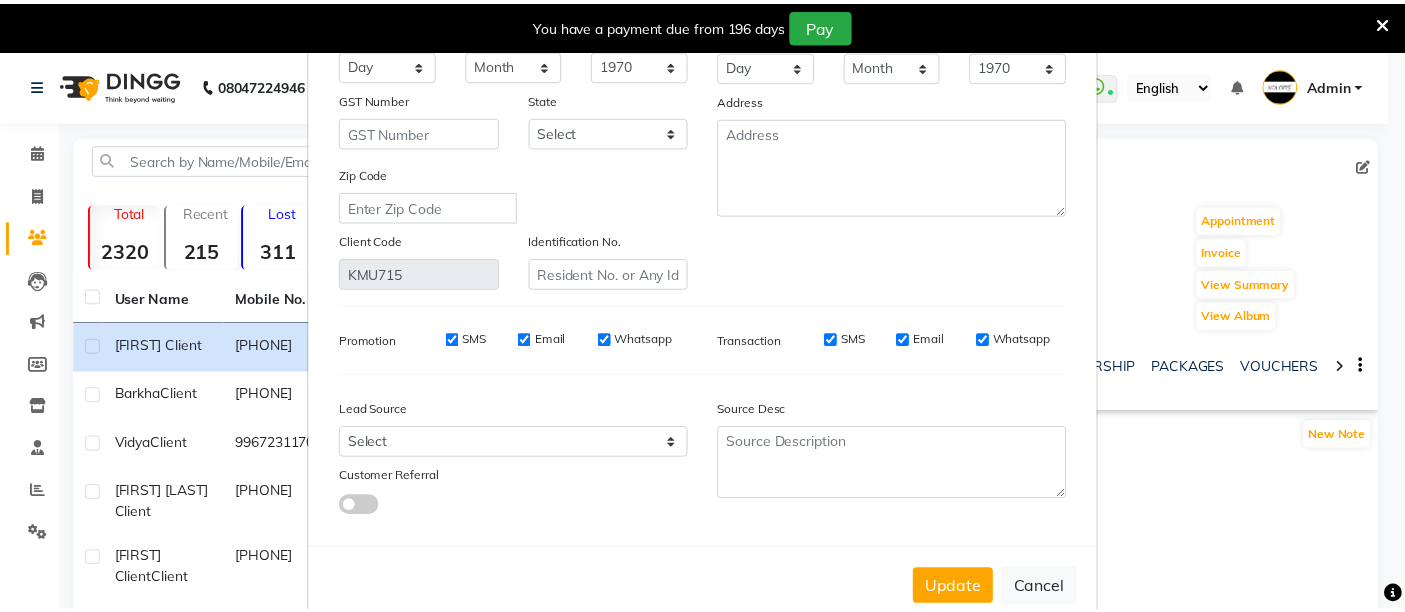 scroll, scrollTop: 274, scrollLeft: 0, axis: vertical 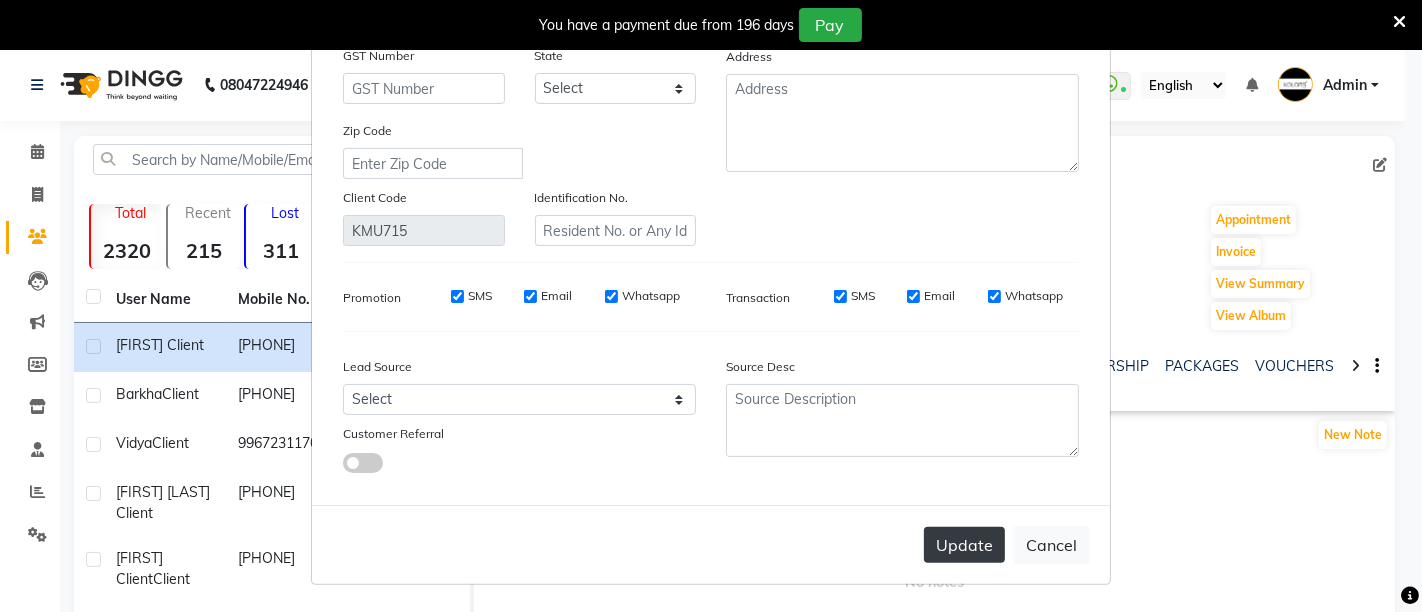 click on "Update" at bounding box center (964, 545) 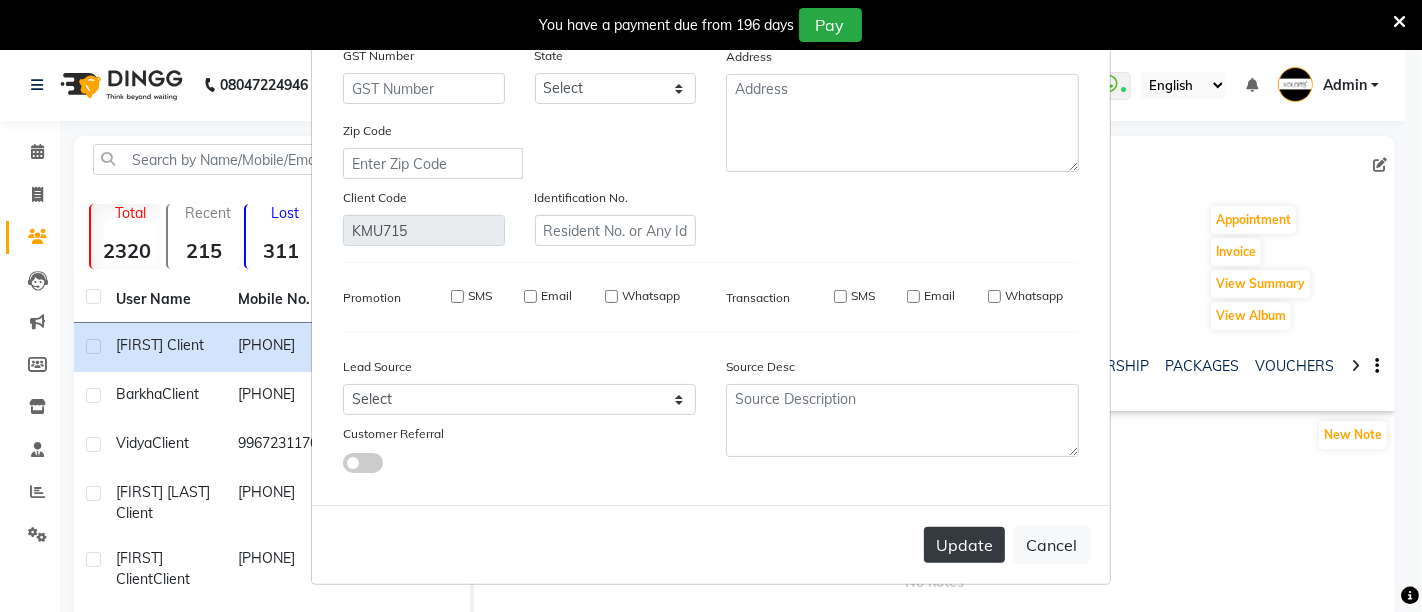 type 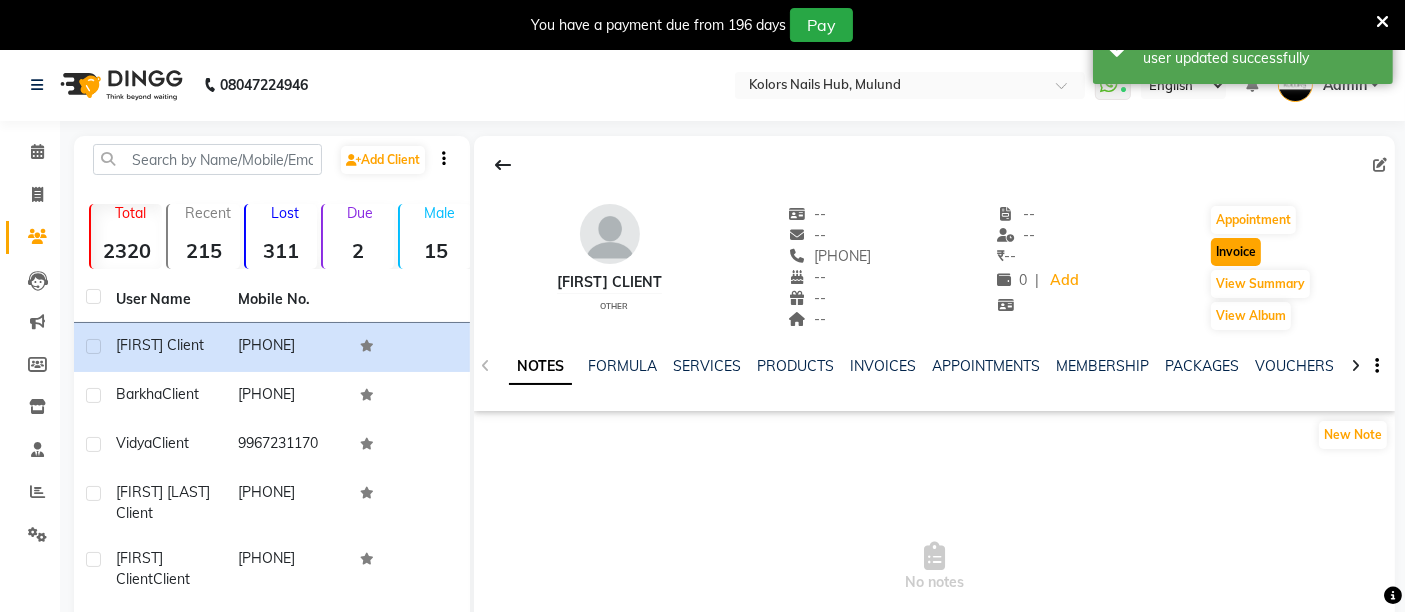 click on "Invoice" 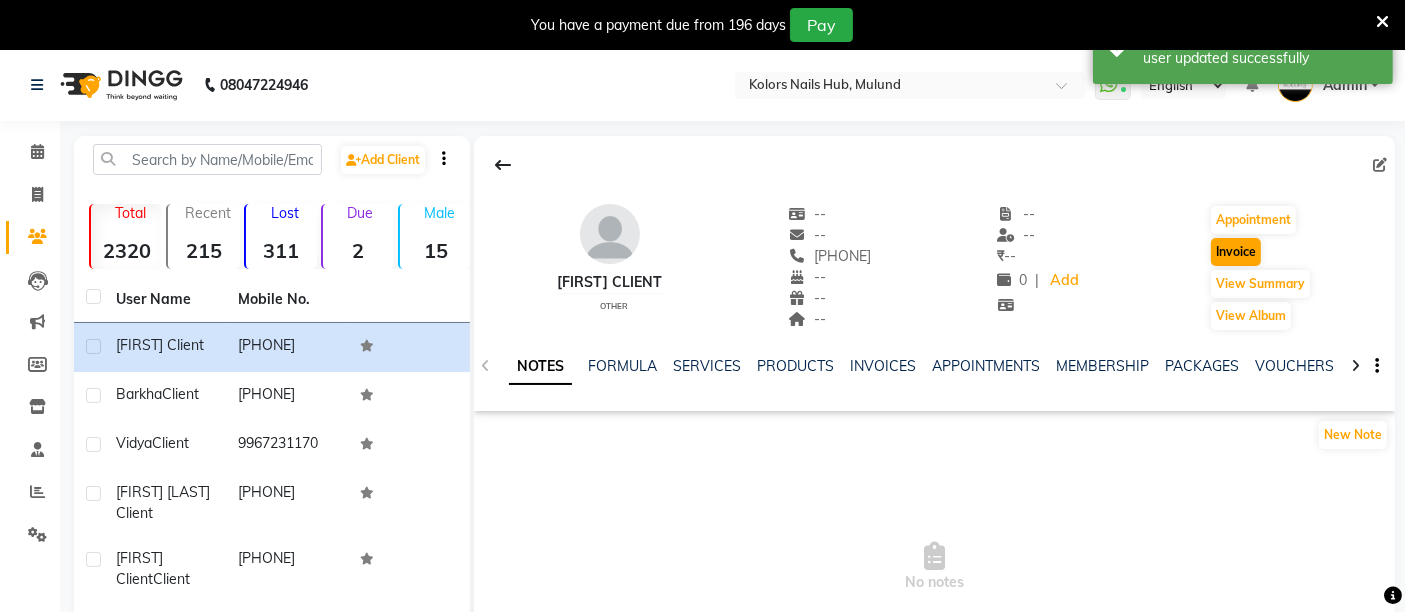 select on "7121" 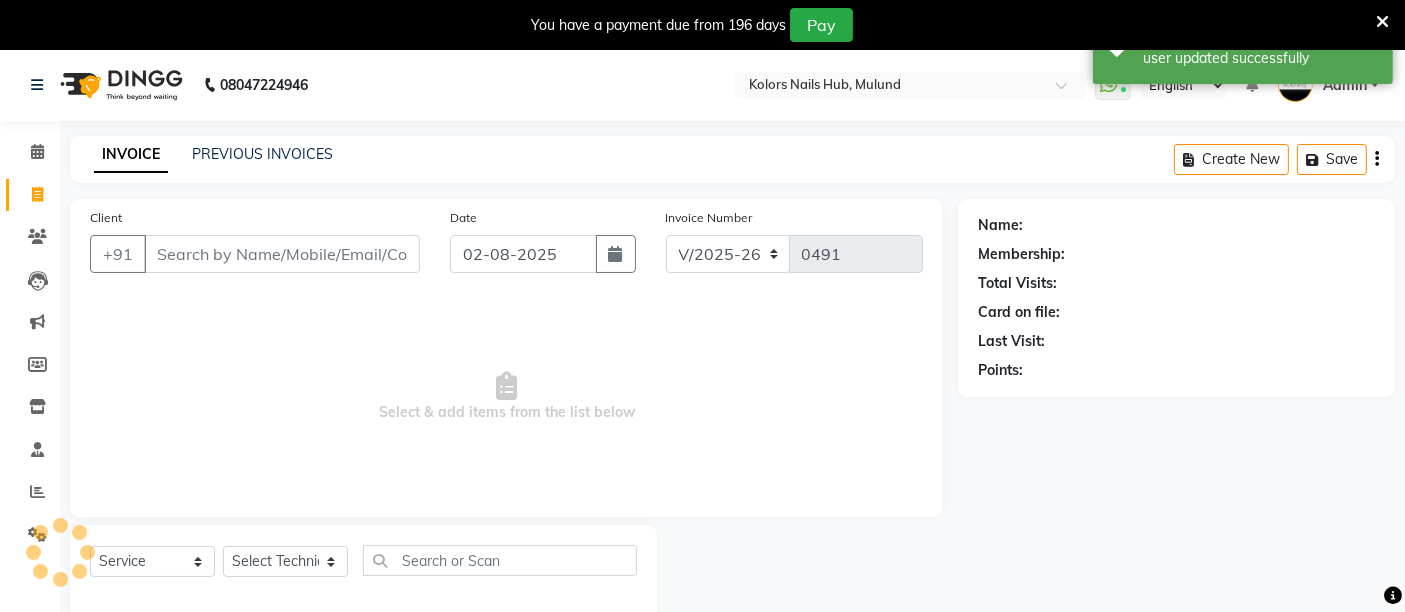 scroll, scrollTop: 48, scrollLeft: 0, axis: vertical 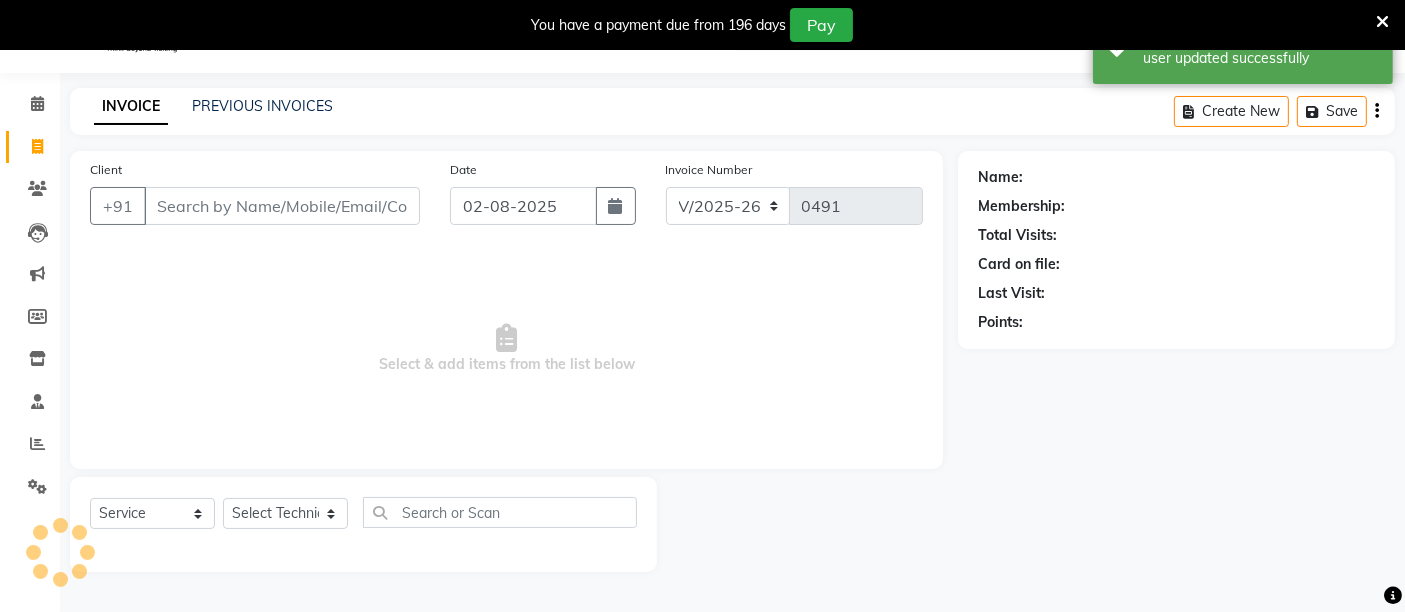 type on "[PHONE]" 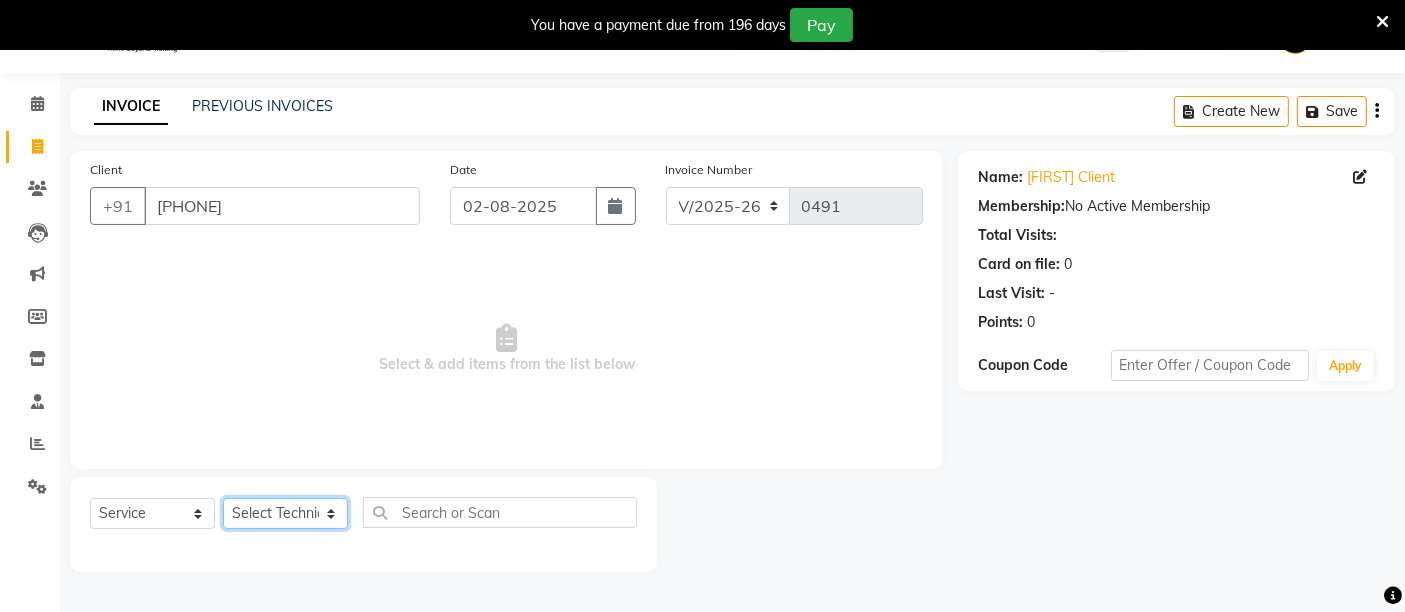 click on "Select Technician [NAME] [NAME]  [NAME]" 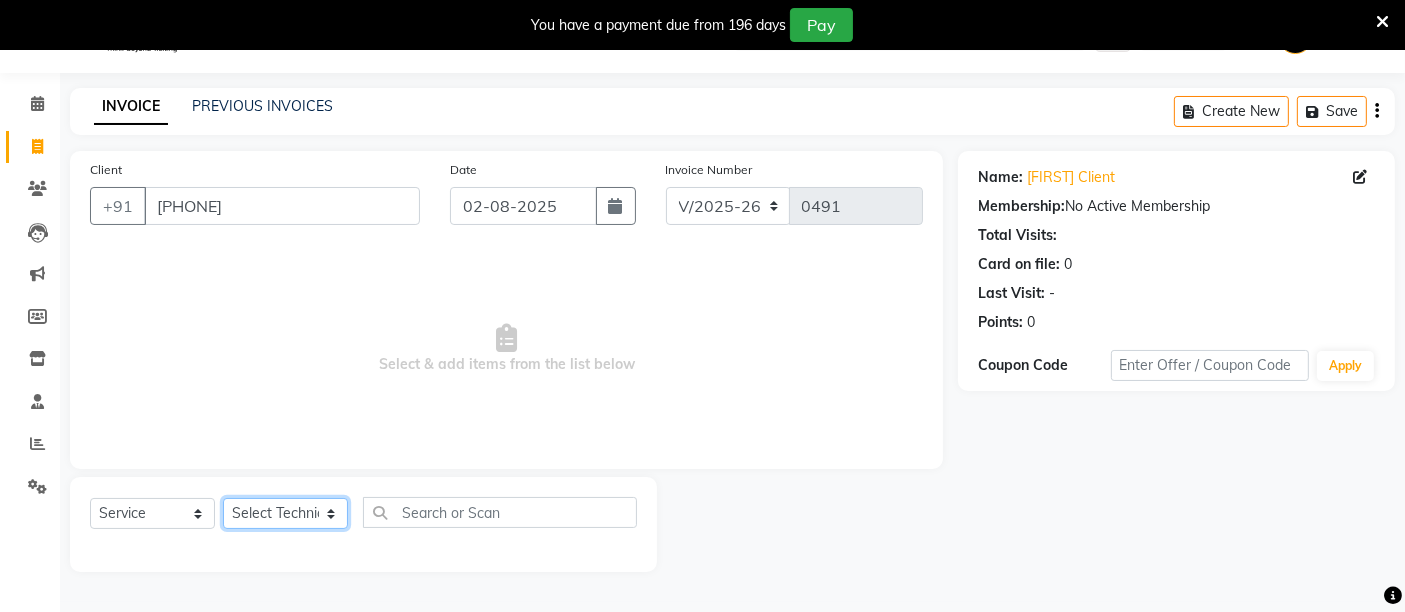 select on "66923" 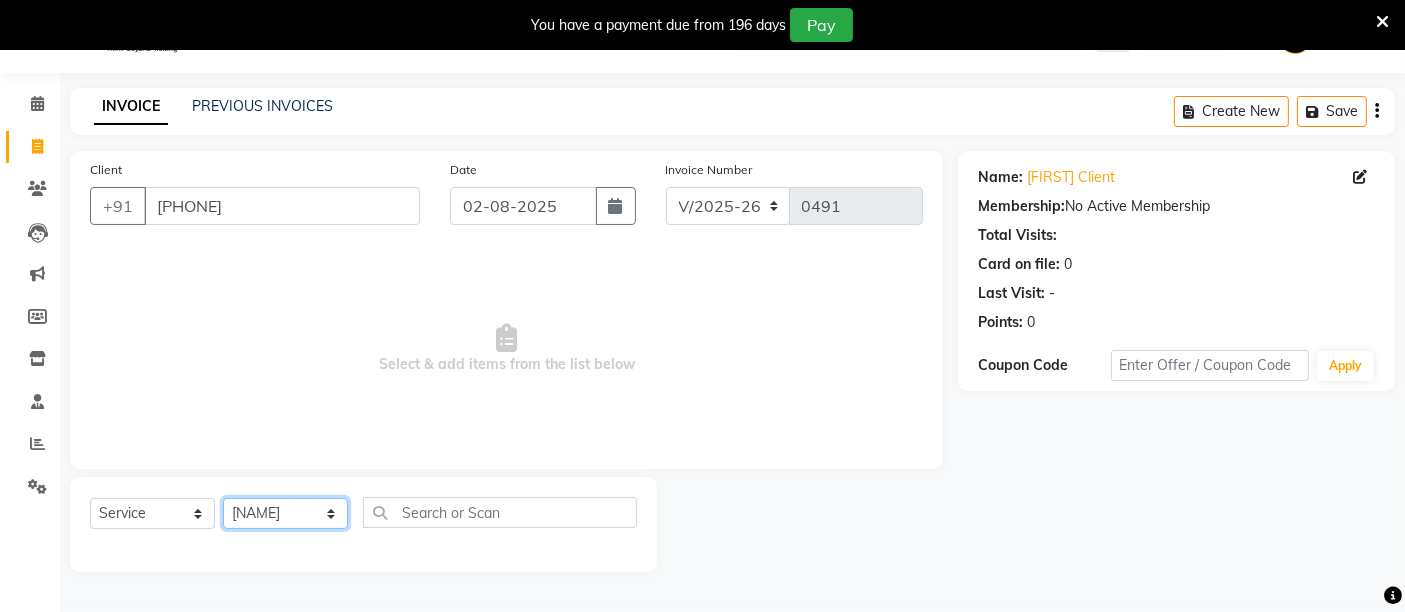 click on "Select Technician [NAME] [NAME]  [NAME]" 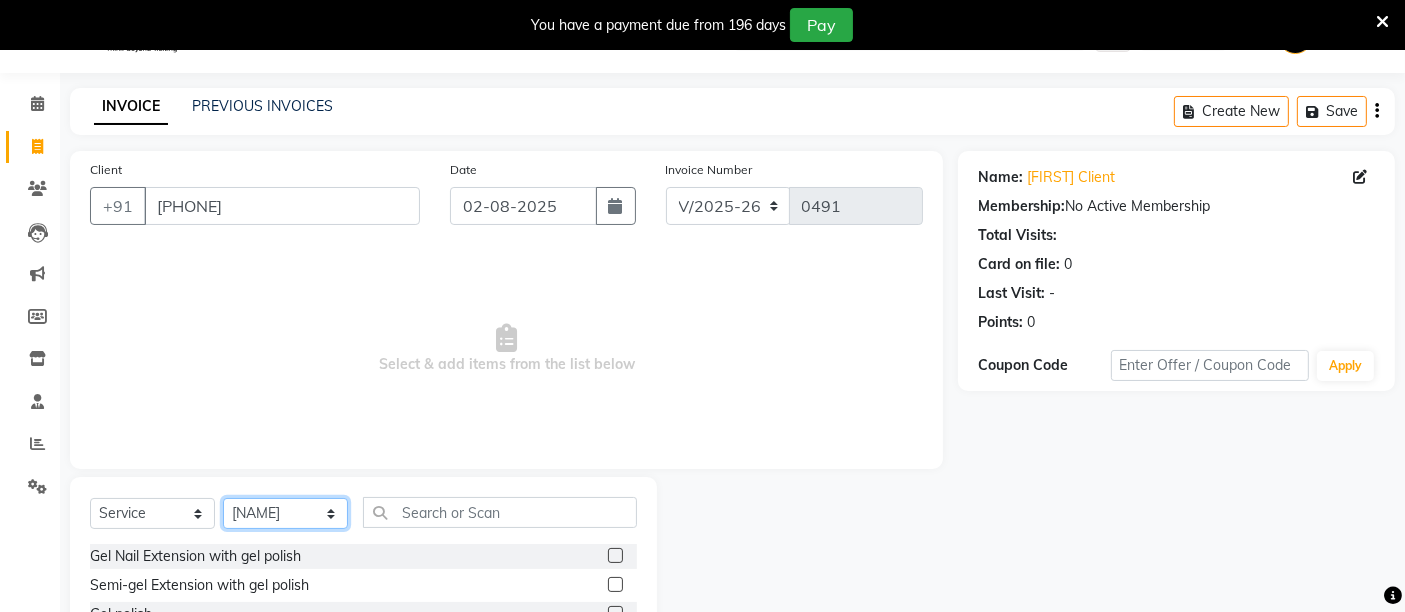 scroll, scrollTop: 237, scrollLeft: 0, axis: vertical 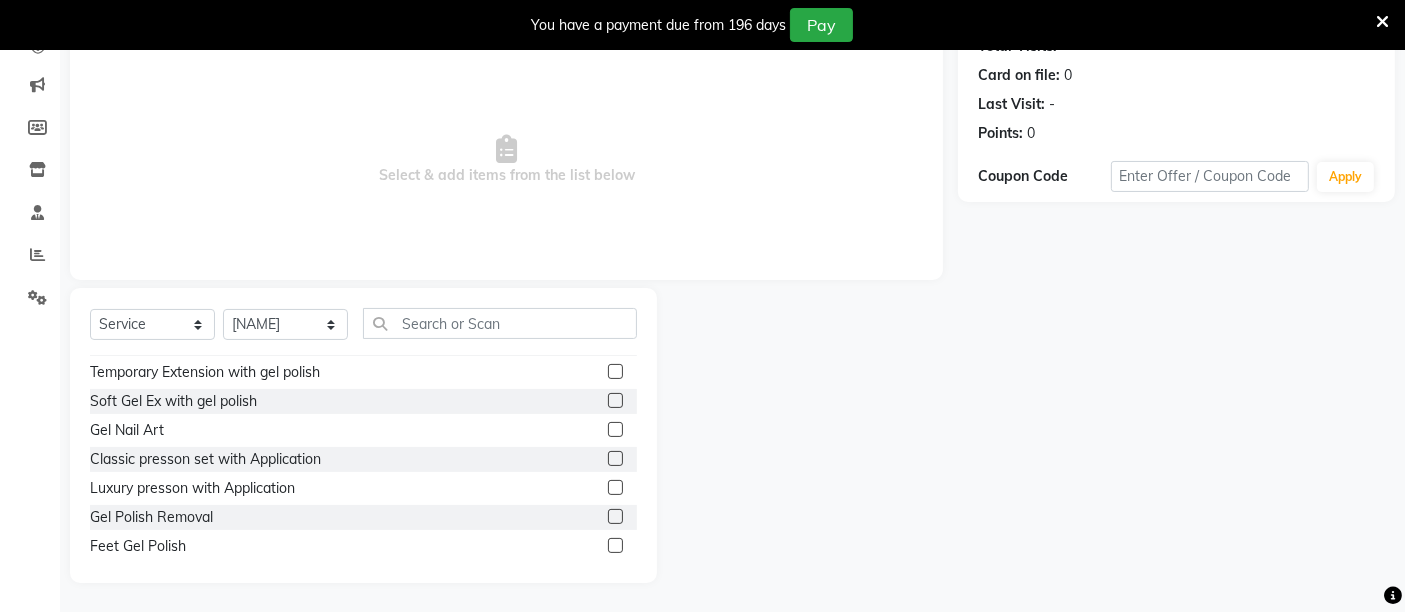 click 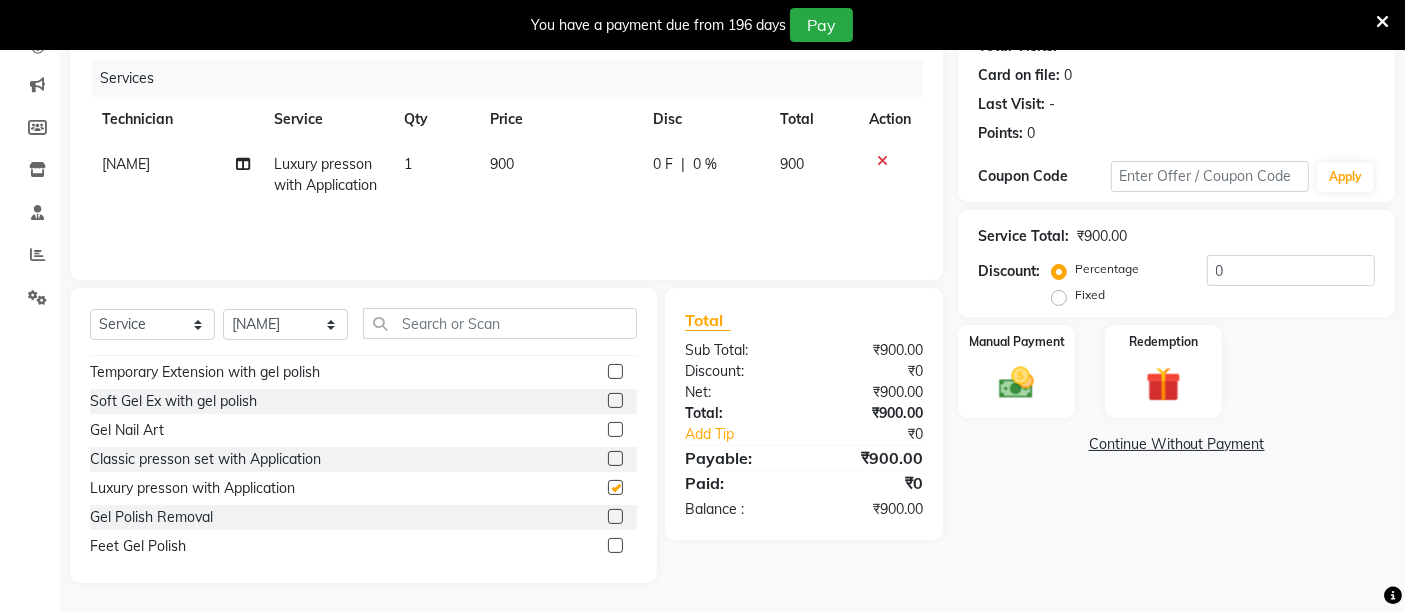 checkbox on "false" 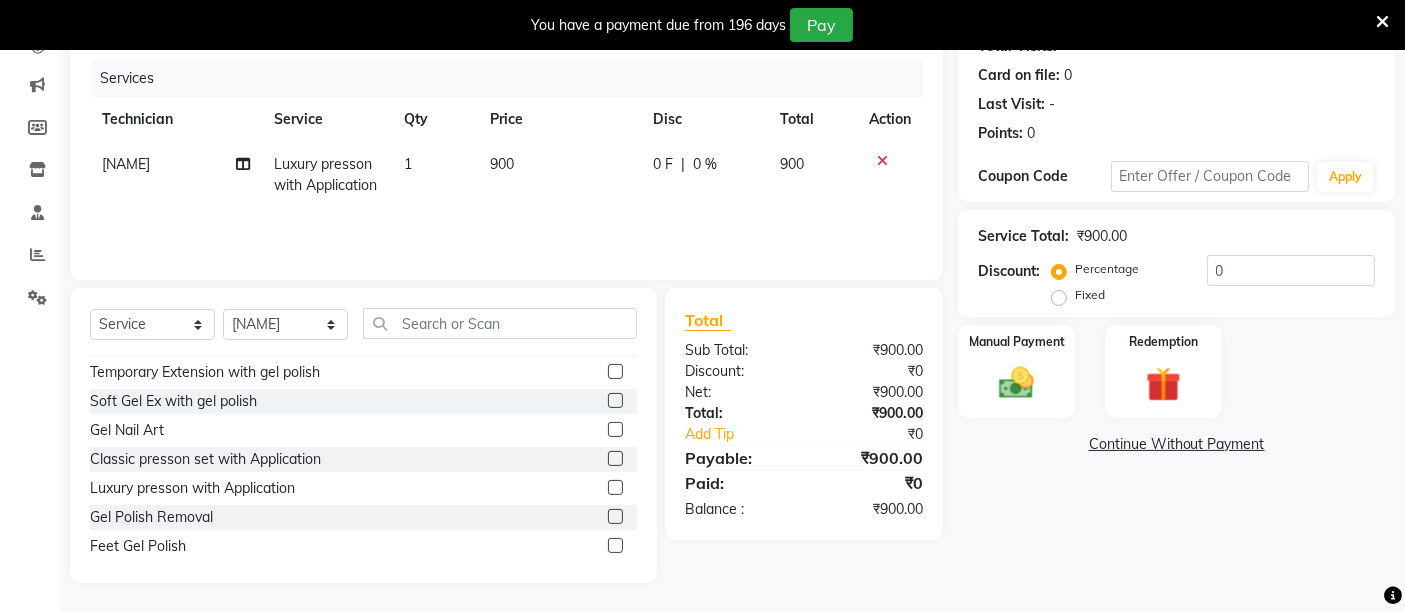click on "900" 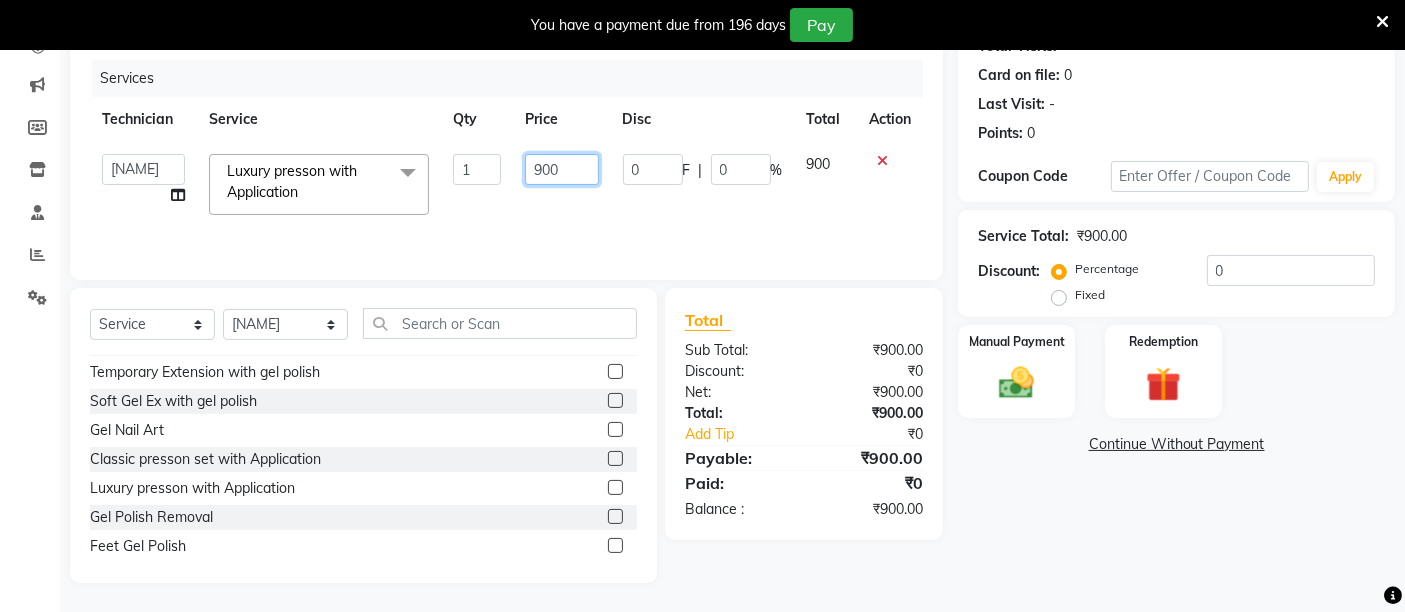 click on "900" 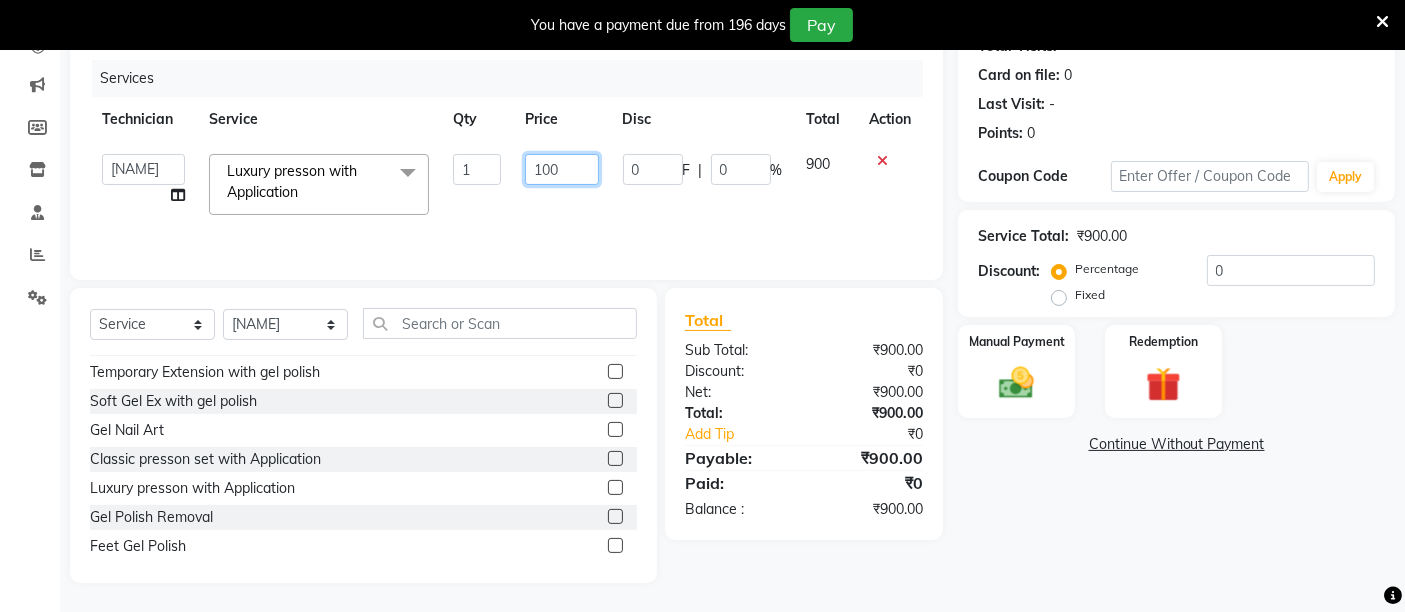 type on "1100" 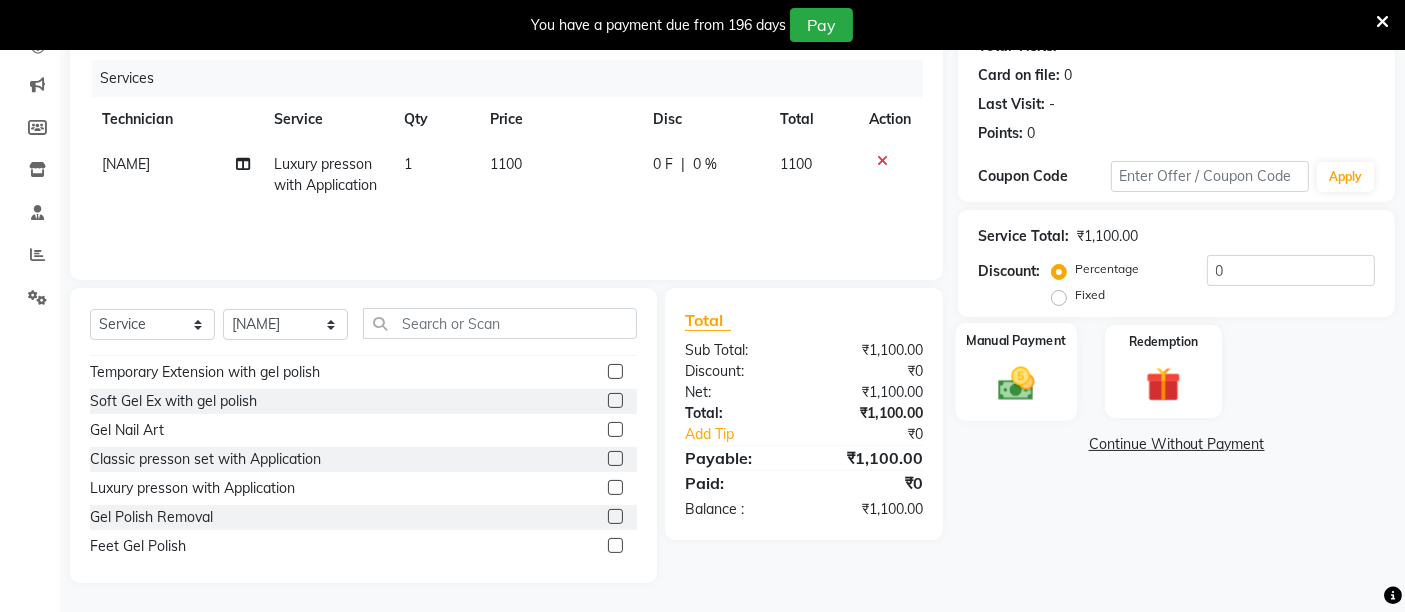 click on "Manual Payment" 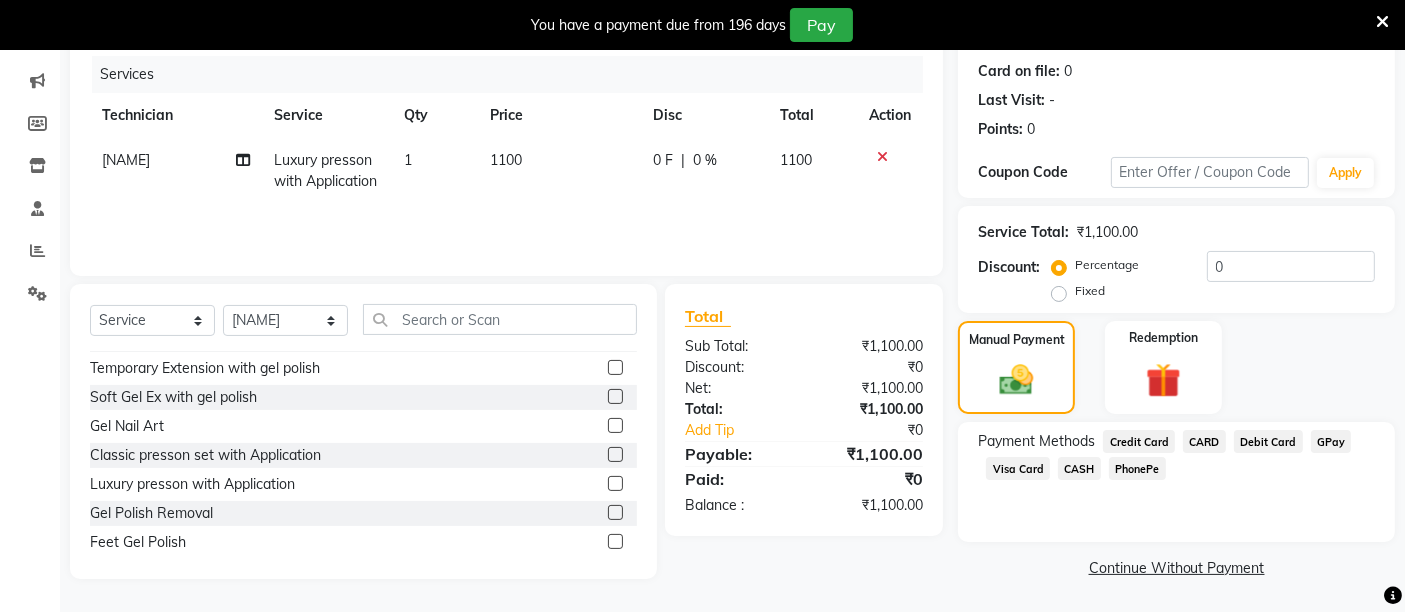 scroll, scrollTop: 0, scrollLeft: 0, axis: both 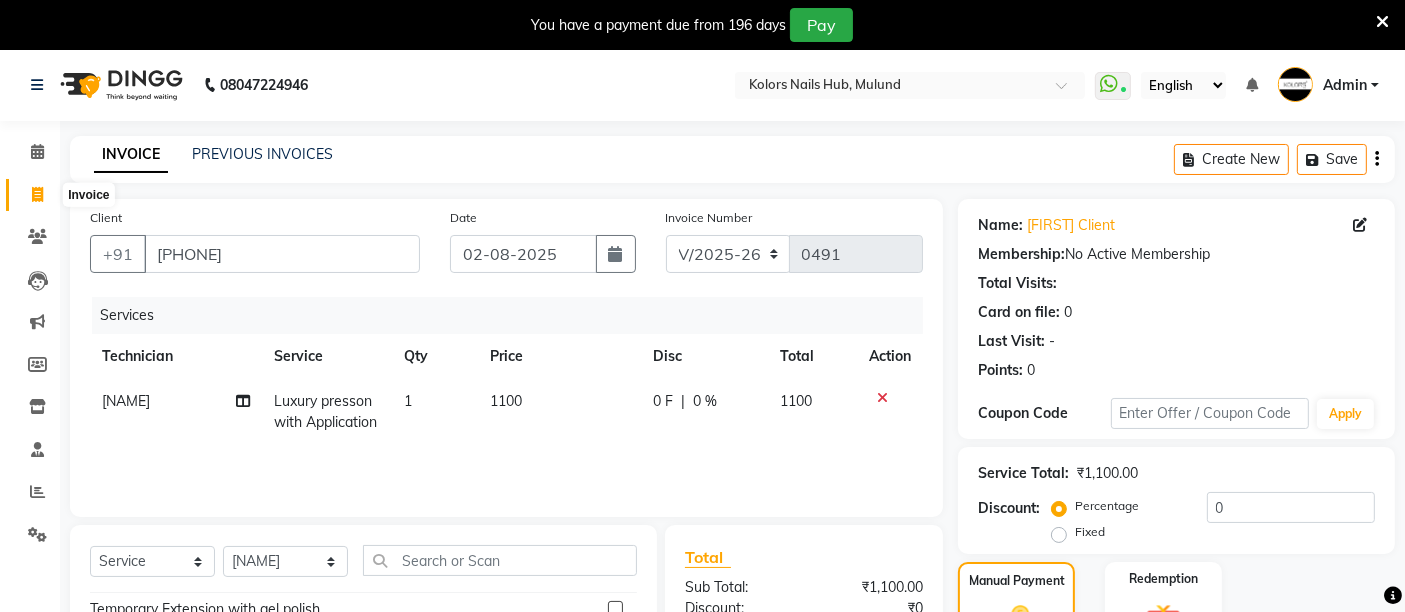 click 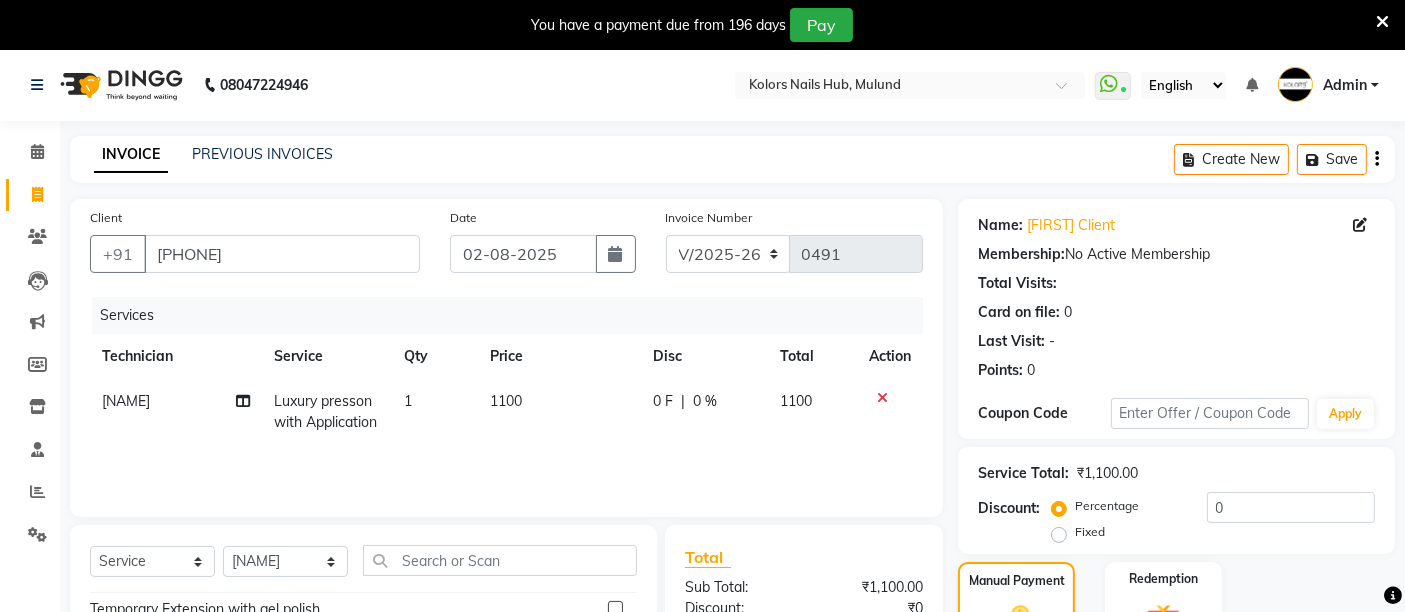 scroll, scrollTop: 241, scrollLeft: 0, axis: vertical 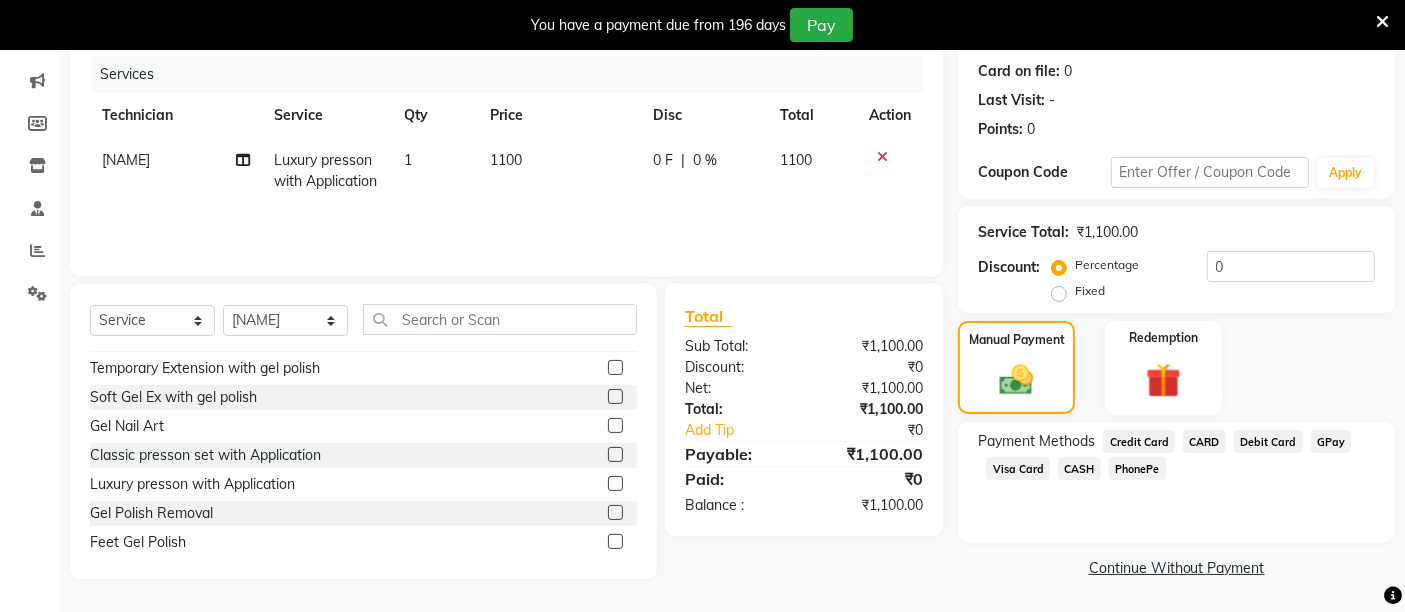 click on "CASH" 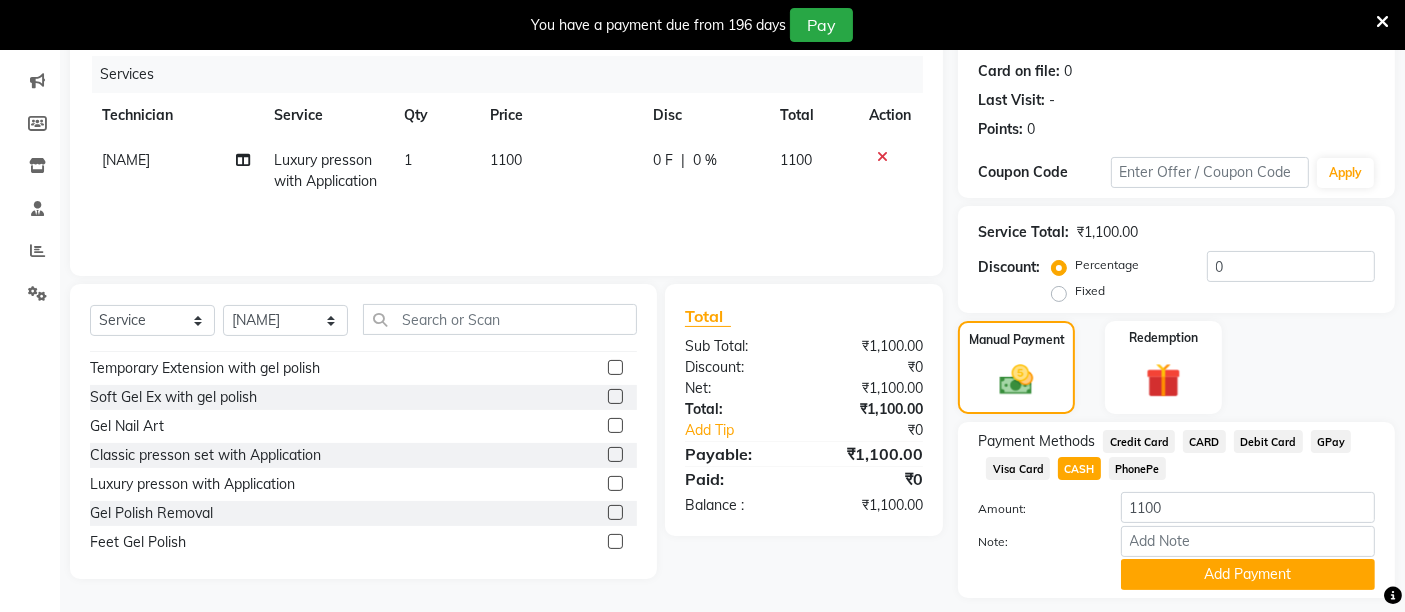 scroll, scrollTop: 297, scrollLeft: 0, axis: vertical 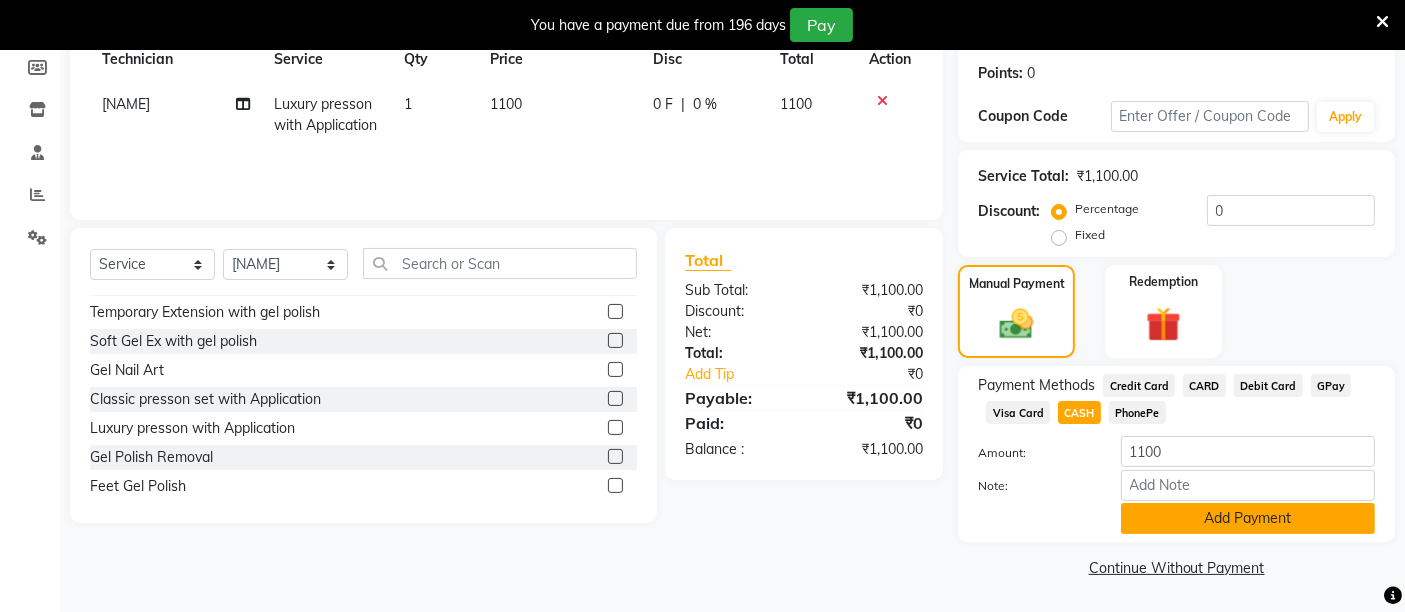 click on "Add Payment" 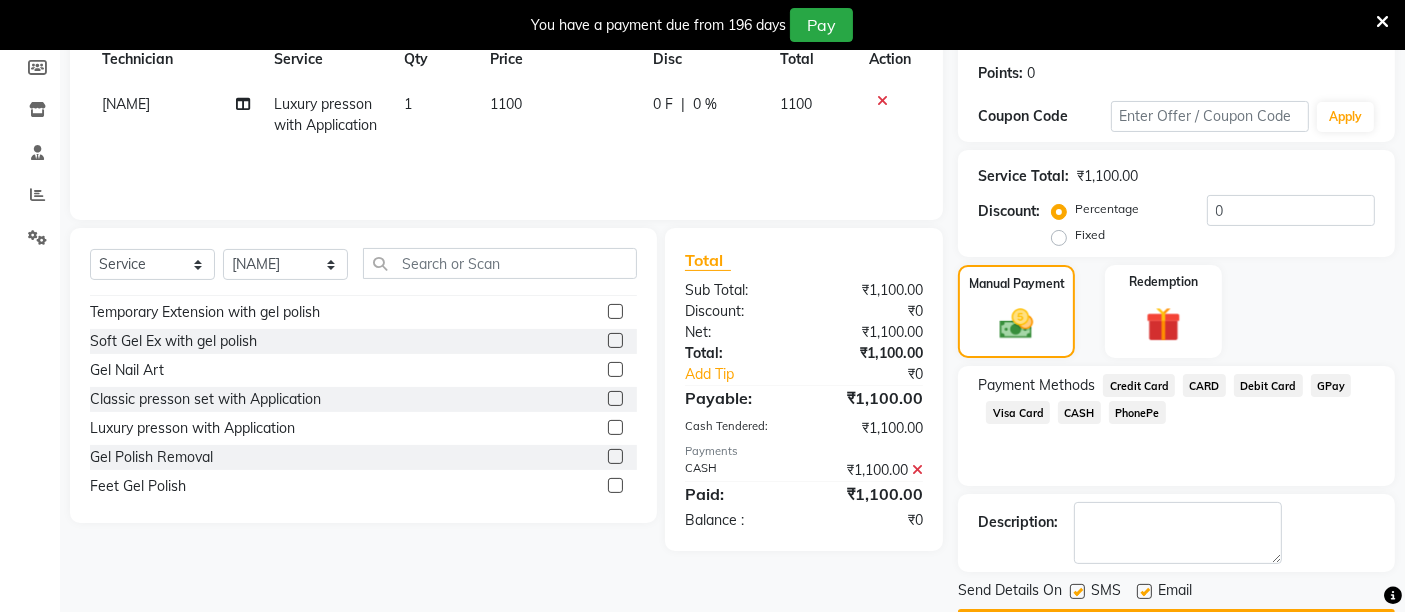 scroll, scrollTop: 353, scrollLeft: 0, axis: vertical 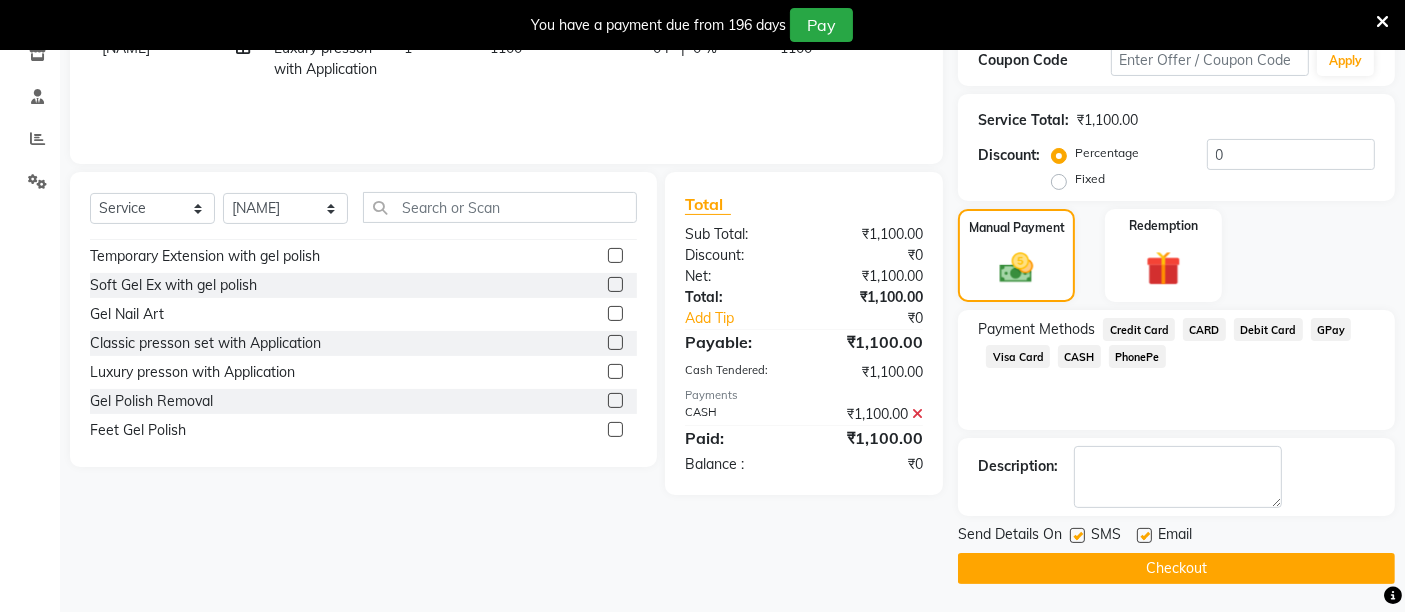 click on "Checkout" 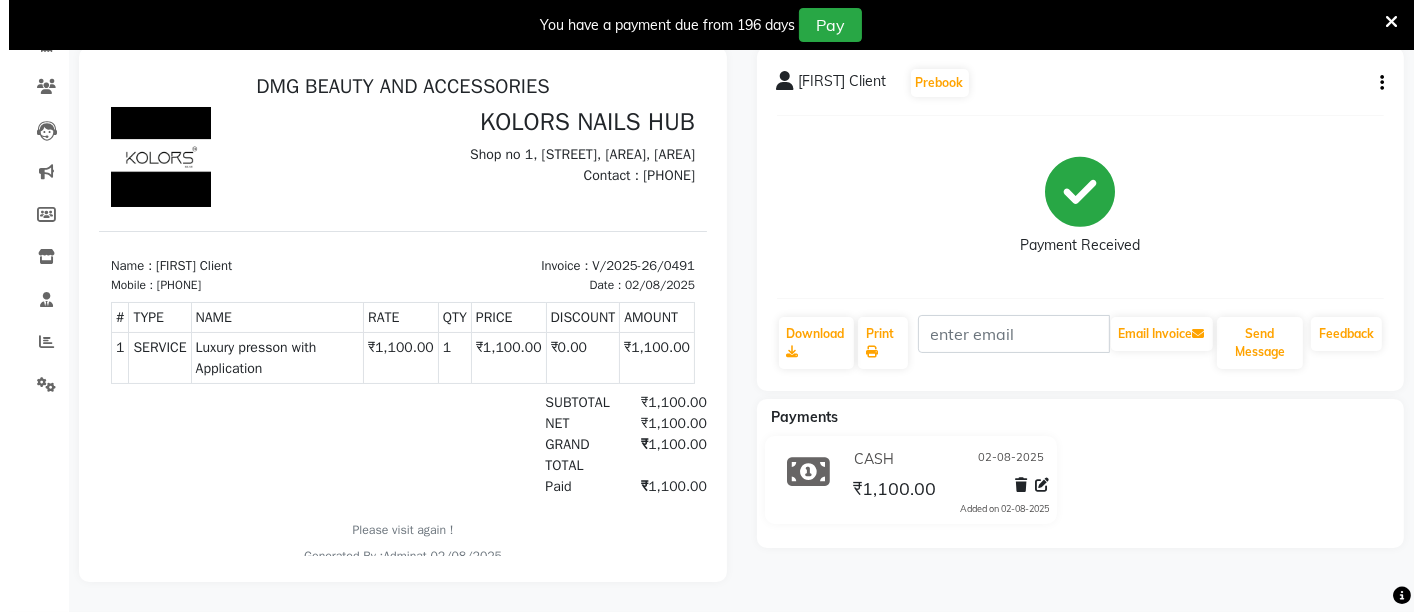 scroll, scrollTop: 0, scrollLeft: 0, axis: both 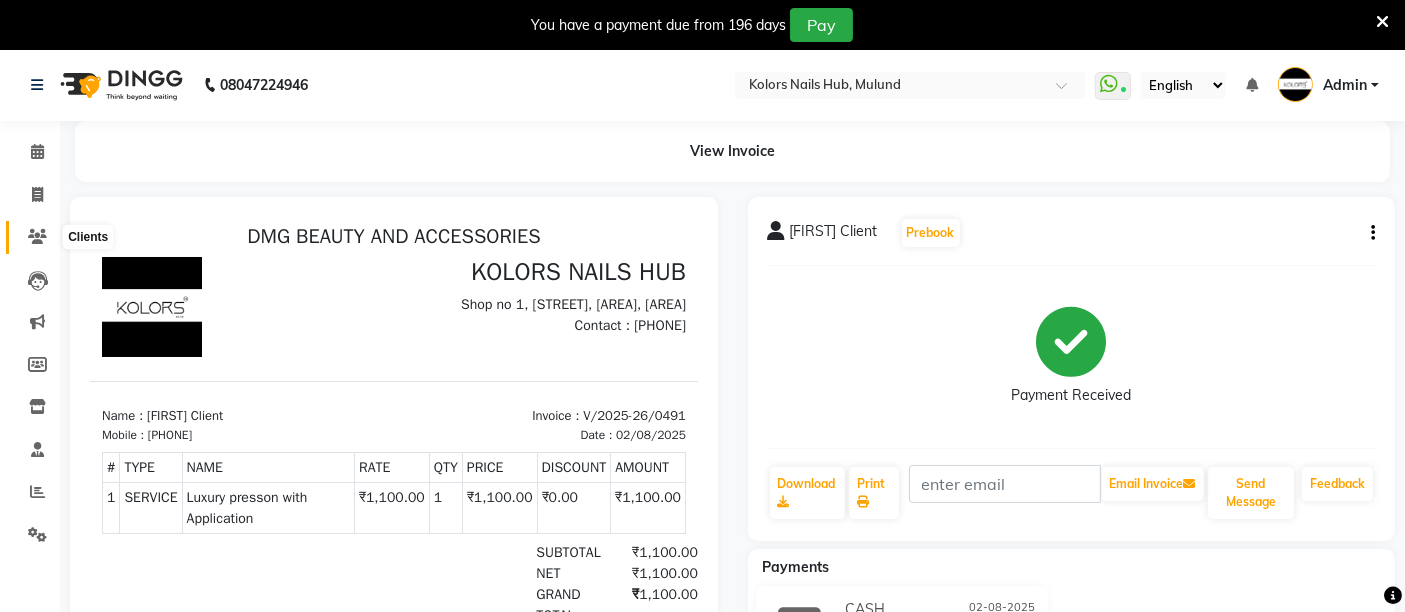 click 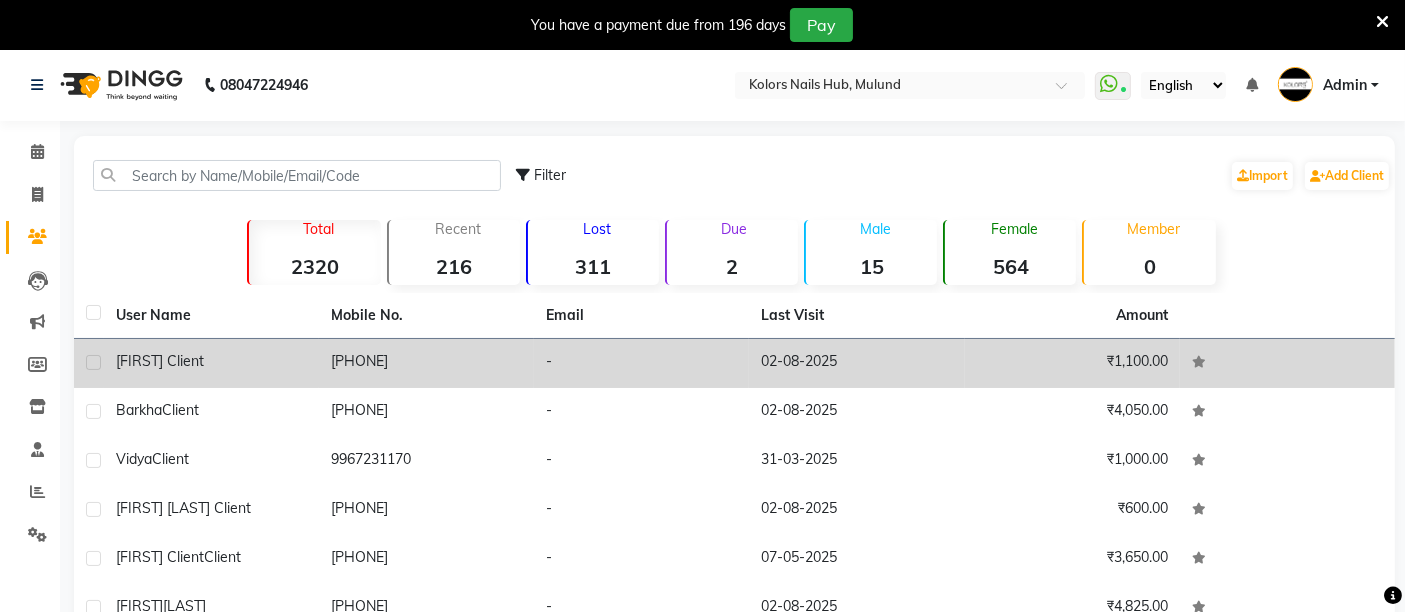 click on "[FIRST] Client" 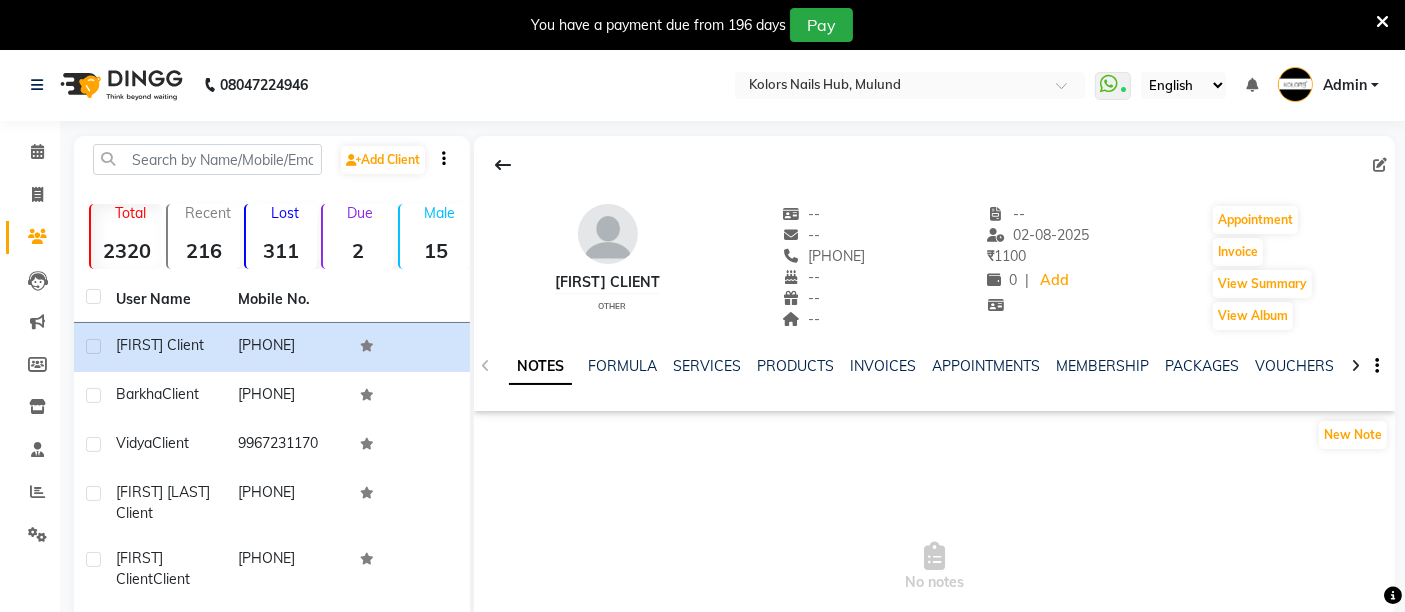 click 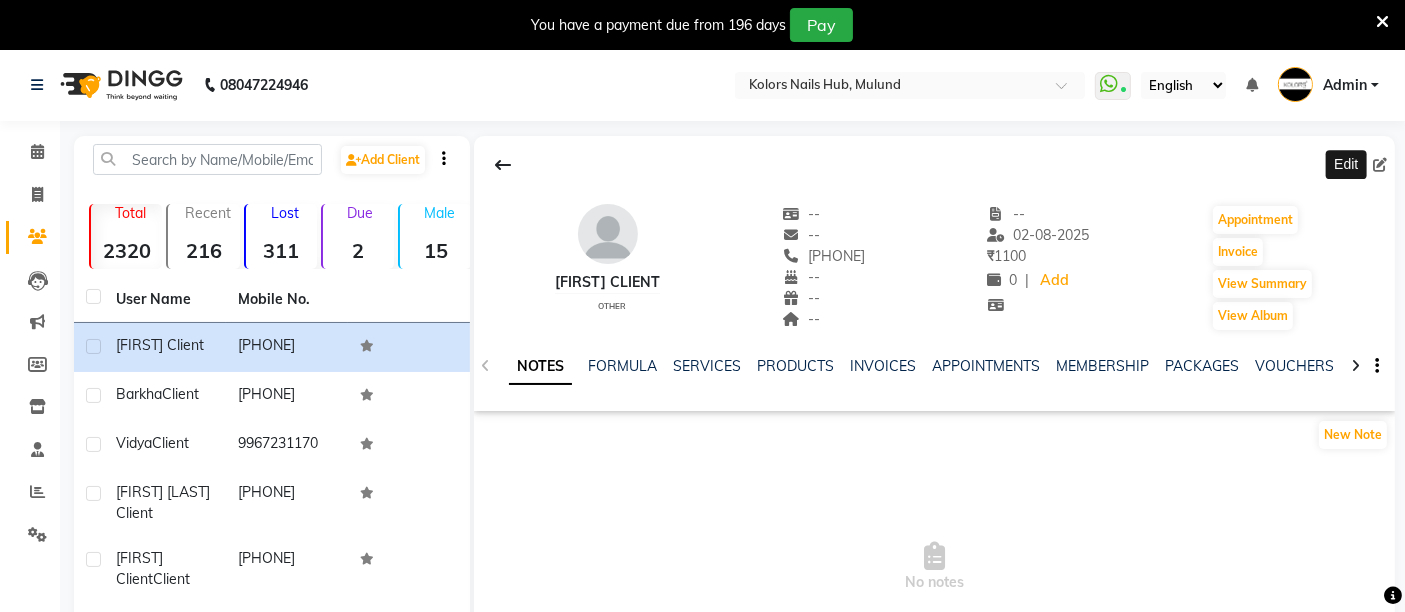 click 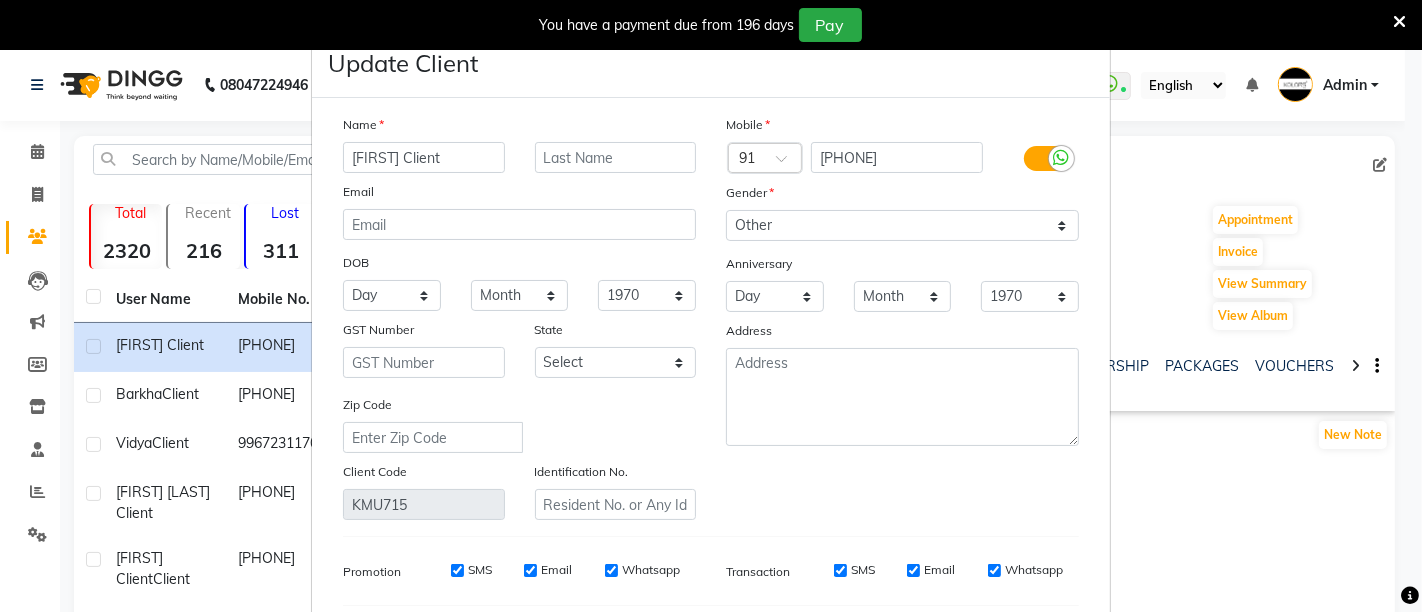click on "[FIRST] Client" at bounding box center (424, 157) 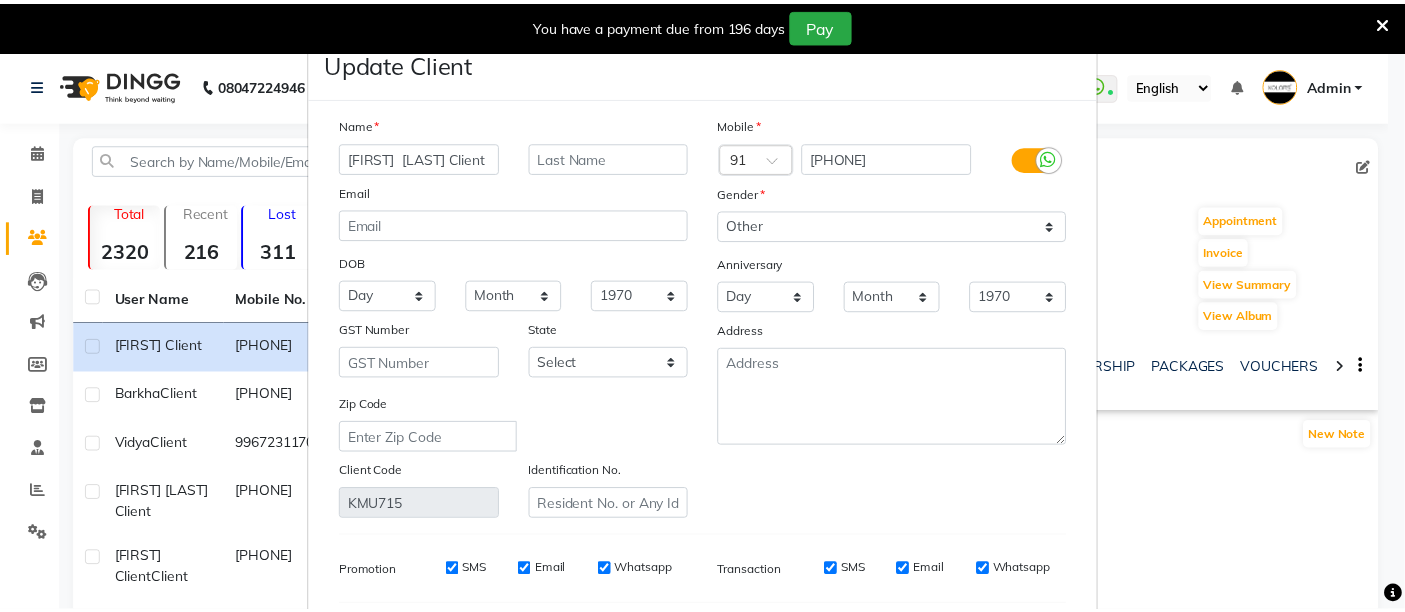 scroll, scrollTop: 274, scrollLeft: 0, axis: vertical 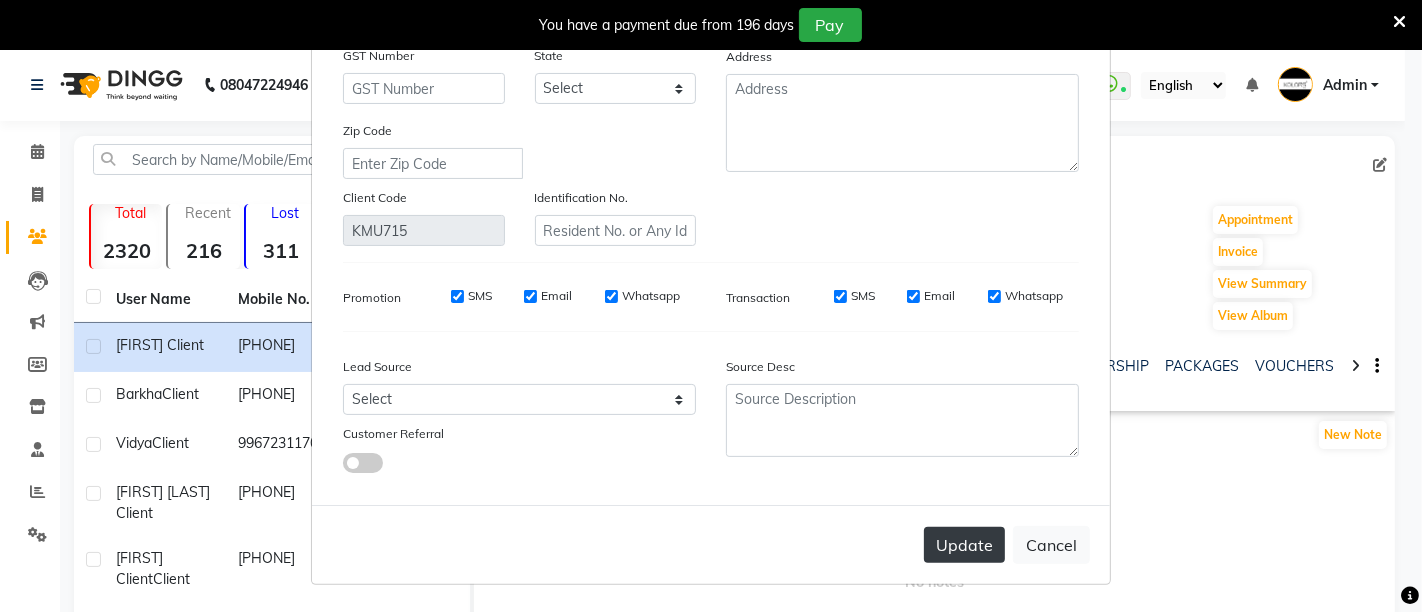 type on "[FIRST]  [LAST] Client" 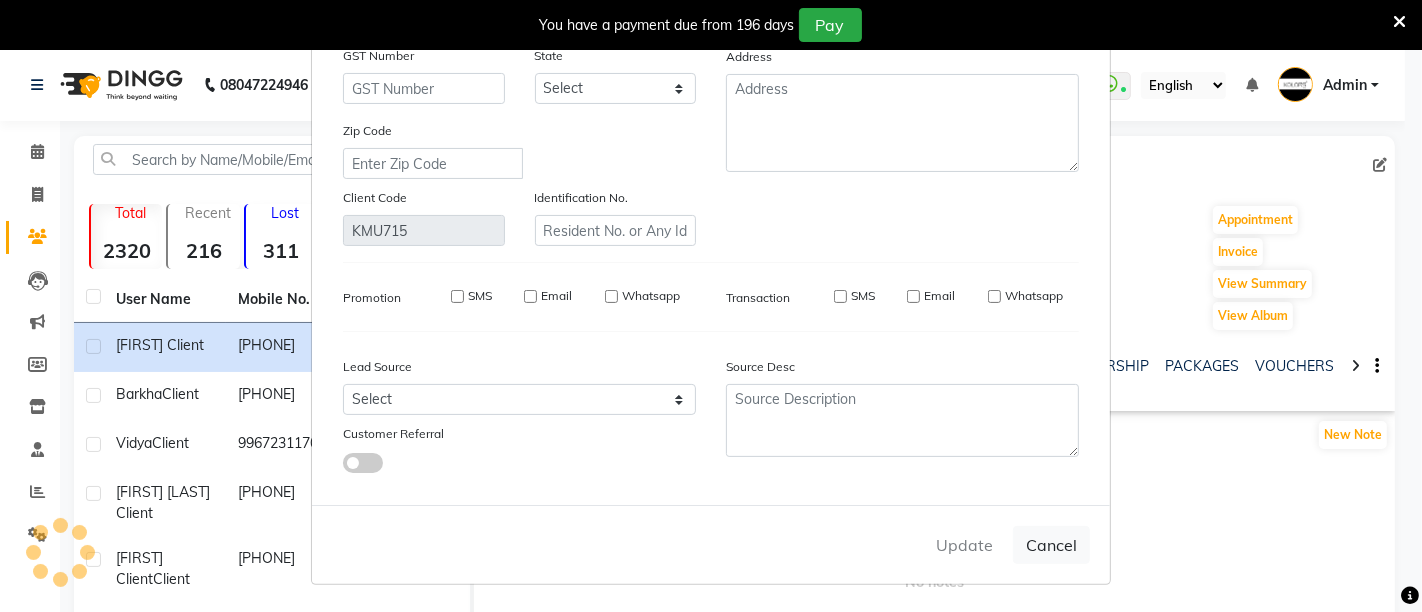 type 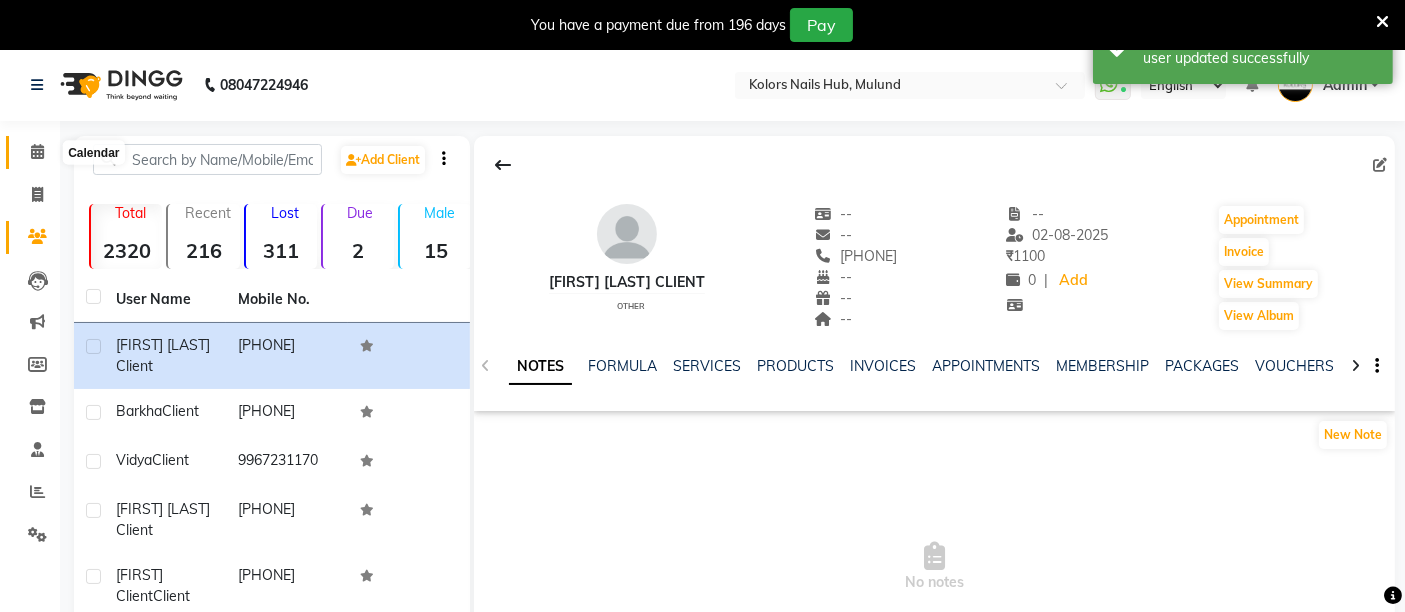 click 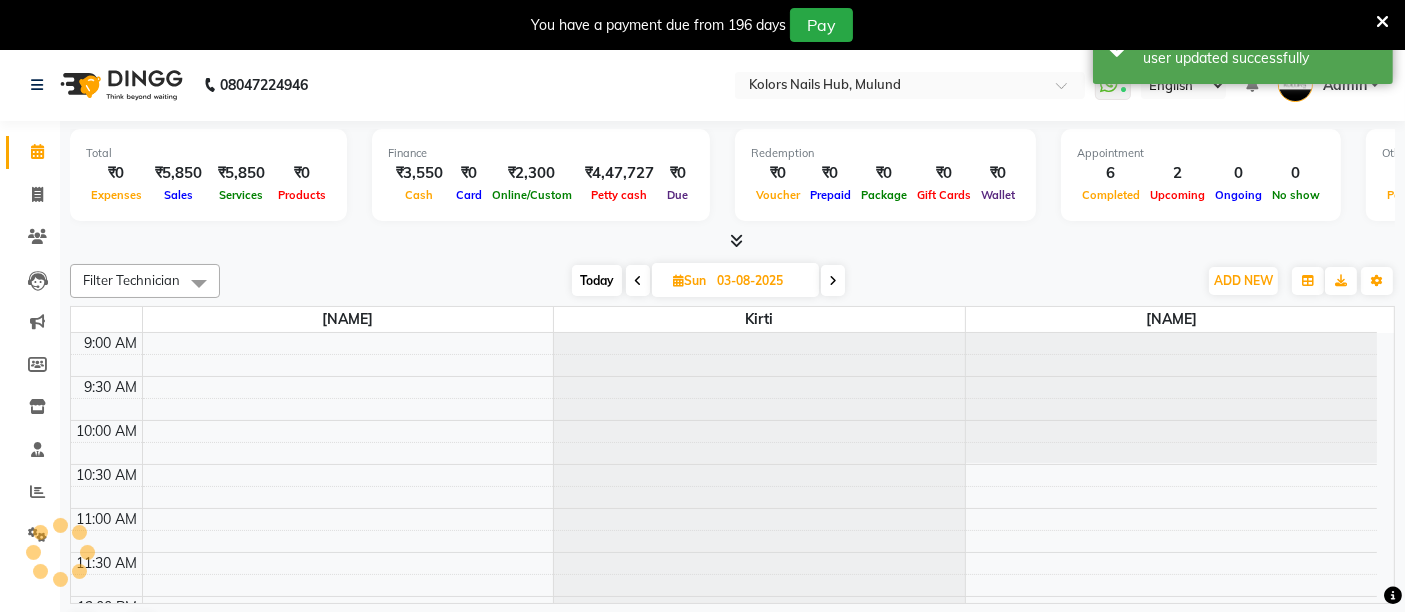 scroll, scrollTop: 0, scrollLeft: 0, axis: both 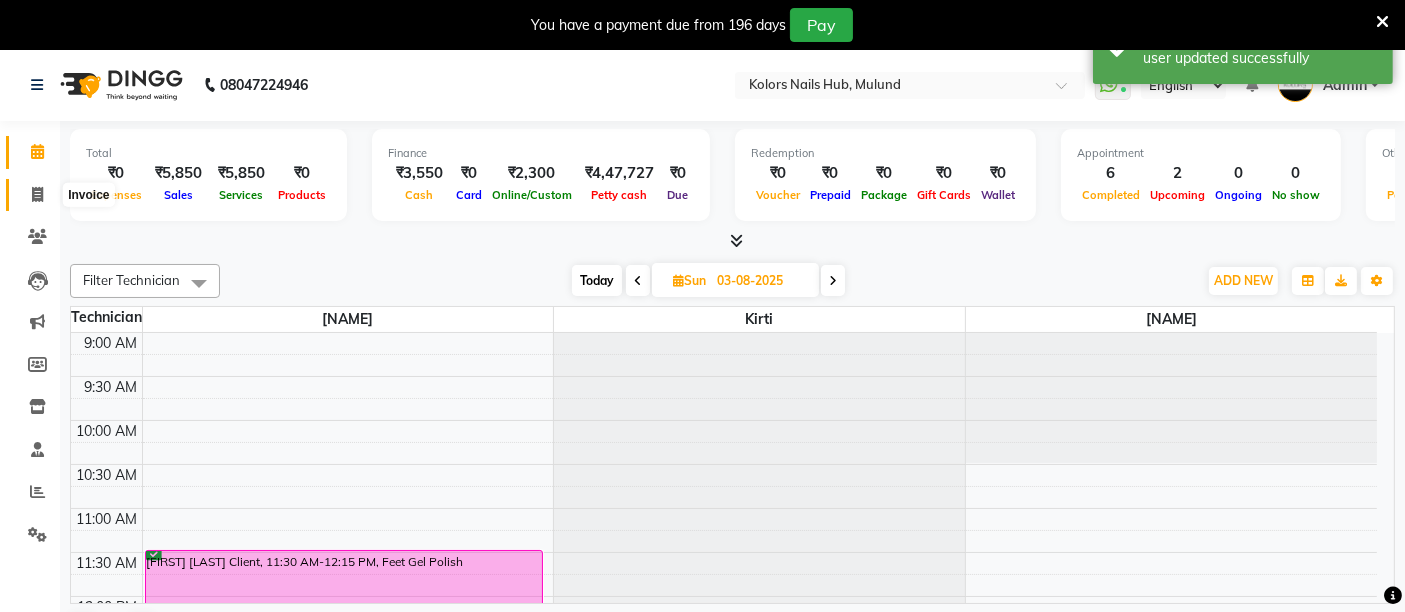 click 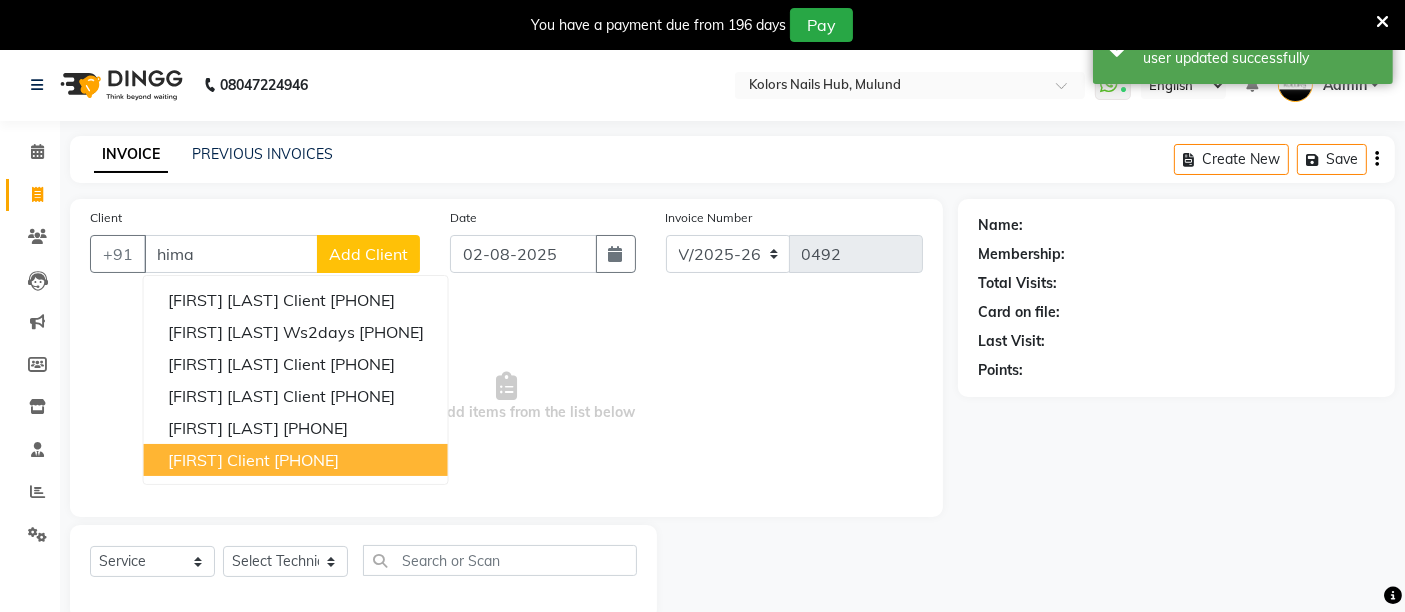 click on "[FIRST] Client [PHONE]" at bounding box center [296, 460] 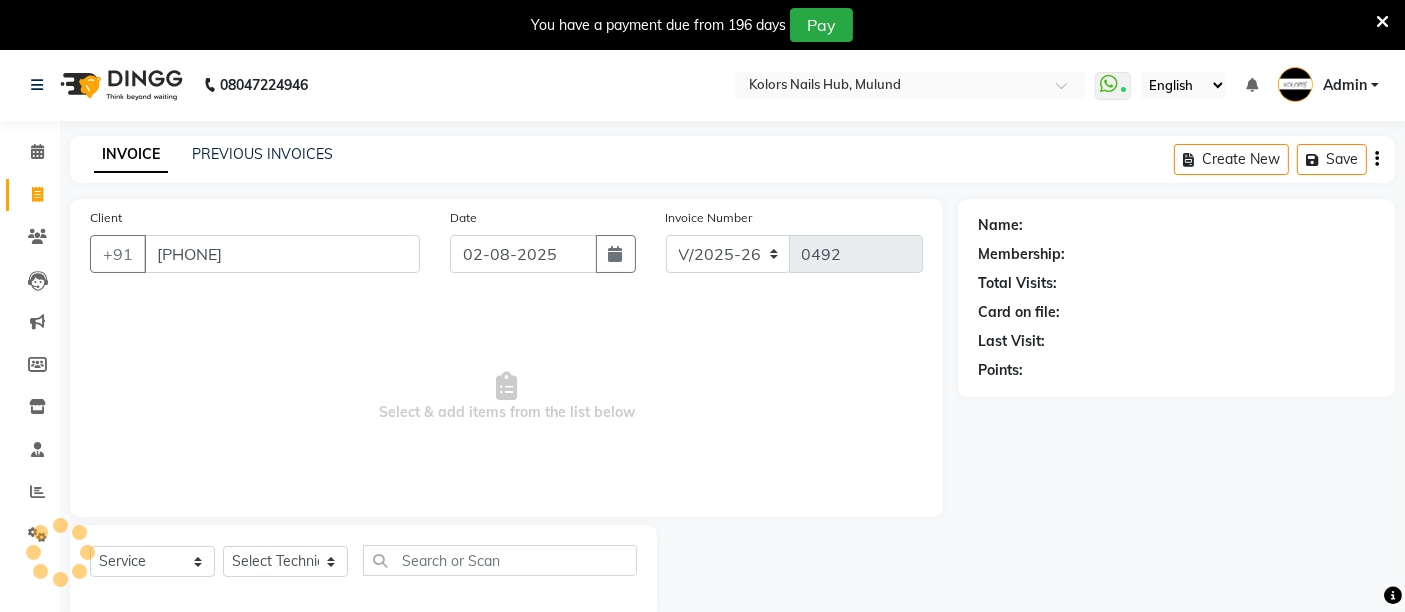 type on "[PHONE]" 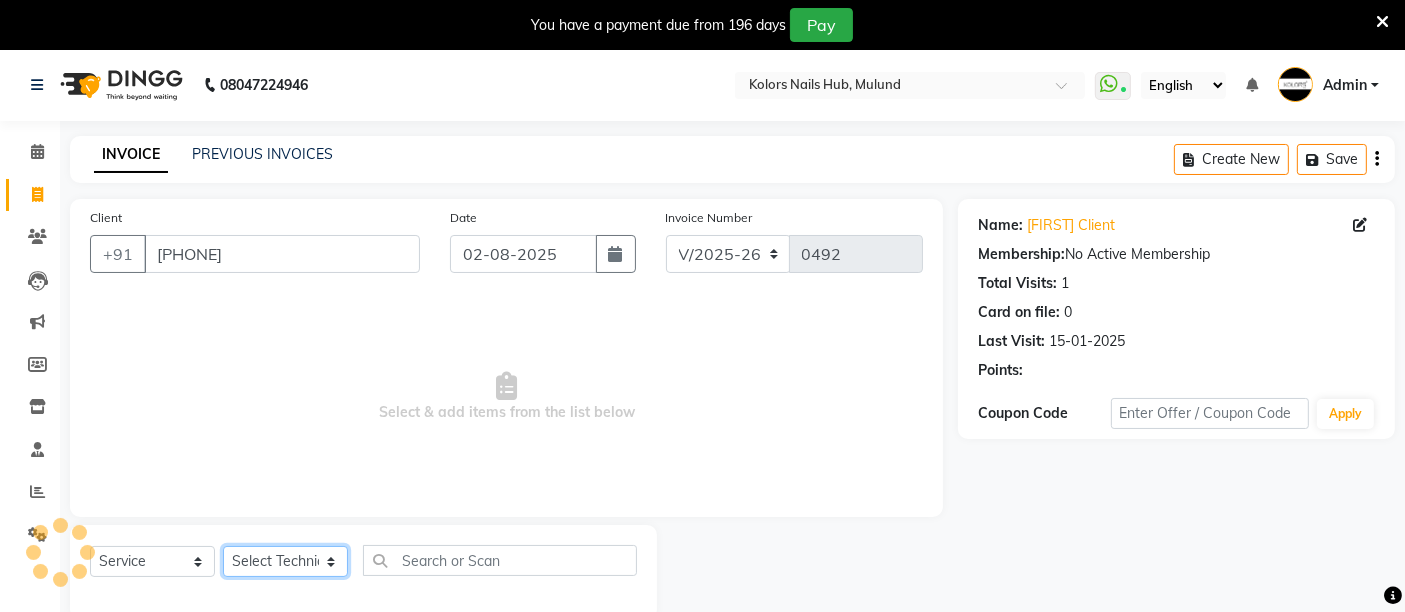 click on "Select Technician [NAME] [NAME]  [NAME]" 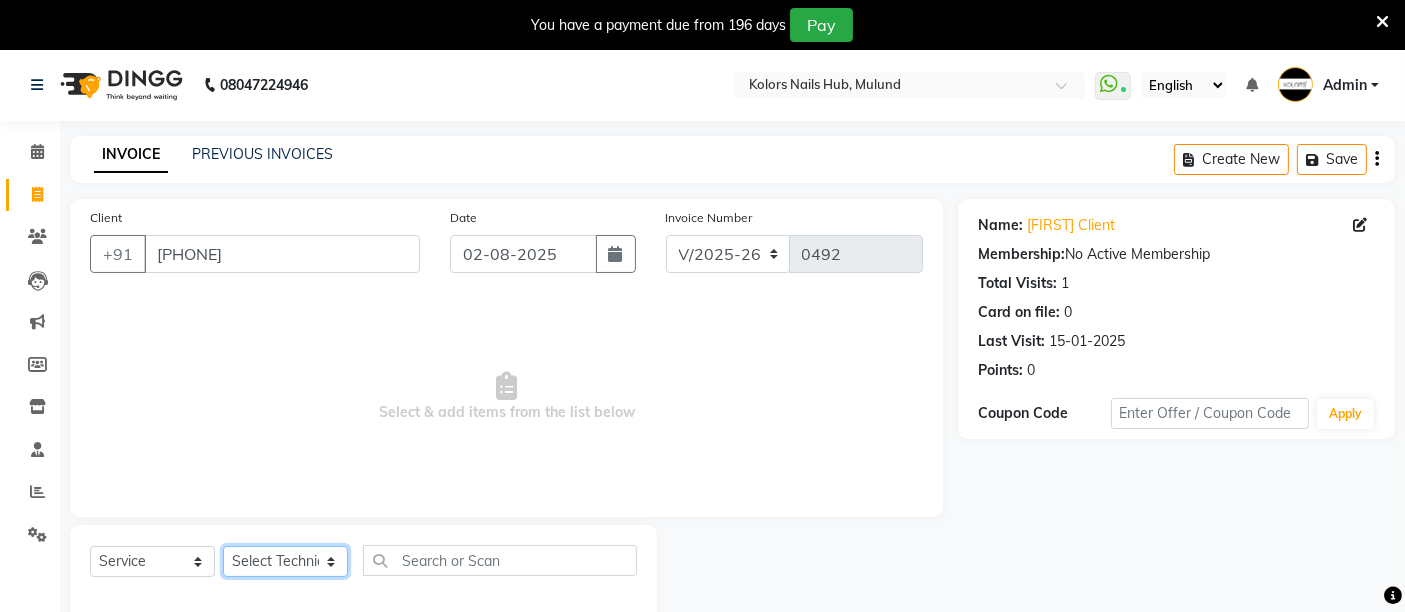 select on "59815" 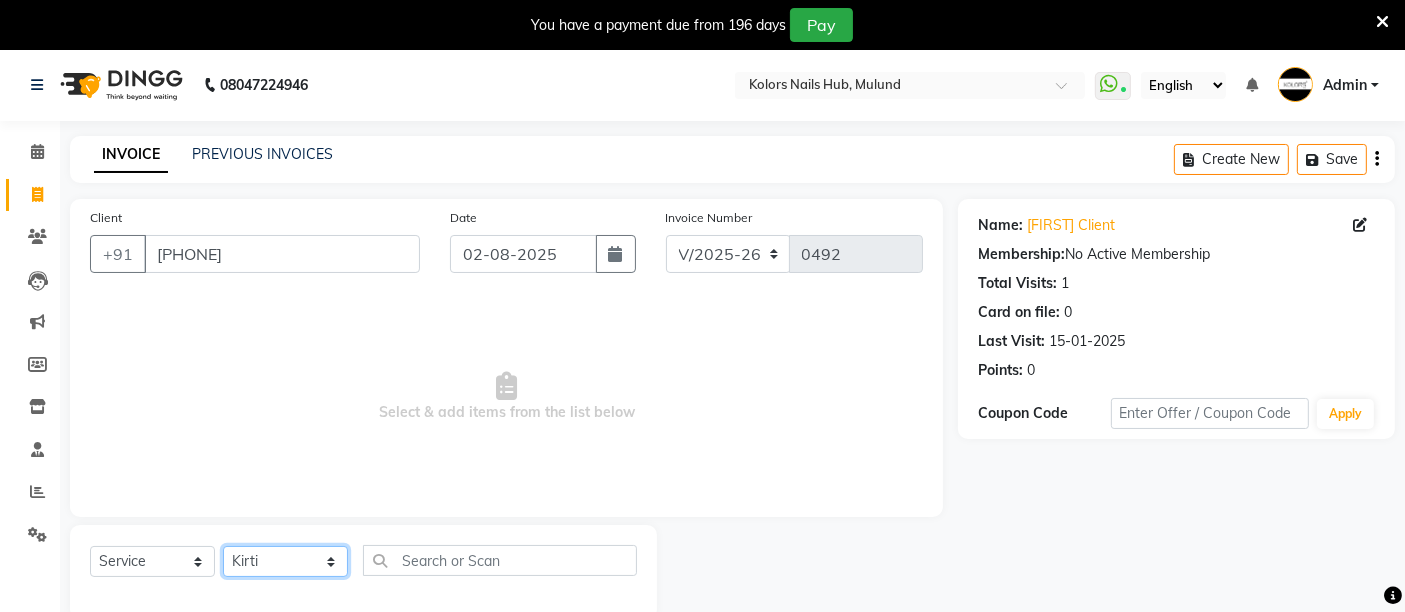 click on "Select Technician [NAME] [NAME]  [NAME]" 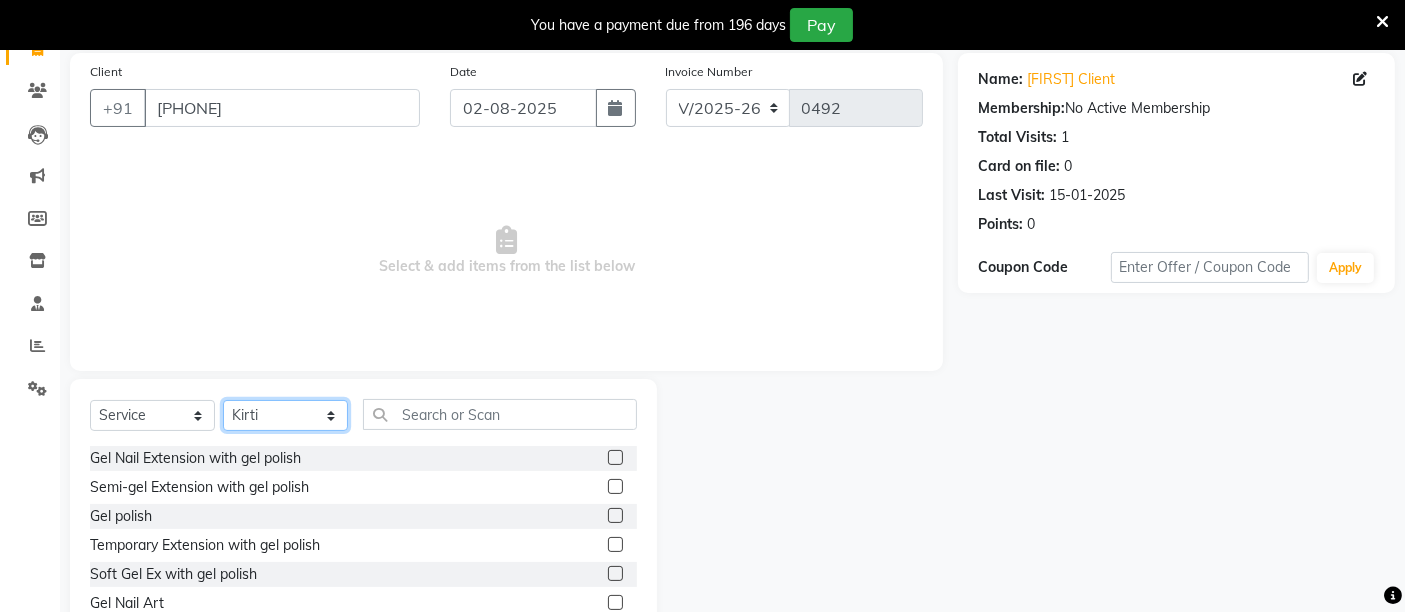 scroll, scrollTop: 163, scrollLeft: 0, axis: vertical 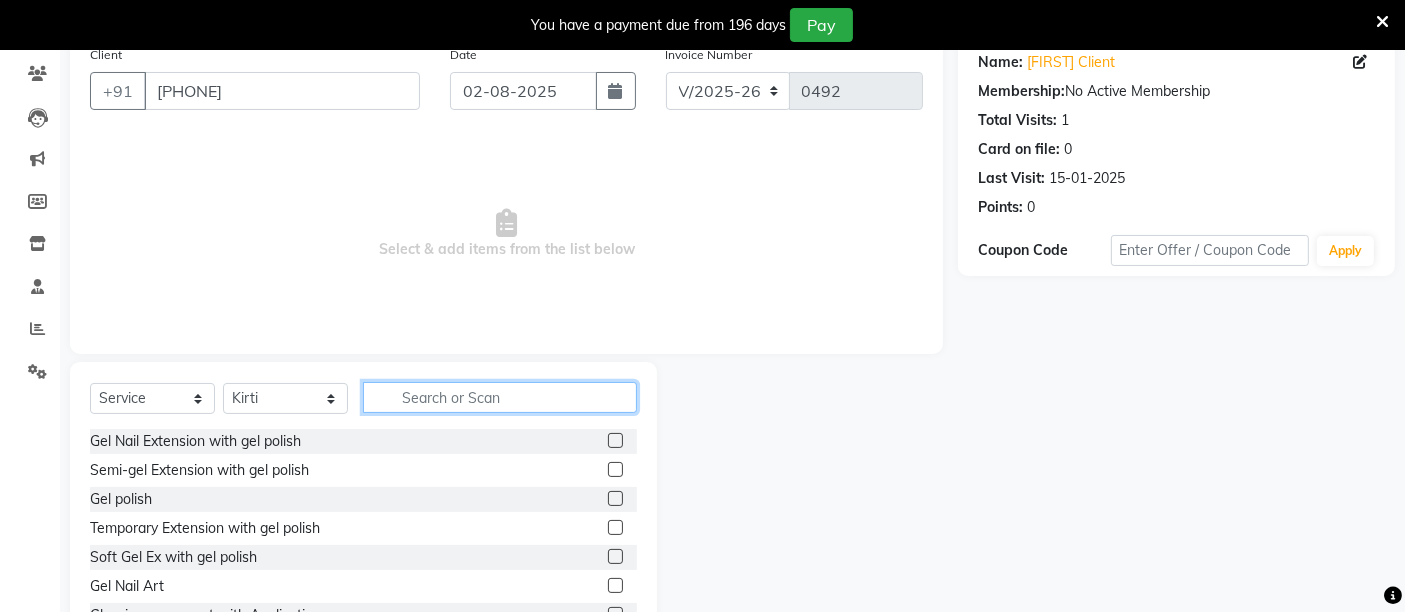 click 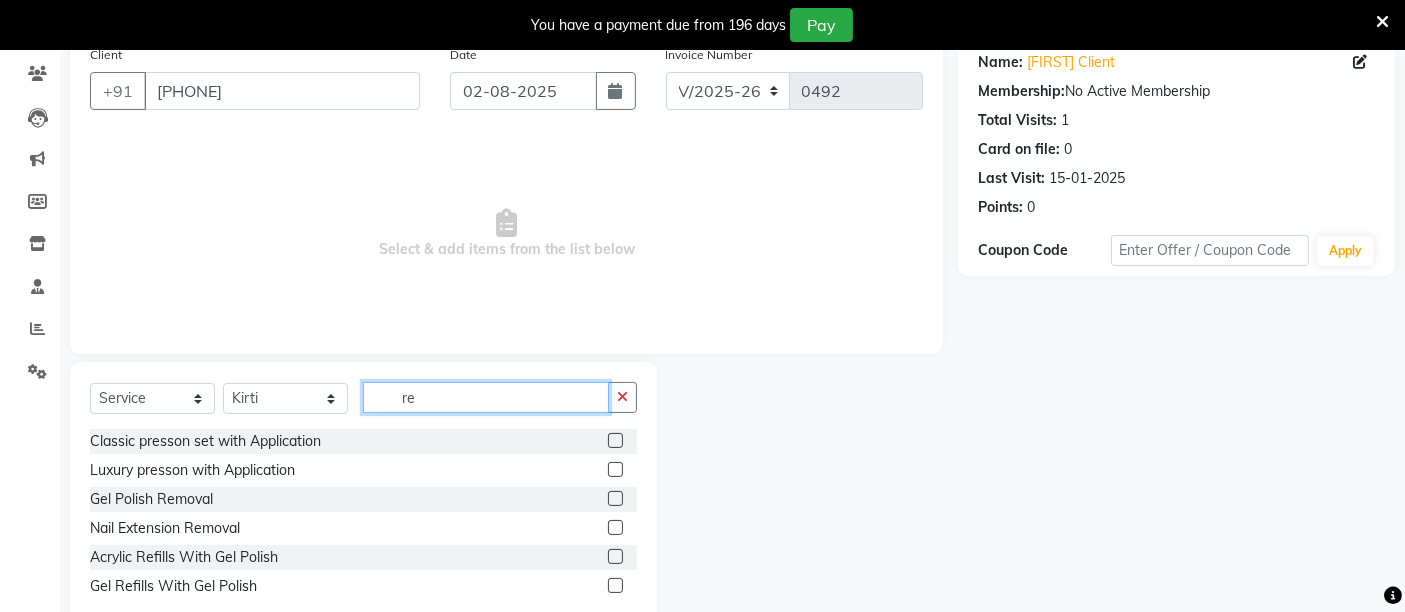 type on "re" 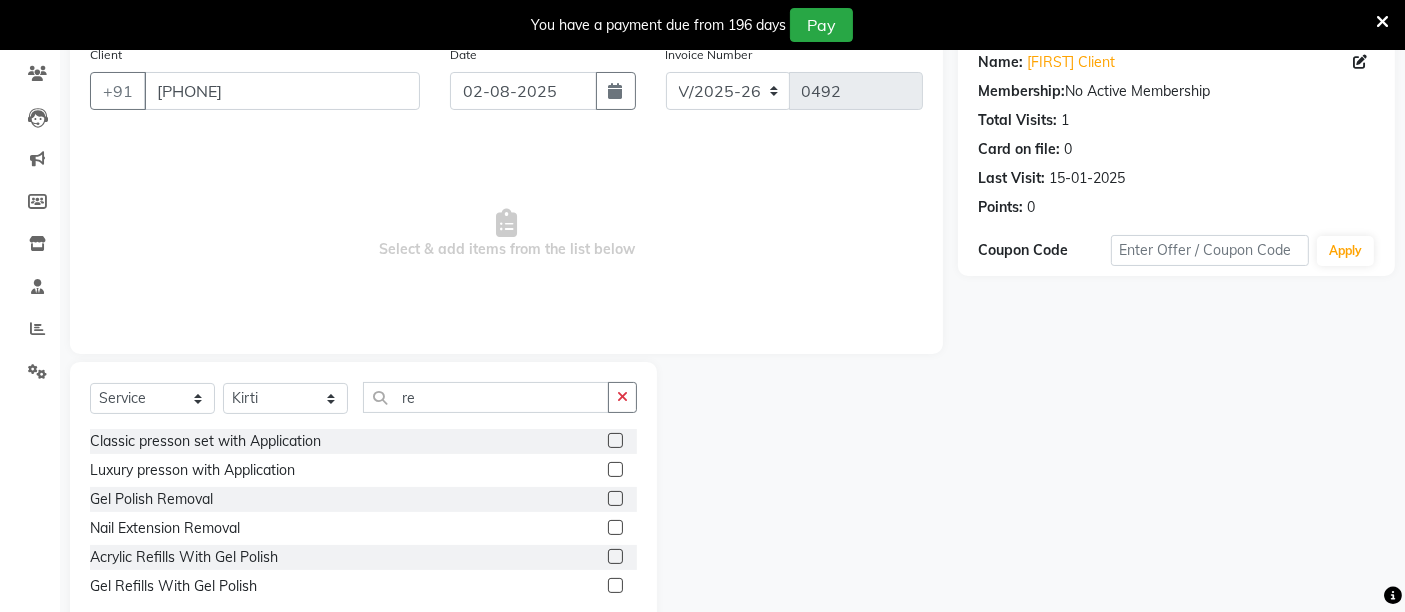 click 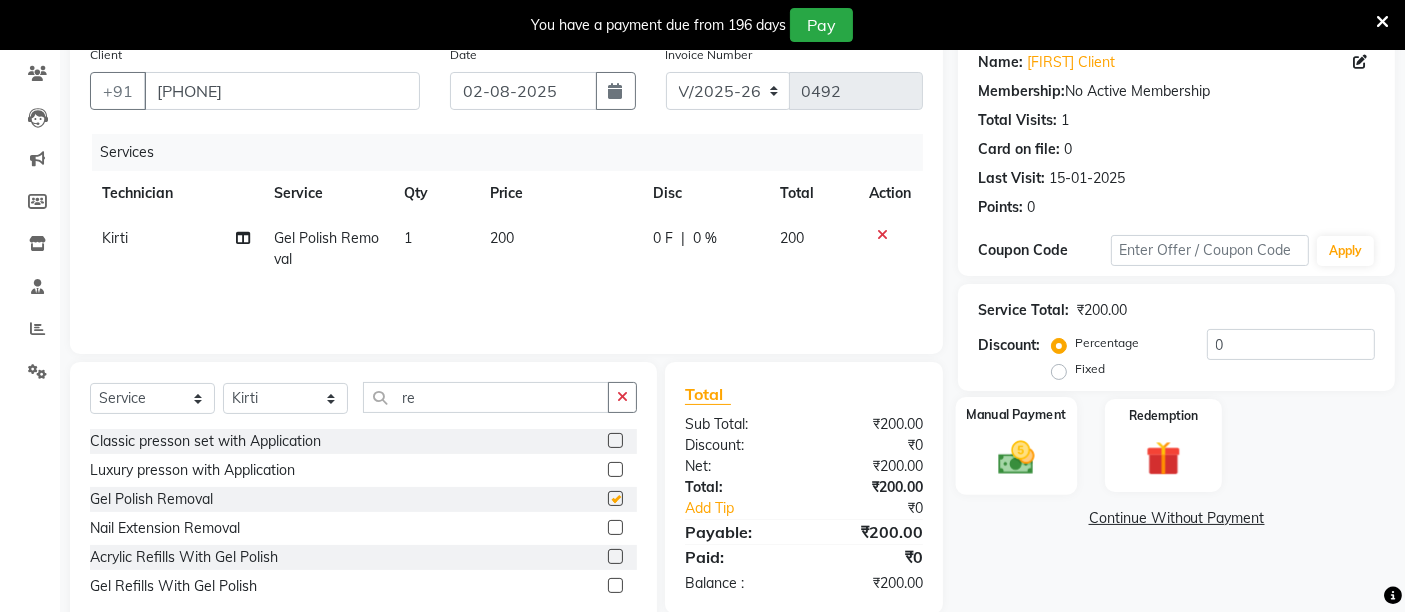 checkbox on "false" 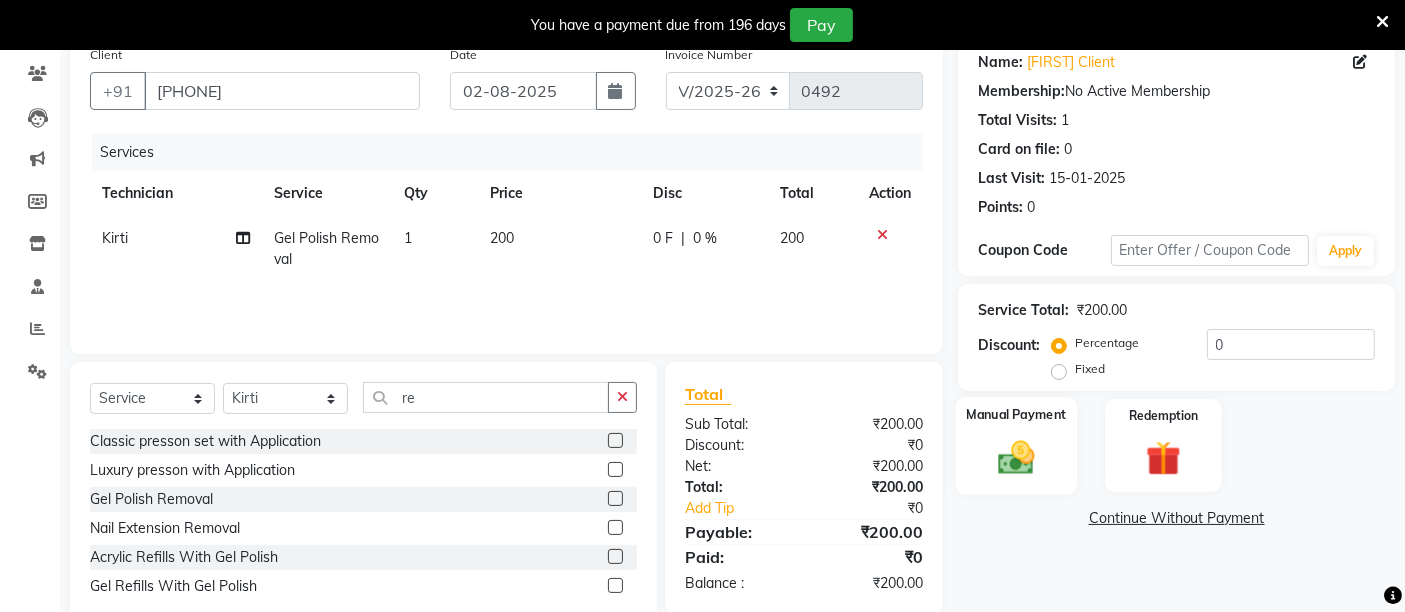 click 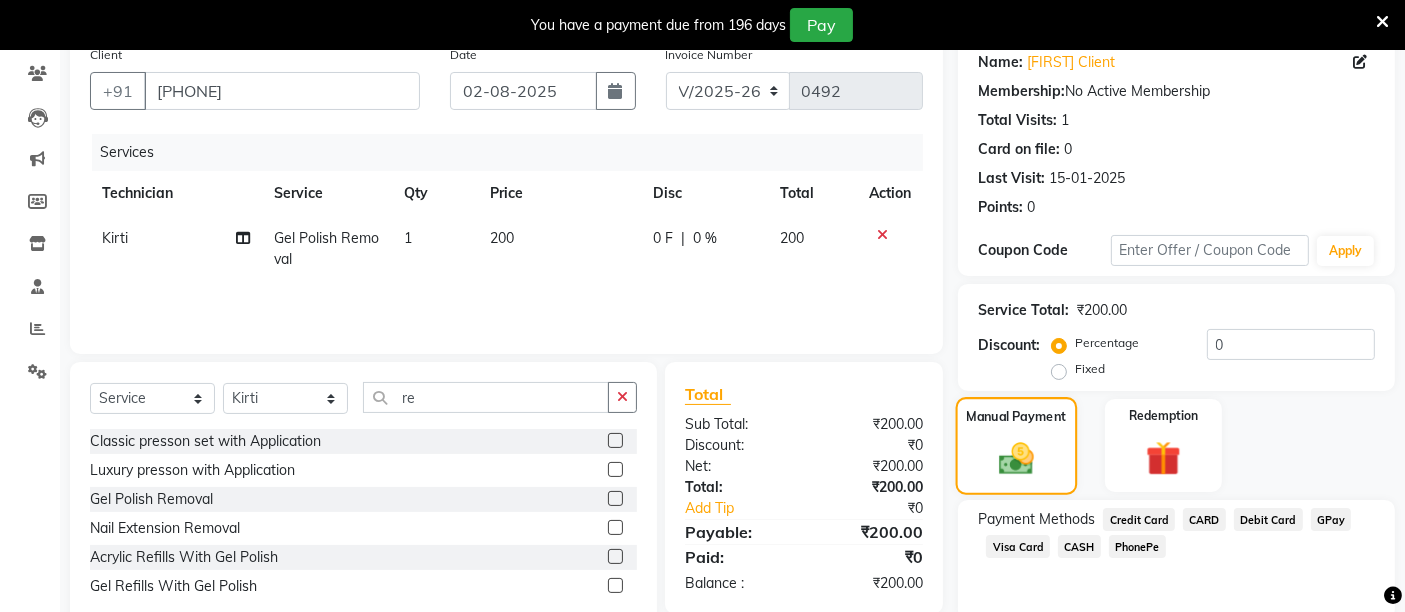 scroll, scrollTop: 241, scrollLeft: 0, axis: vertical 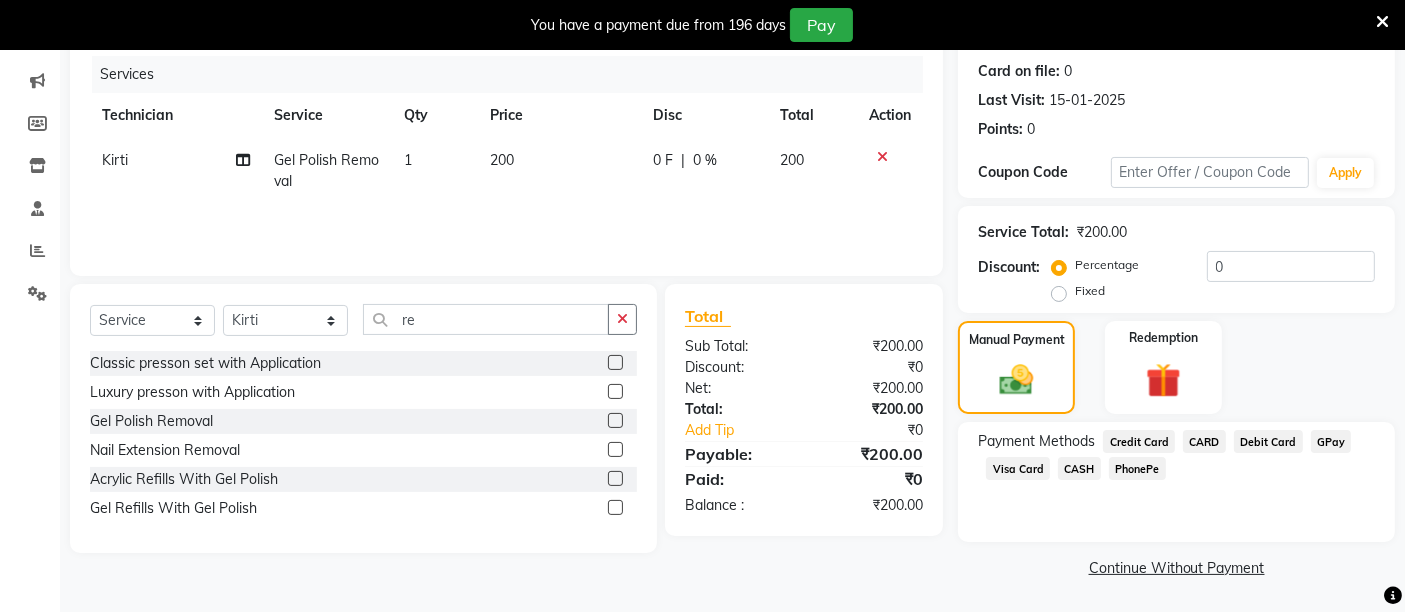 click on "GPay" 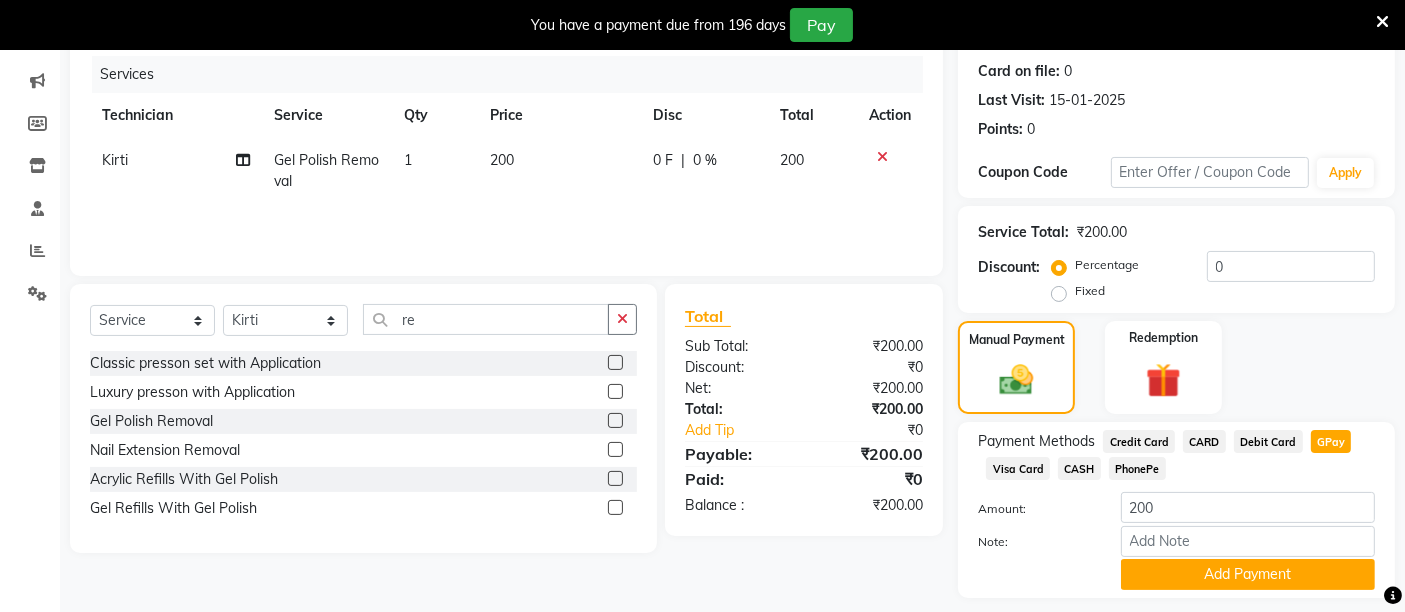 scroll, scrollTop: 297, scrollLeft: 0, axis: vertical 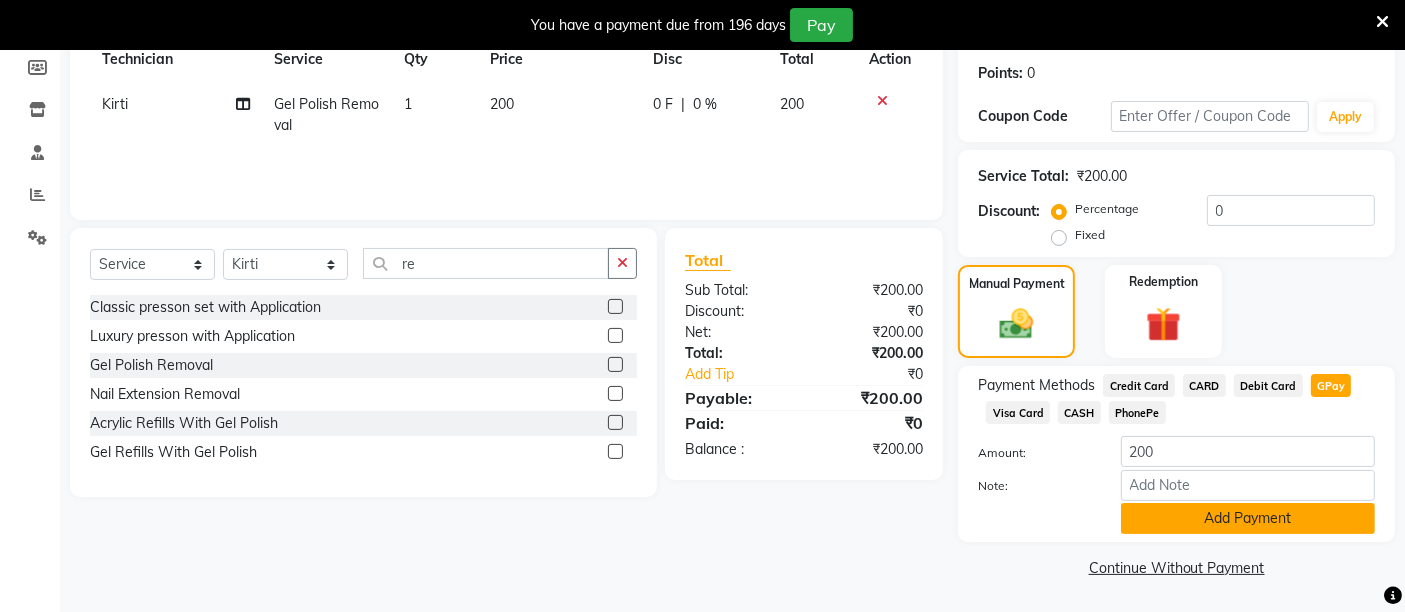click on "Add Payment" 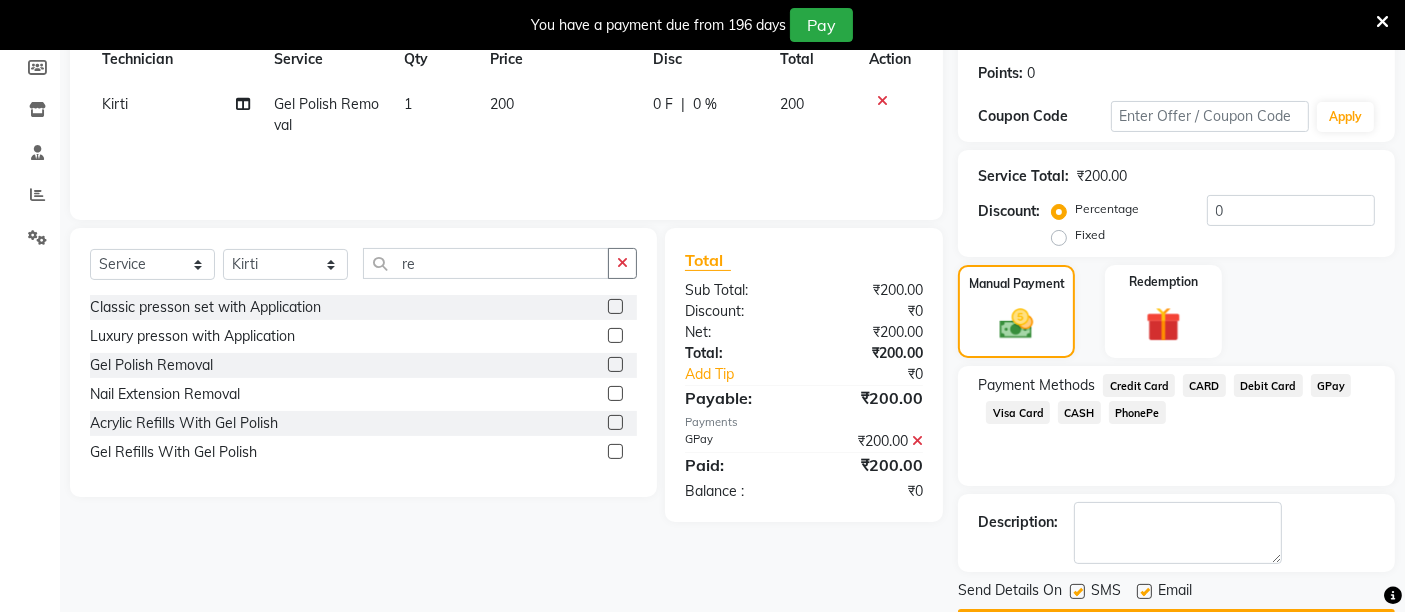 scroll, scrollTop: 353, scrollLeft: 0, axis: vertical 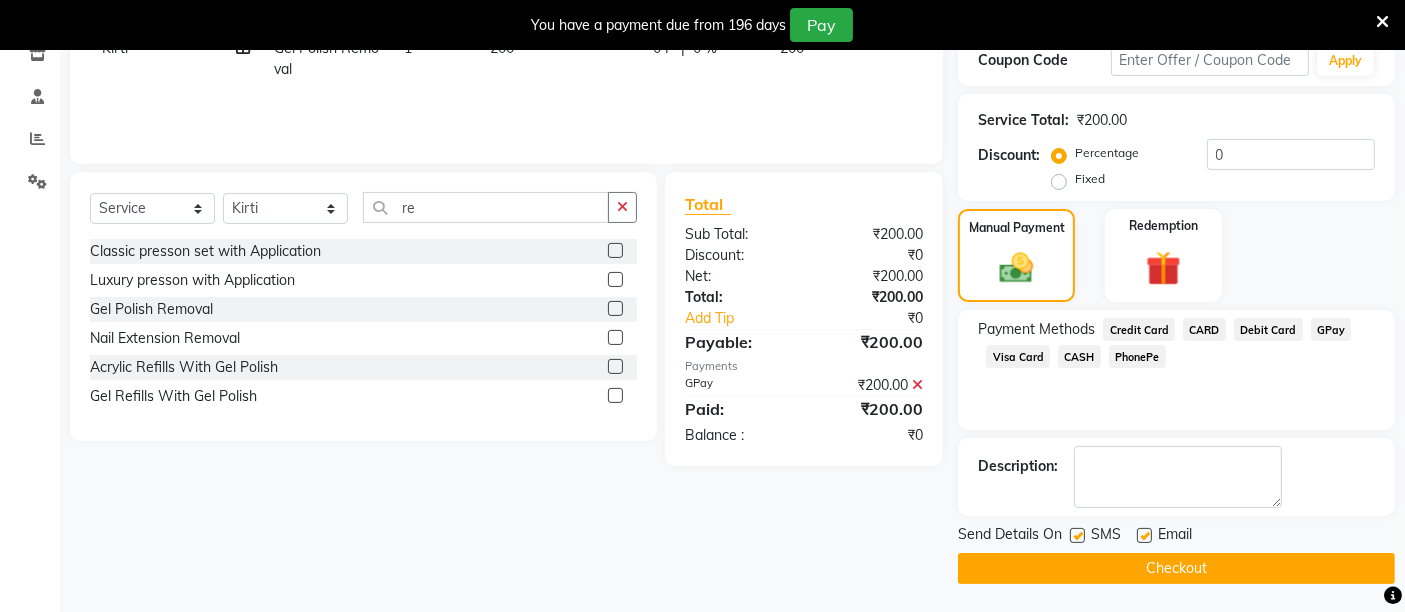 click on "Checkout" 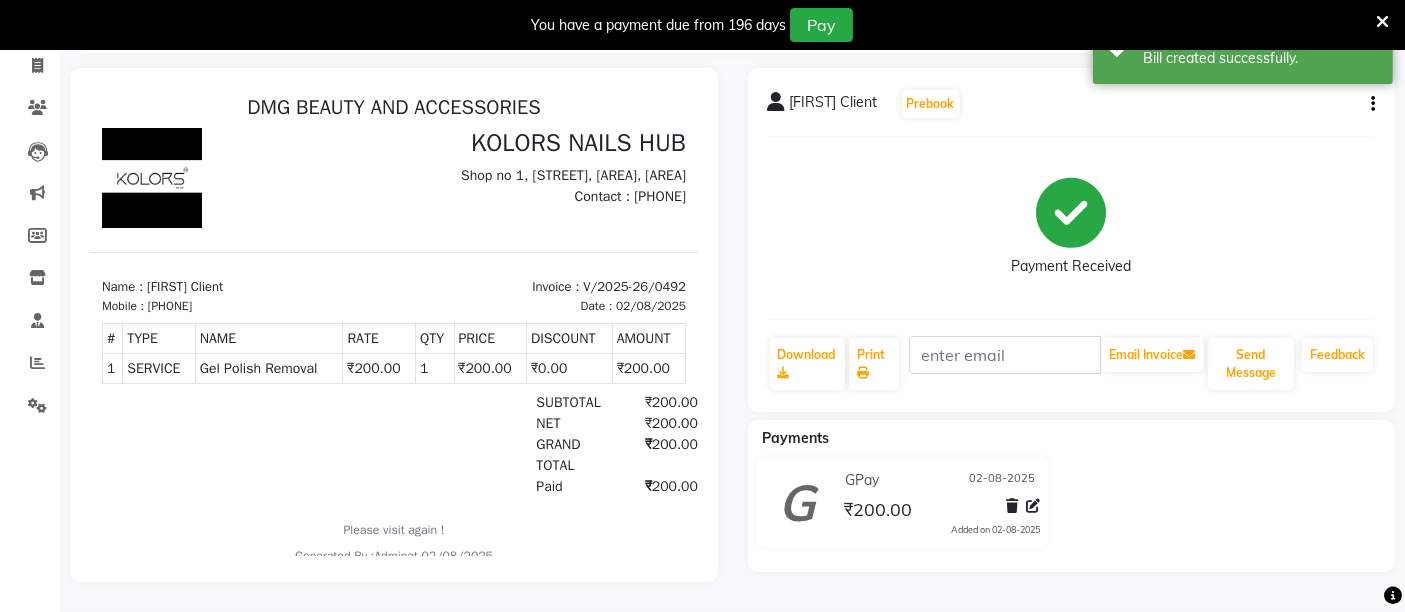 scroll, scrollTop: 0, scrollLeft: 0, axis: both 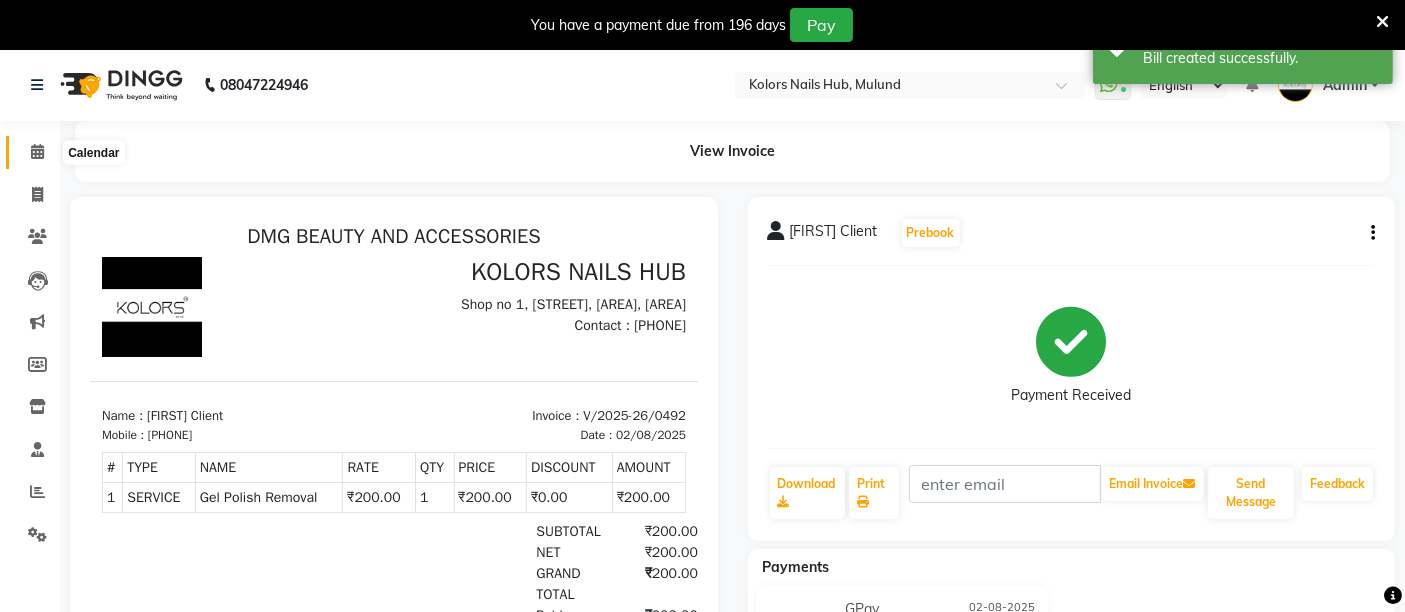 click 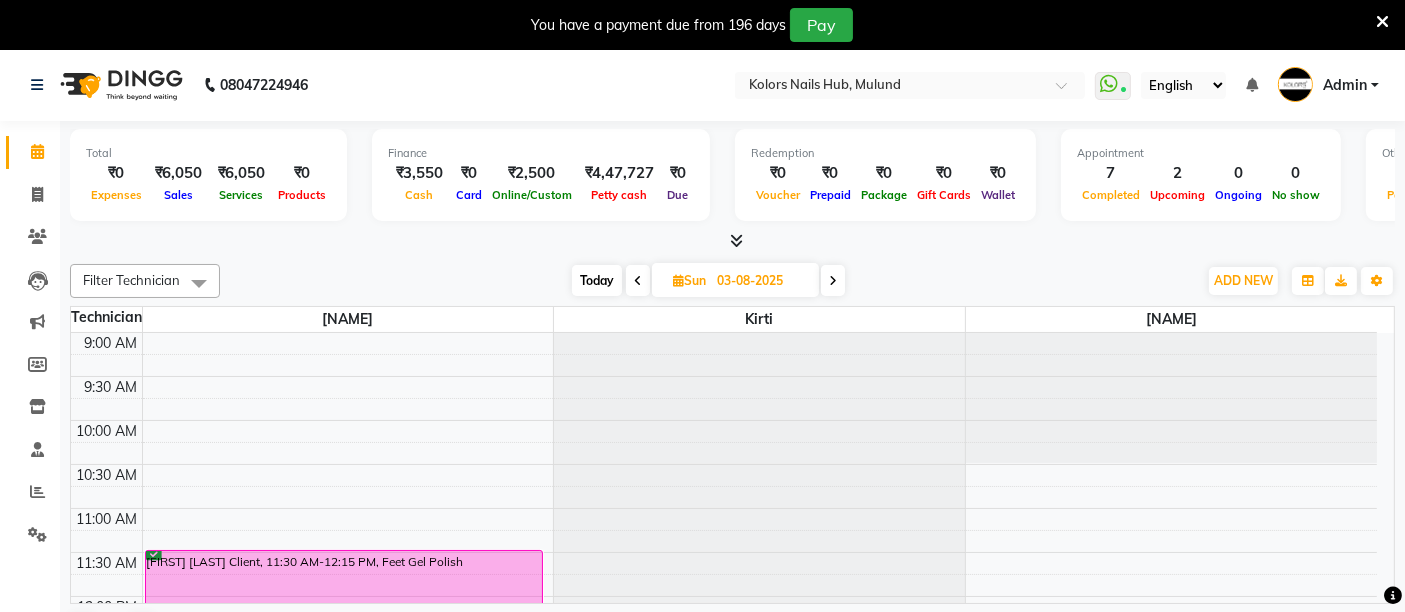 click at bounding box center (1382, 22) 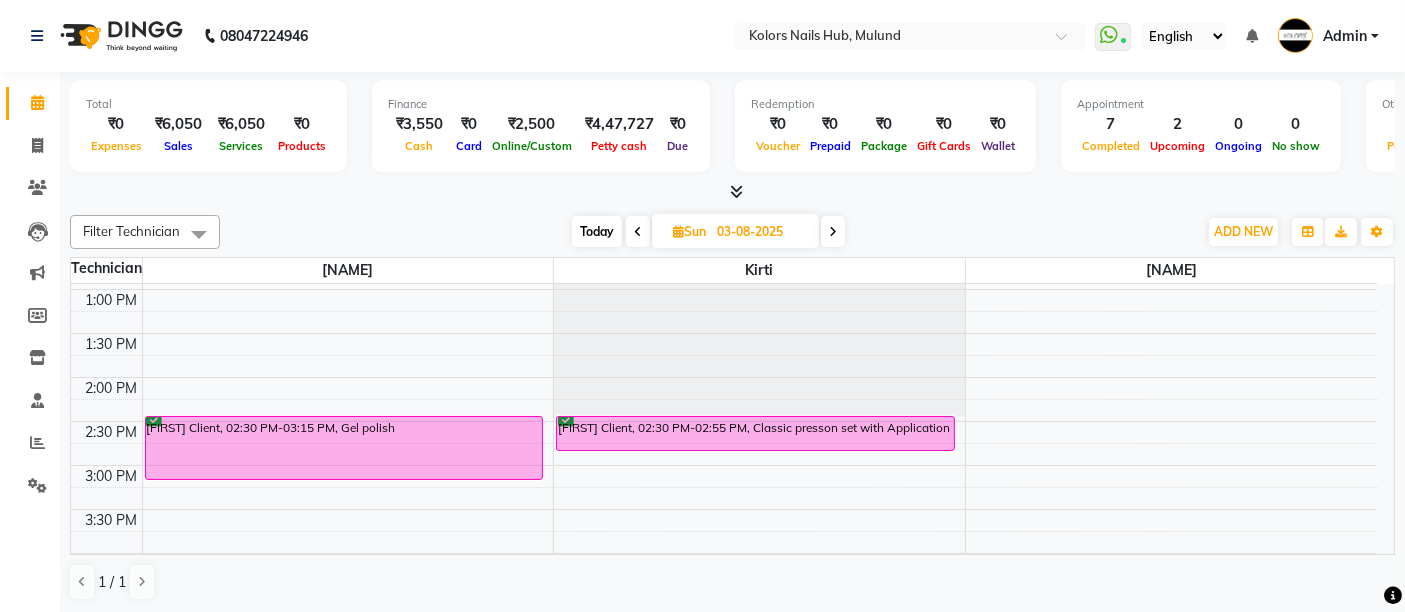 scroll, scrollTop: 368, scrollLeft: 0, axis: vertical 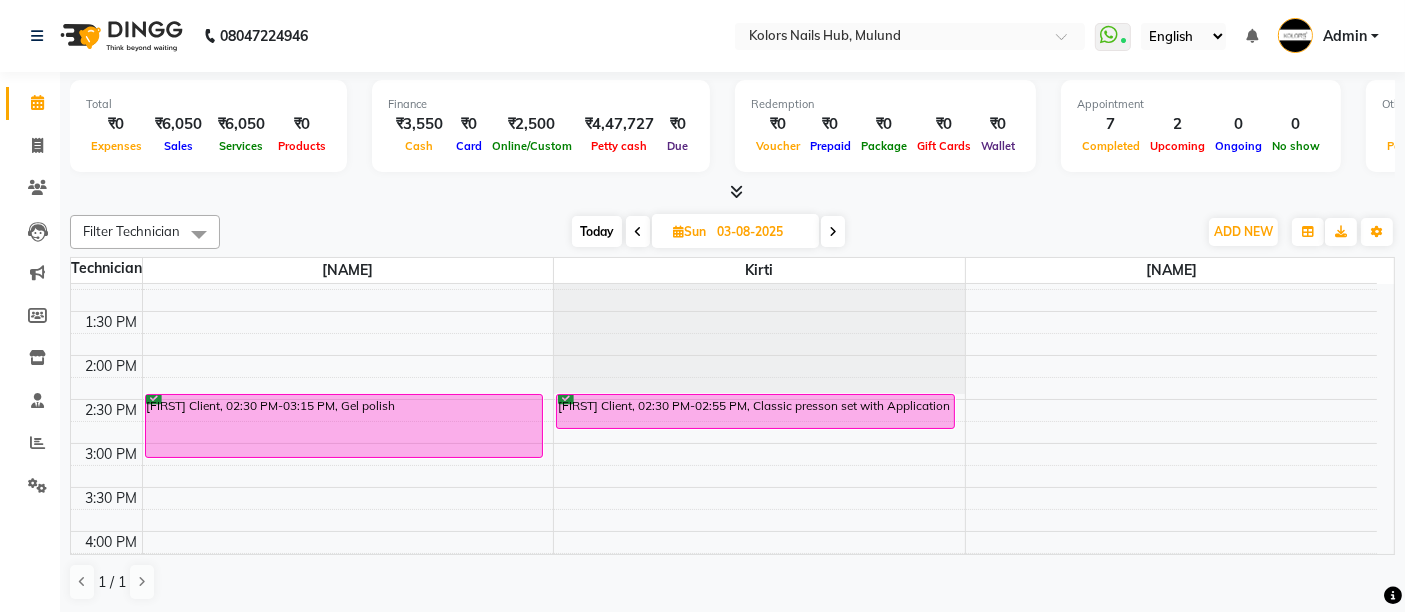 click on "[FIRST] Client, 02:30 PM-03:15 PM, Gel polish" at bounding box center (344, 426) 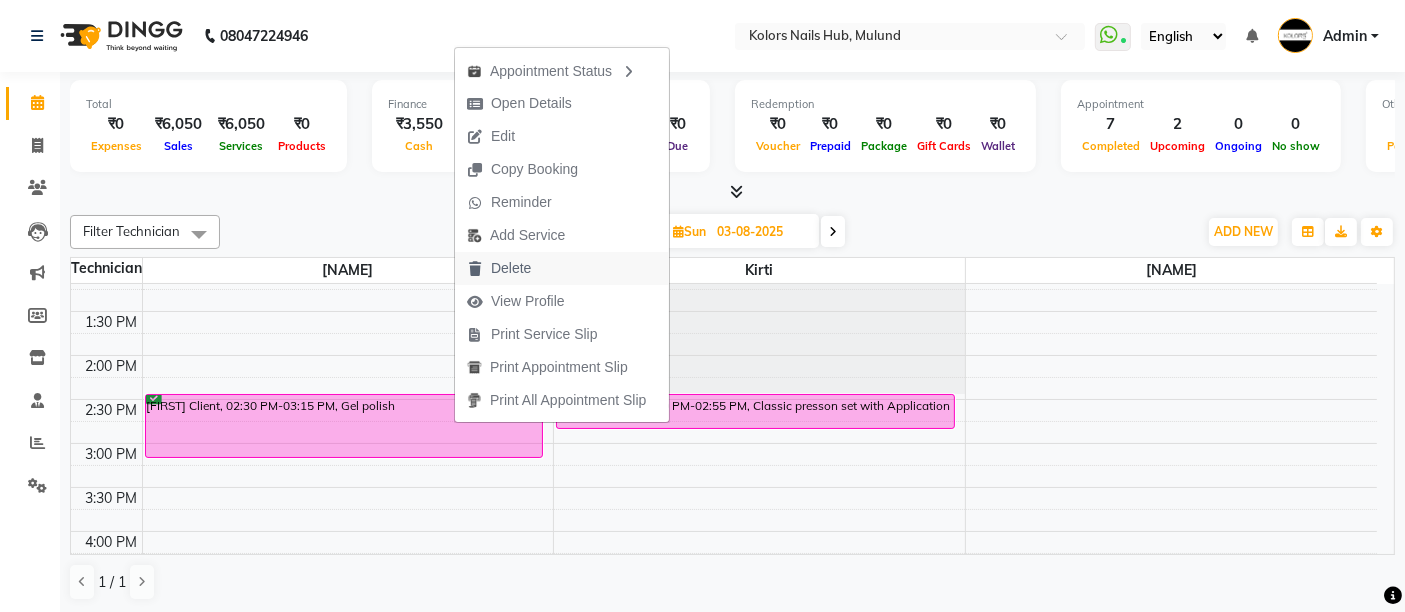 click on "Delete" at bounding box center [562, 268] 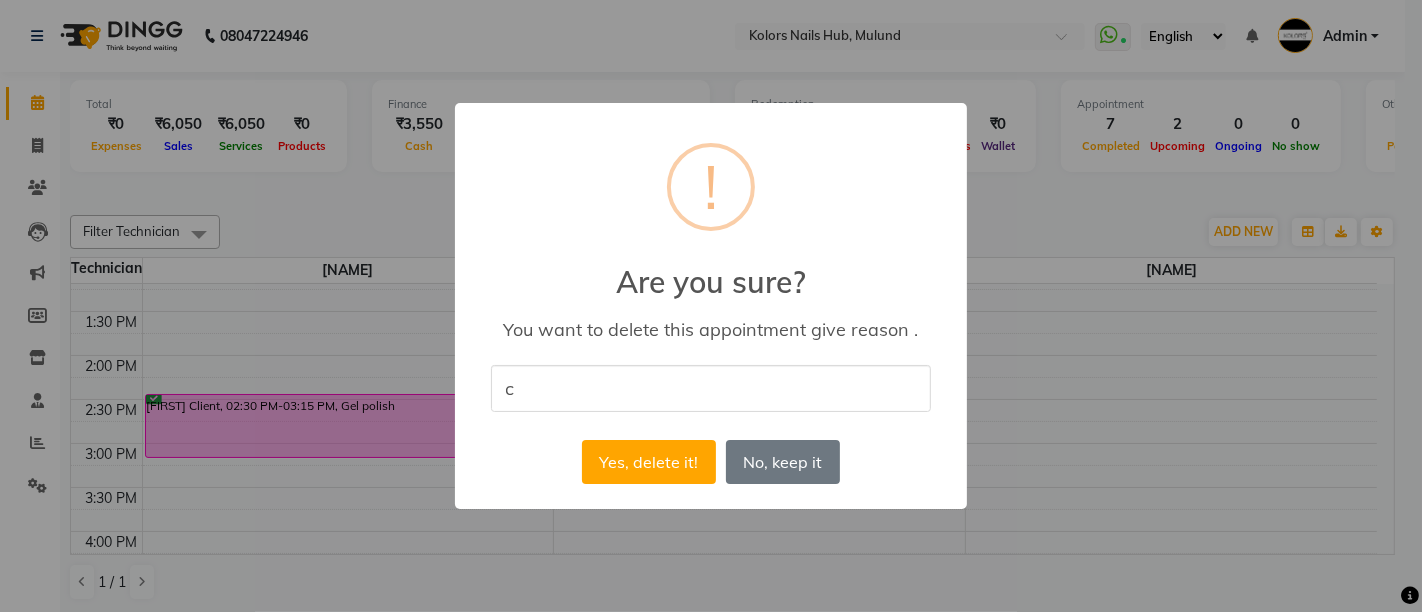 type on "cancelled" 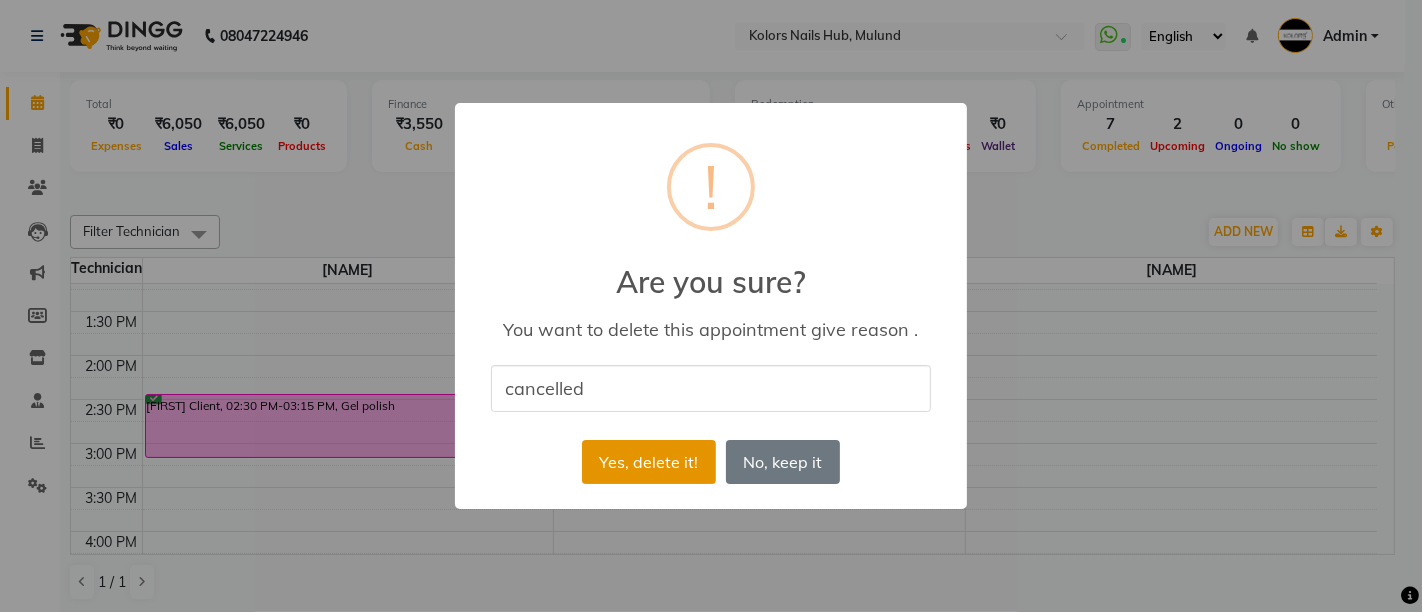click on "Yes, delete it!" at bounding box center (649, 462) 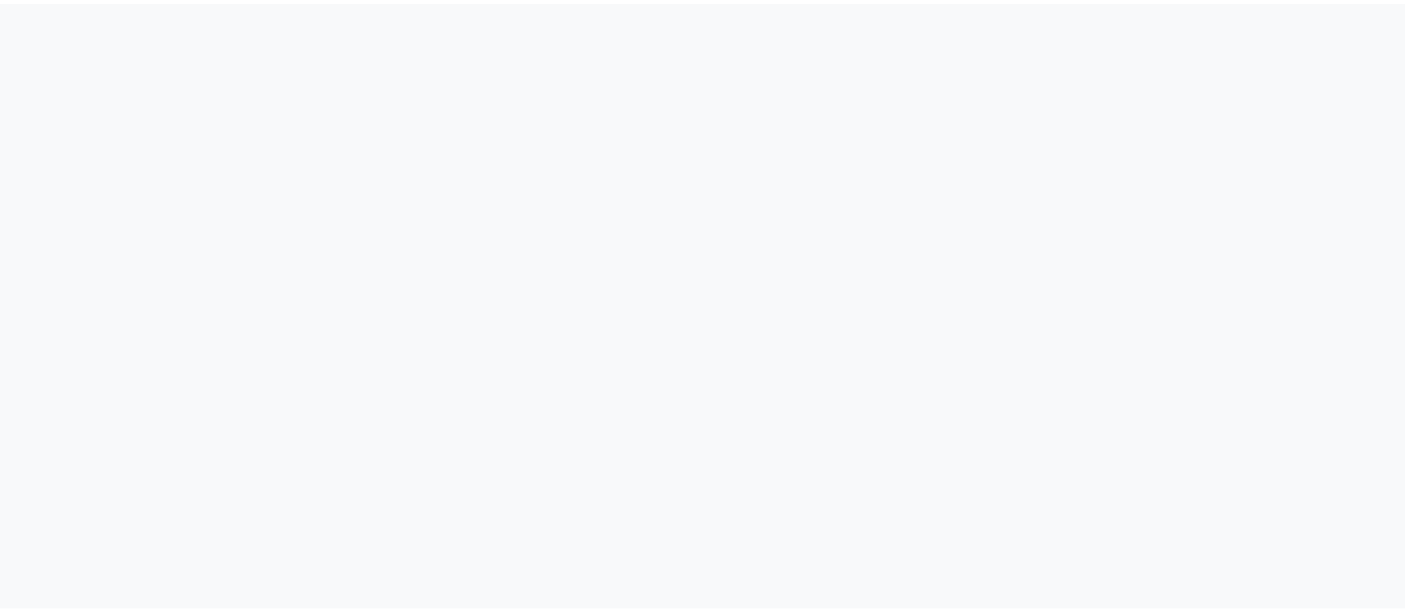 scroll, scrollTop: 0, scrollLeft: 0, axis: both 